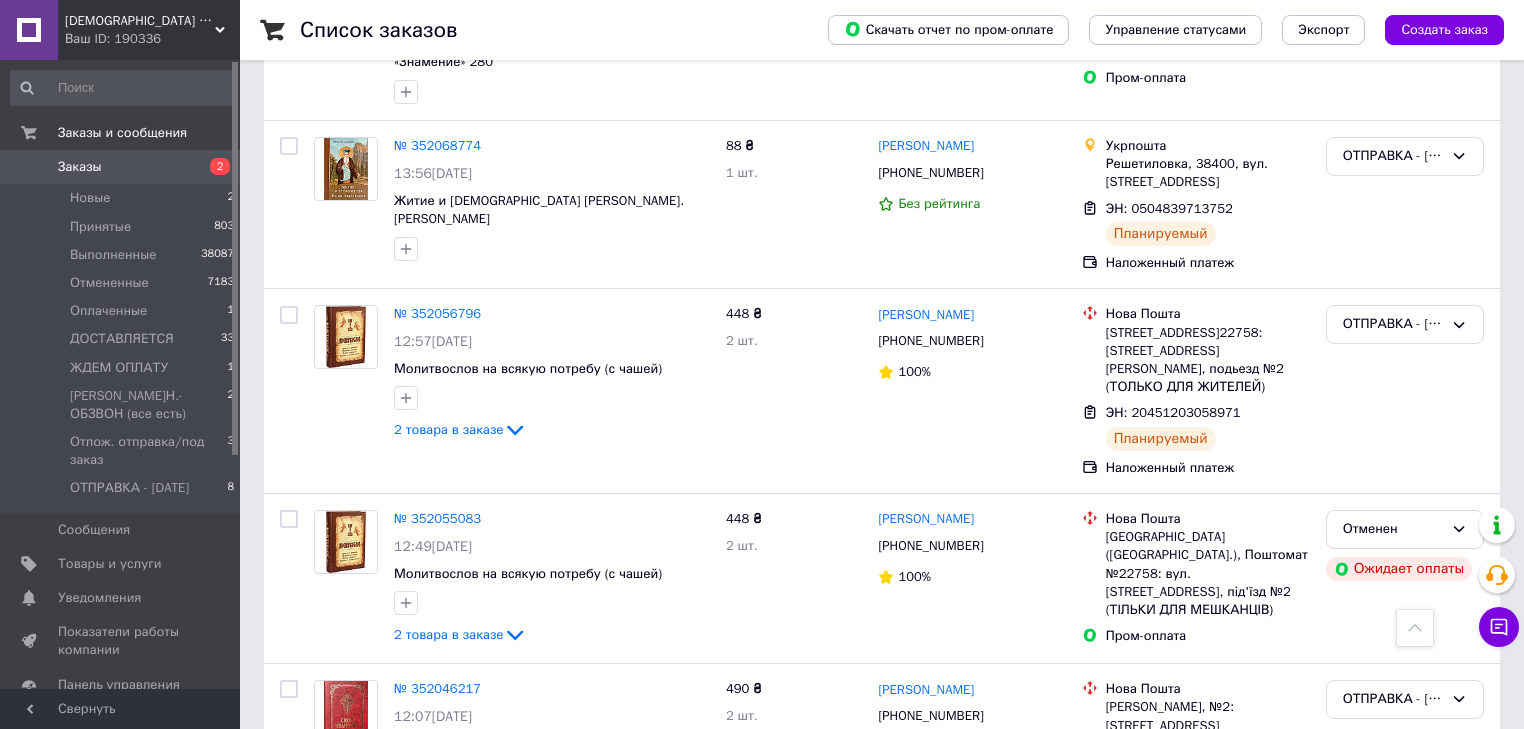 scroll, scrollTop: 480, scrollLeft: 0, axis: vertical 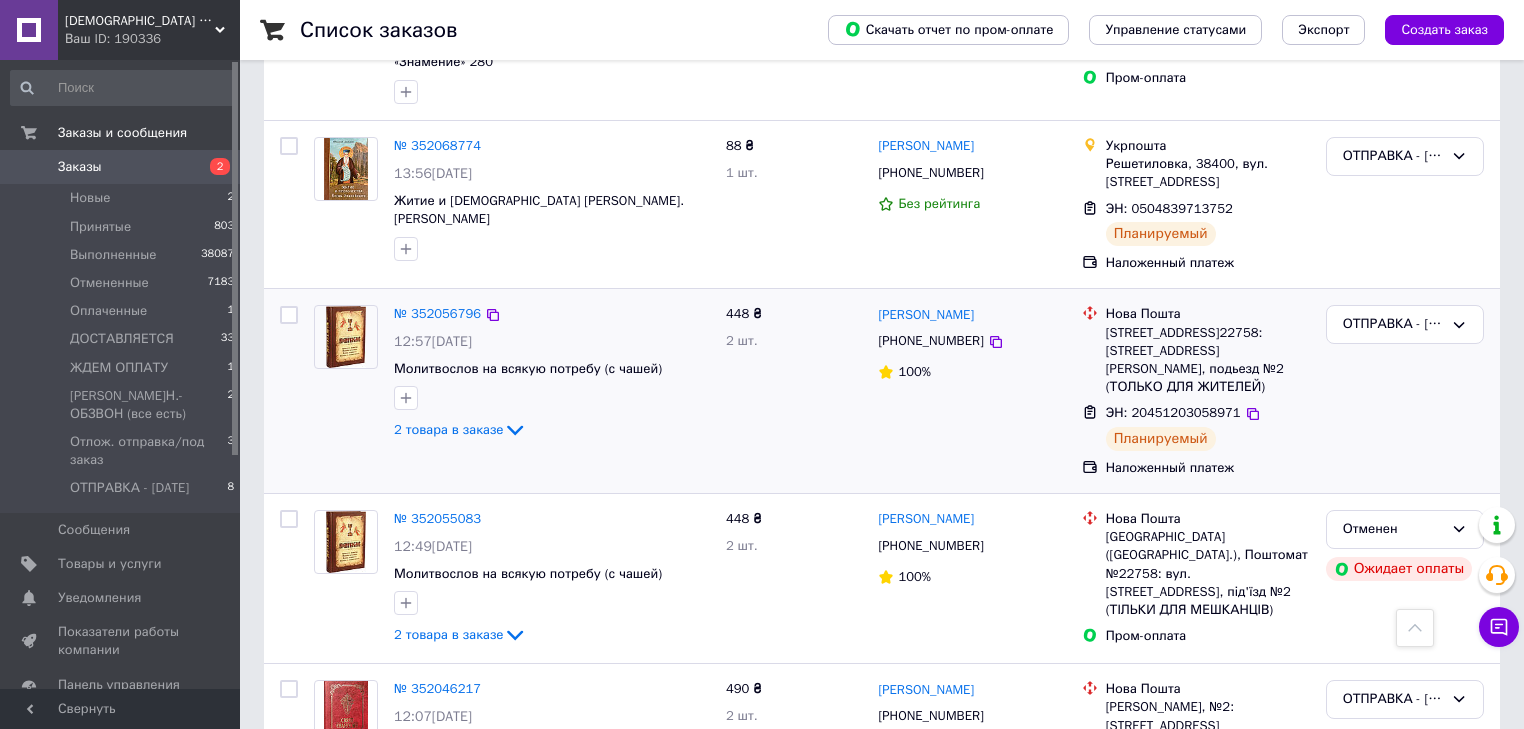 click on "№ 352056796 12:57, 10.07.2025 Молитвослов на всякую потребу (с чашей) 2 товара в заказе" at bounding box center [512, 391] 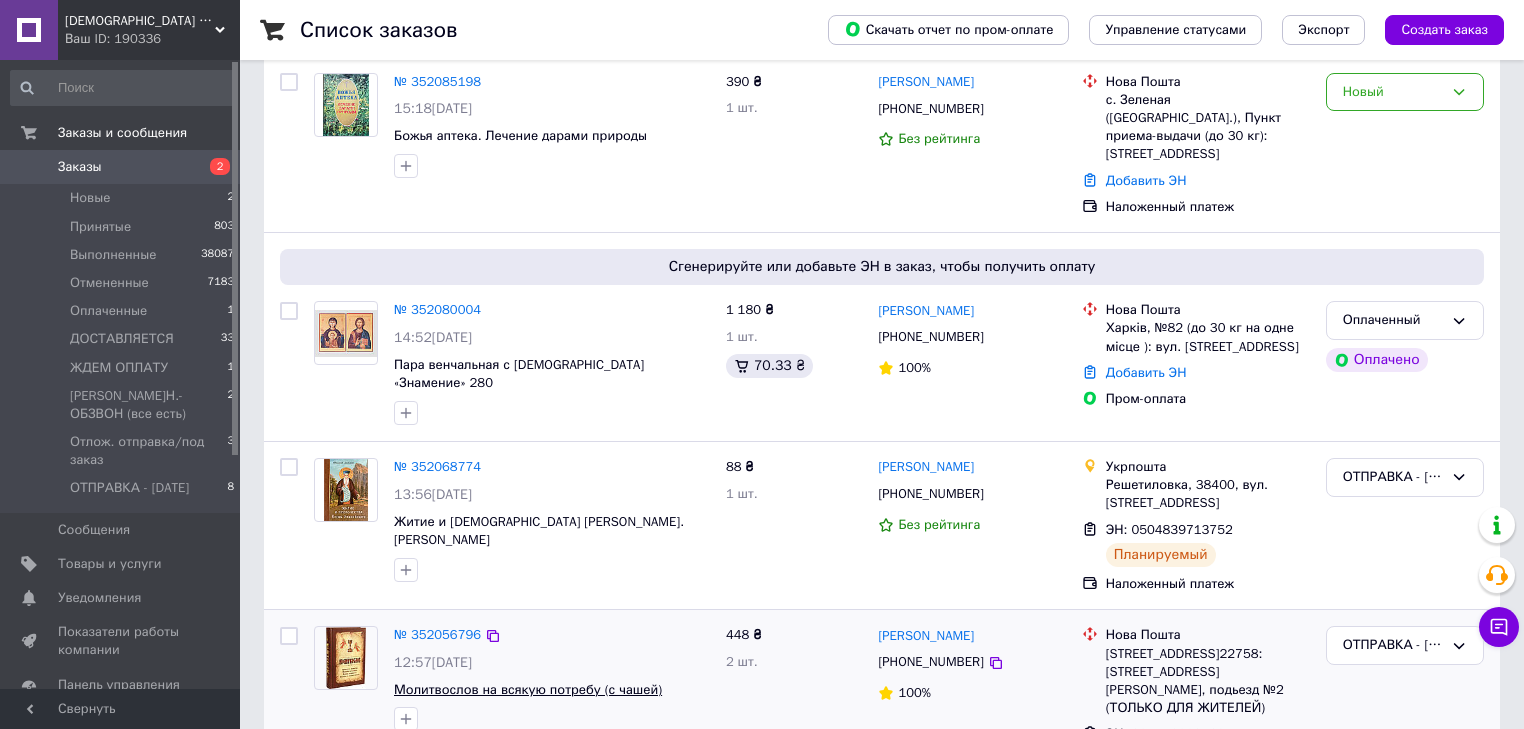 scroll, scrollTop: 0, scrollLeft: 0, axis: both 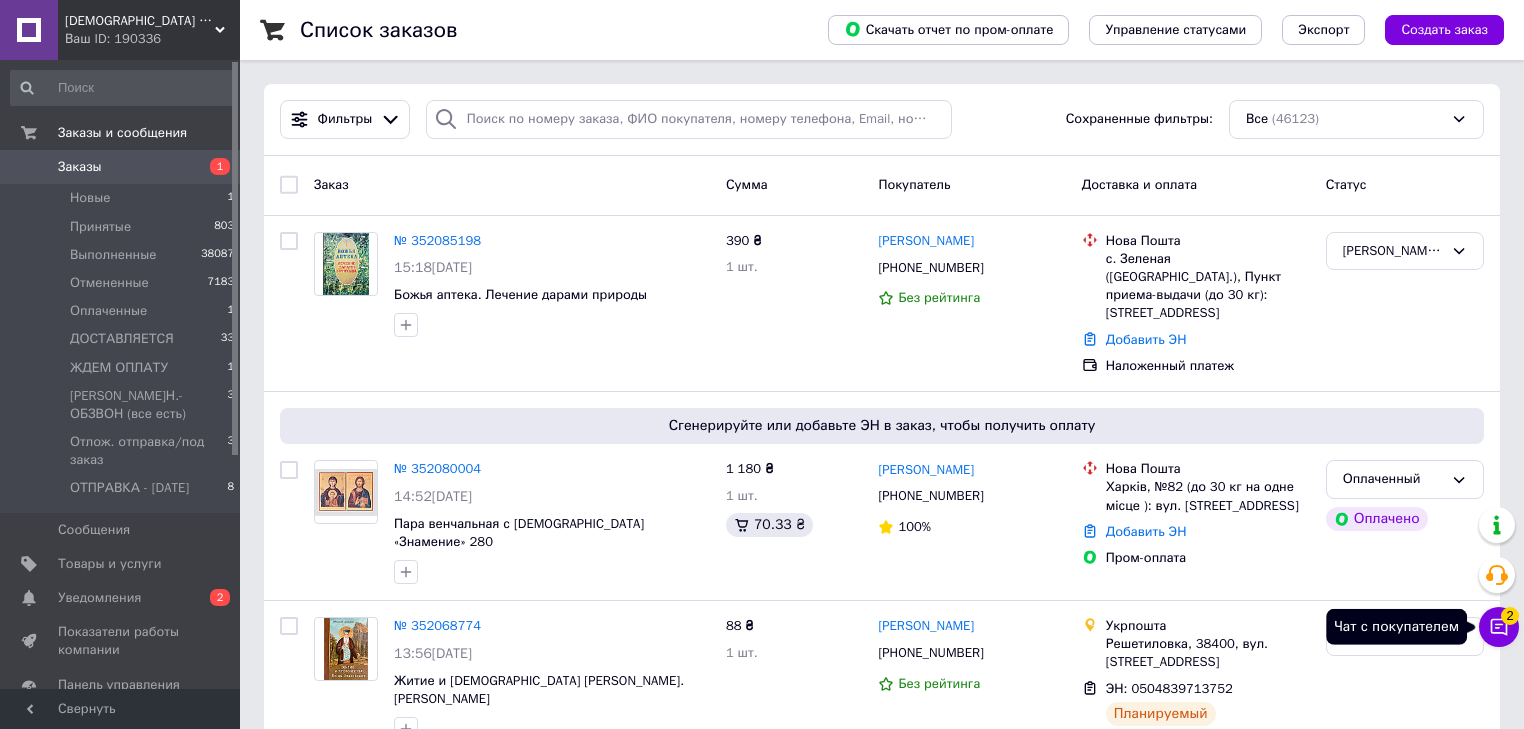 click on "2" at bounding box center (1510, 616) 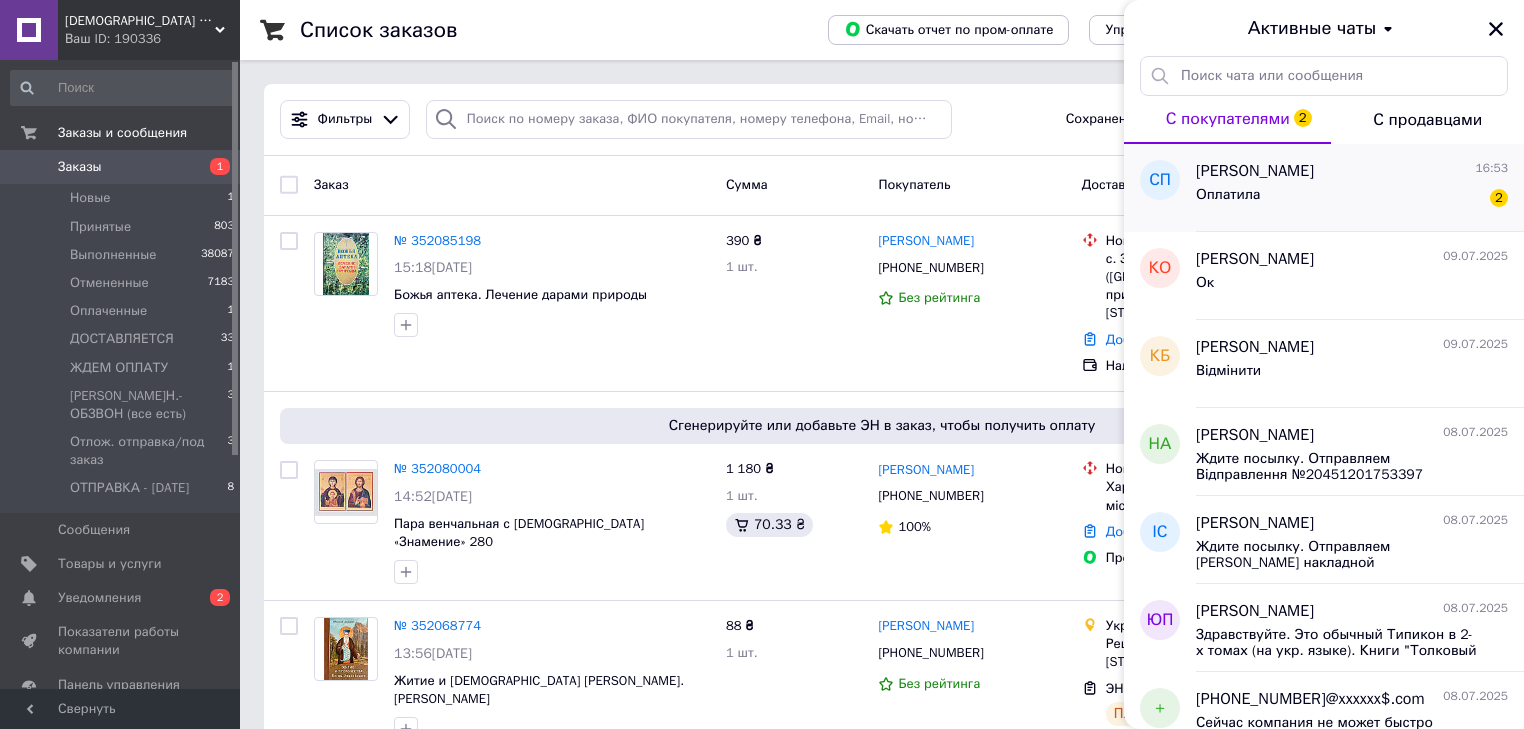 click on "Оплатила 2" at bounding box center (1352, 199) 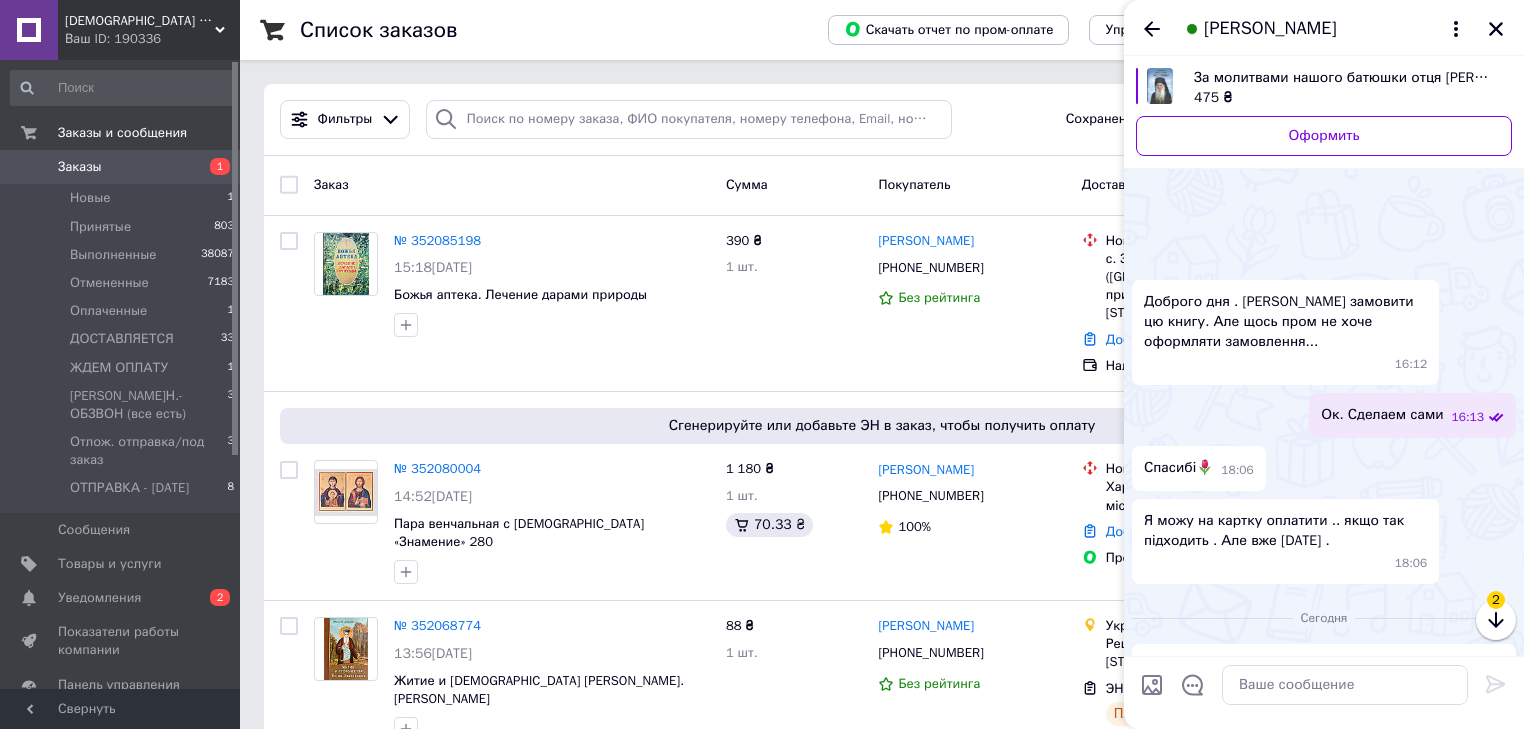 scroll, scrollTop: 658, scrollLeft: 0, axis: vertical 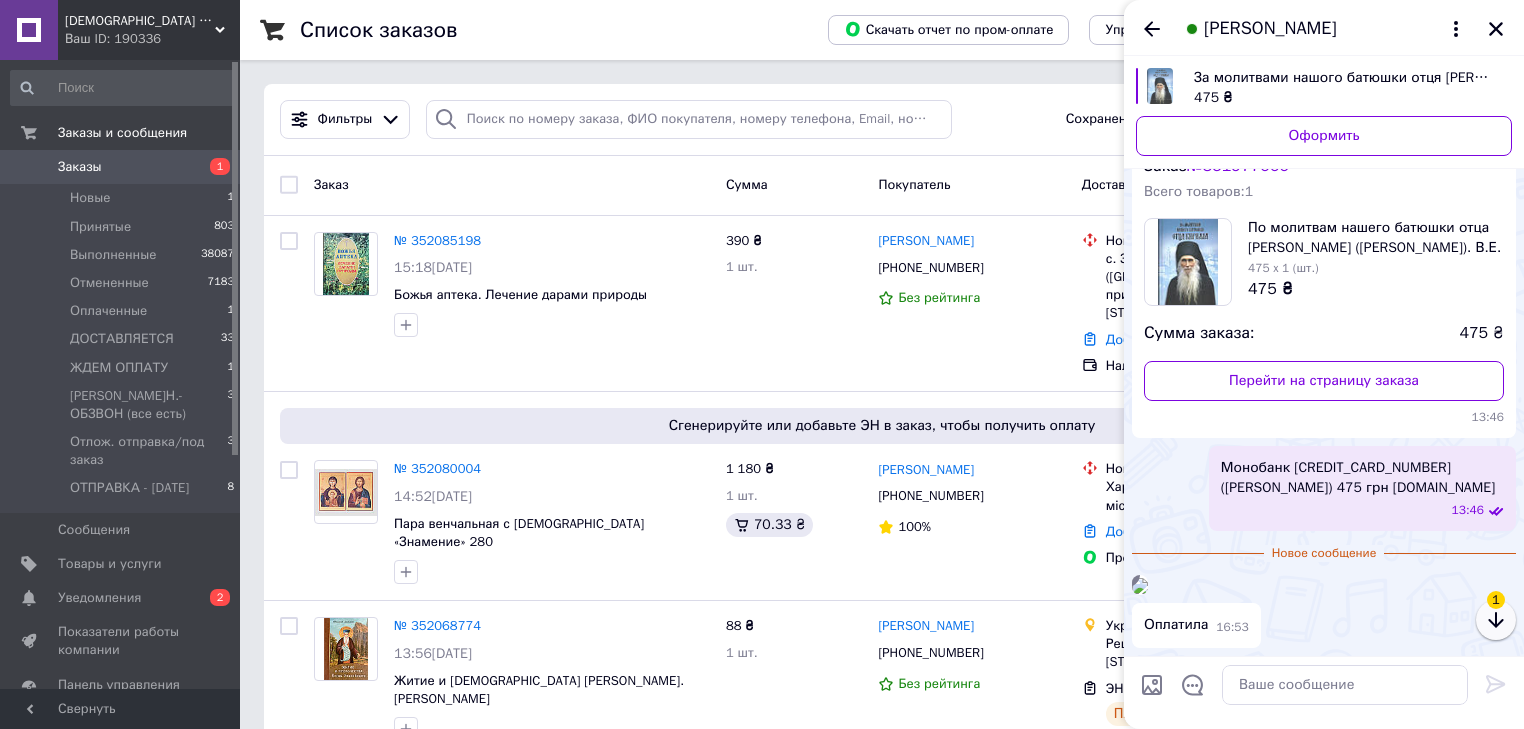 click 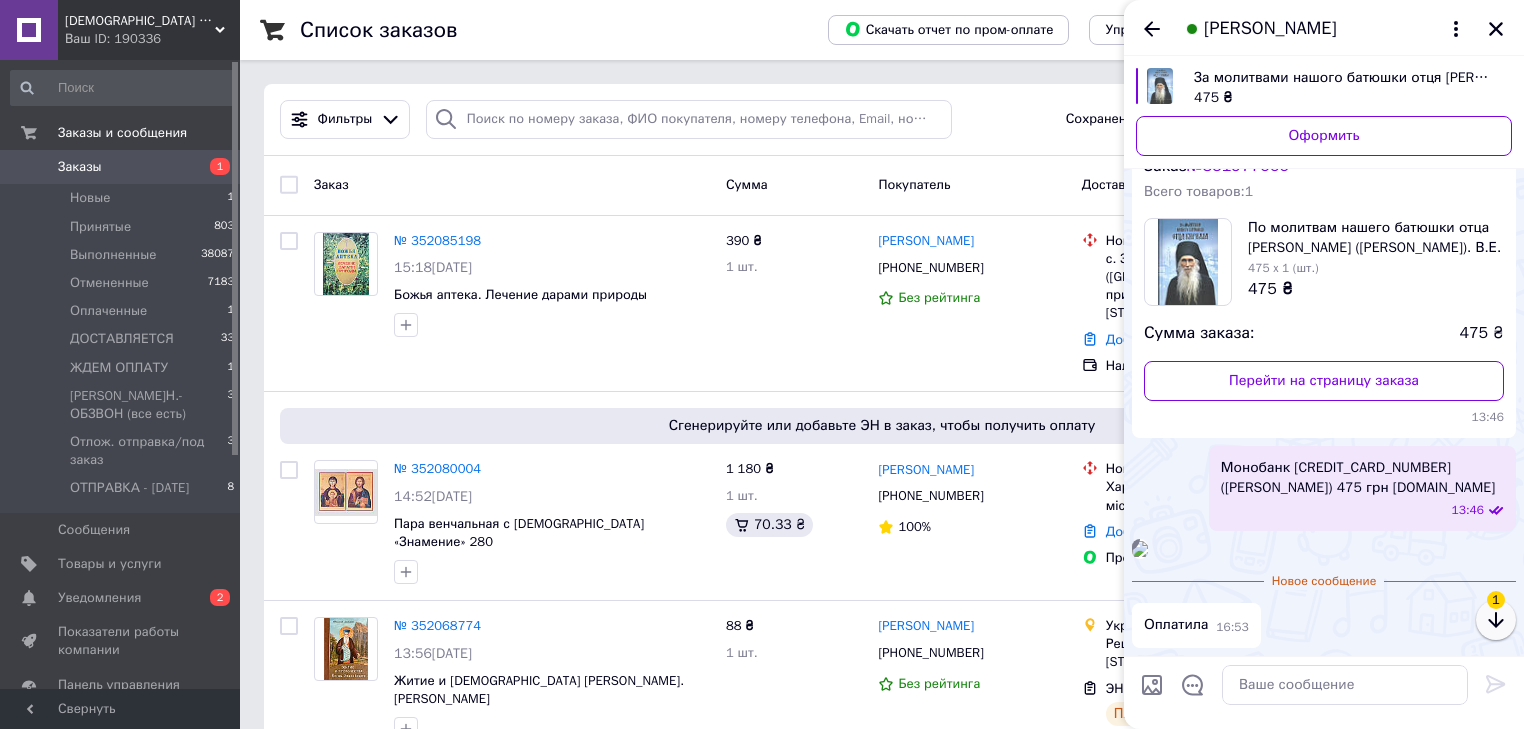 scroll, scrollTop: 731, scrollLeft: 0, axis: vertical 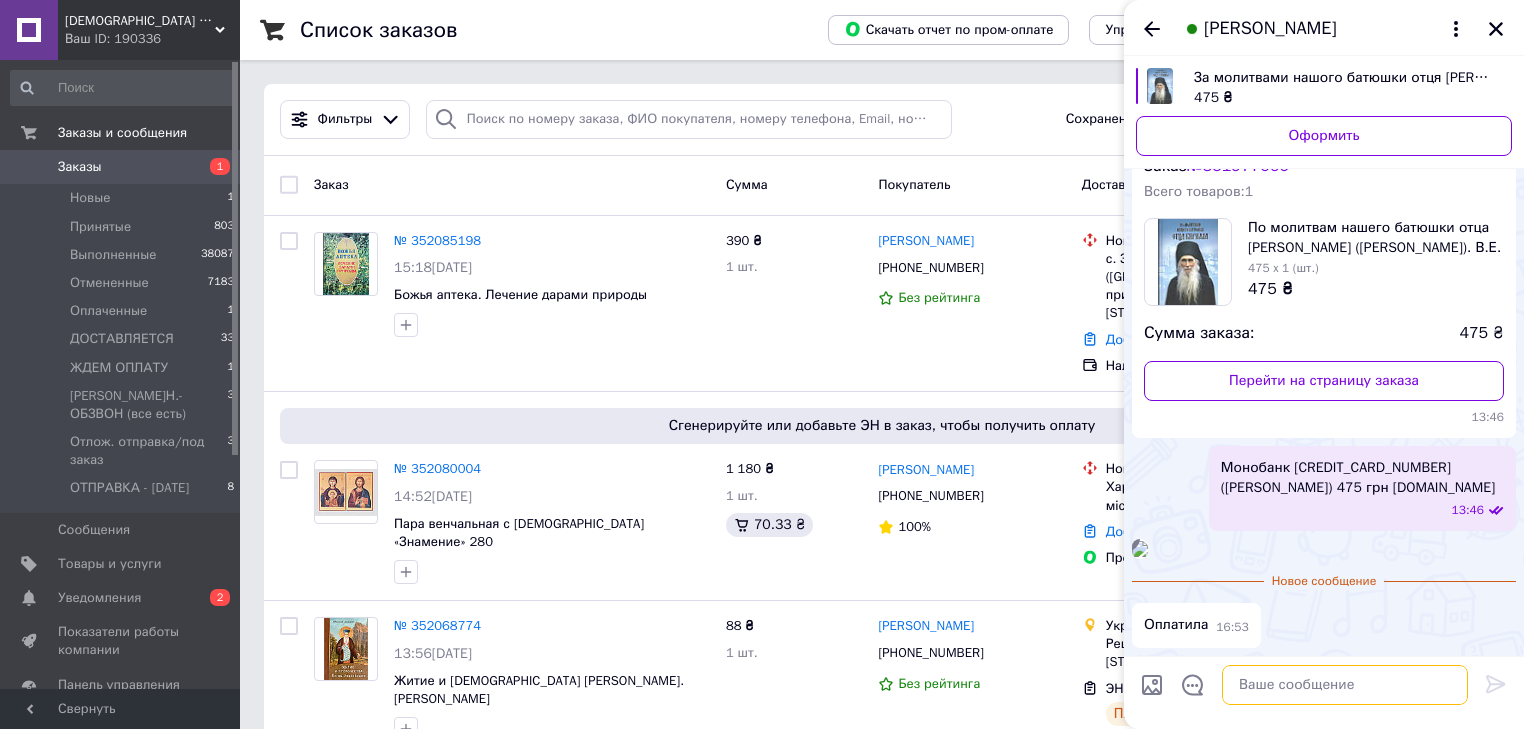 click at bounding box center (1345, 685) 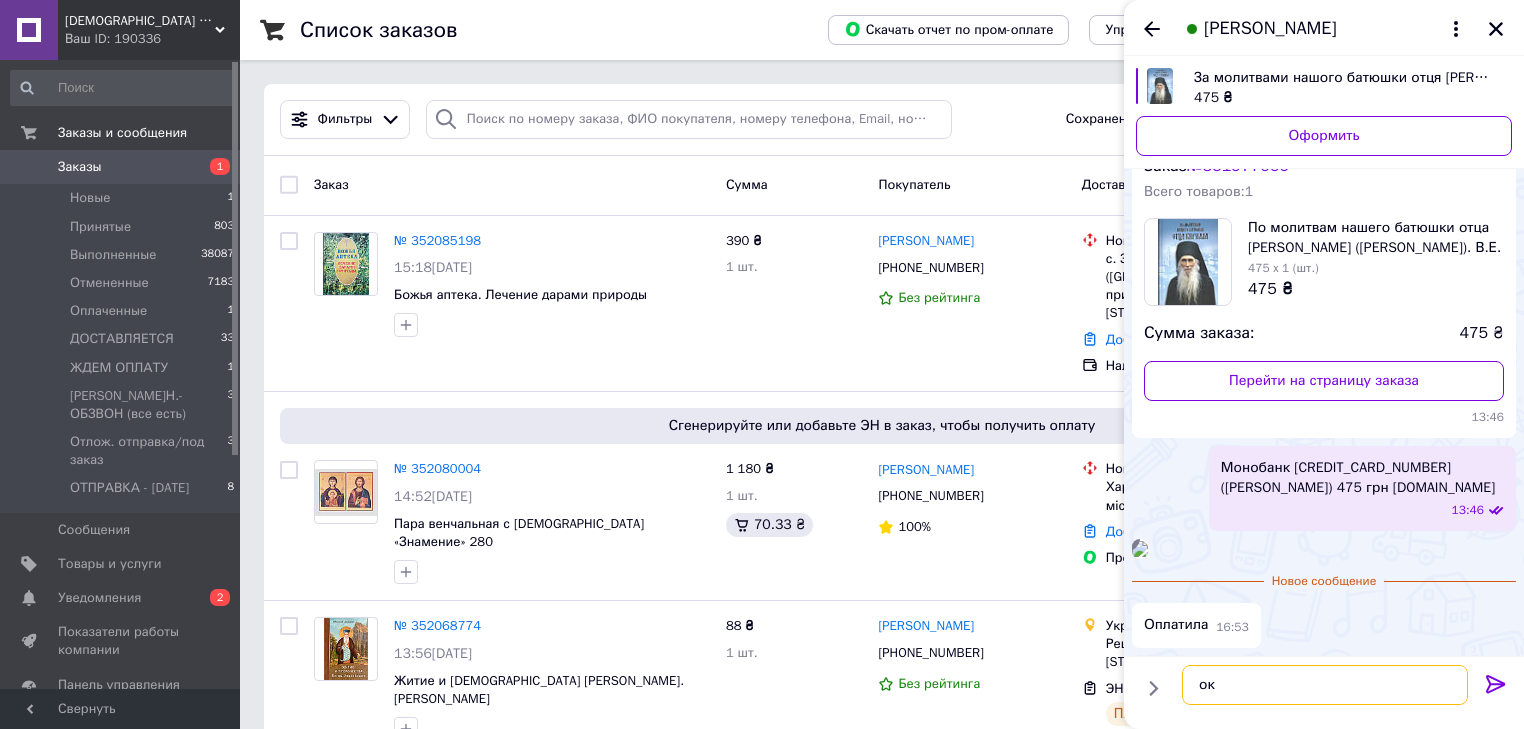 type on "ок" 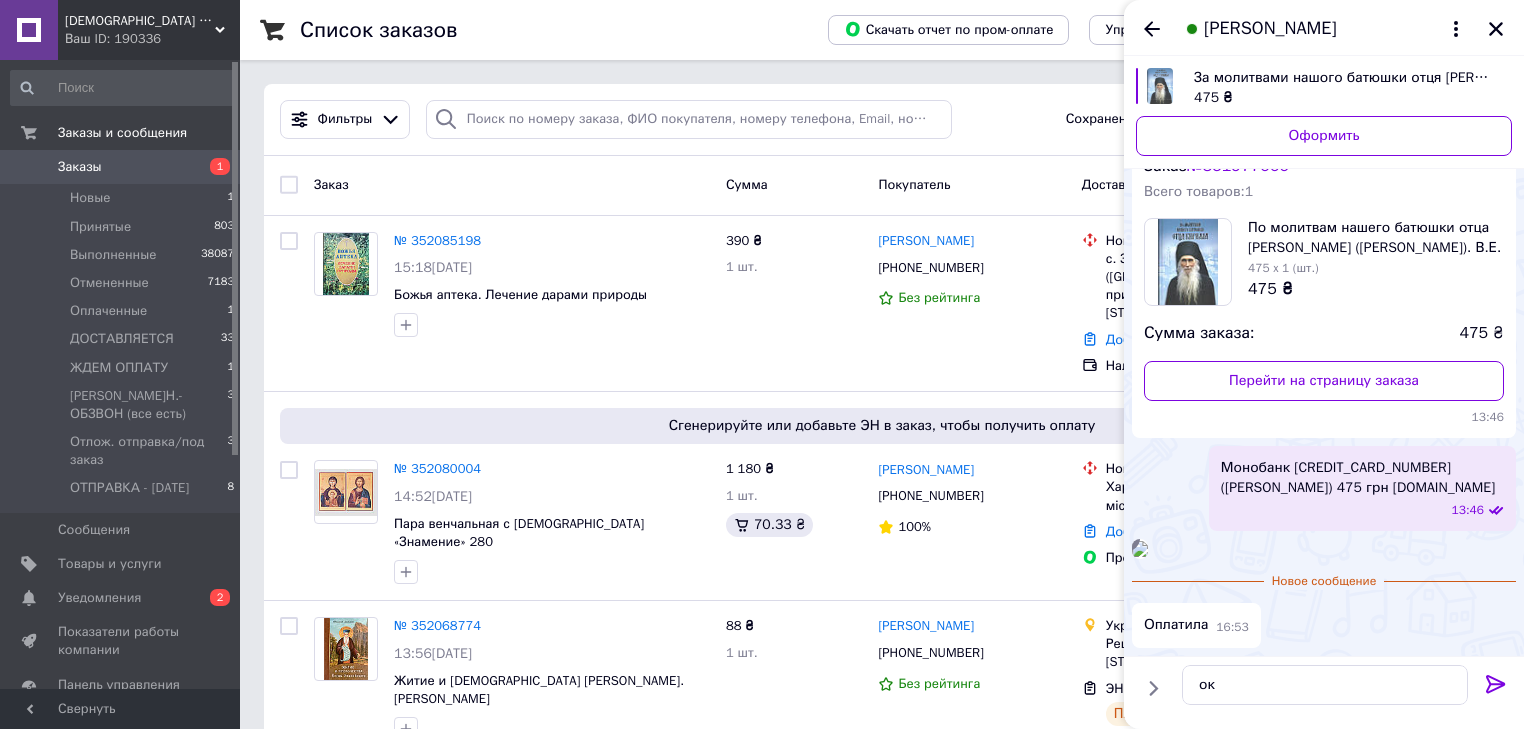 click 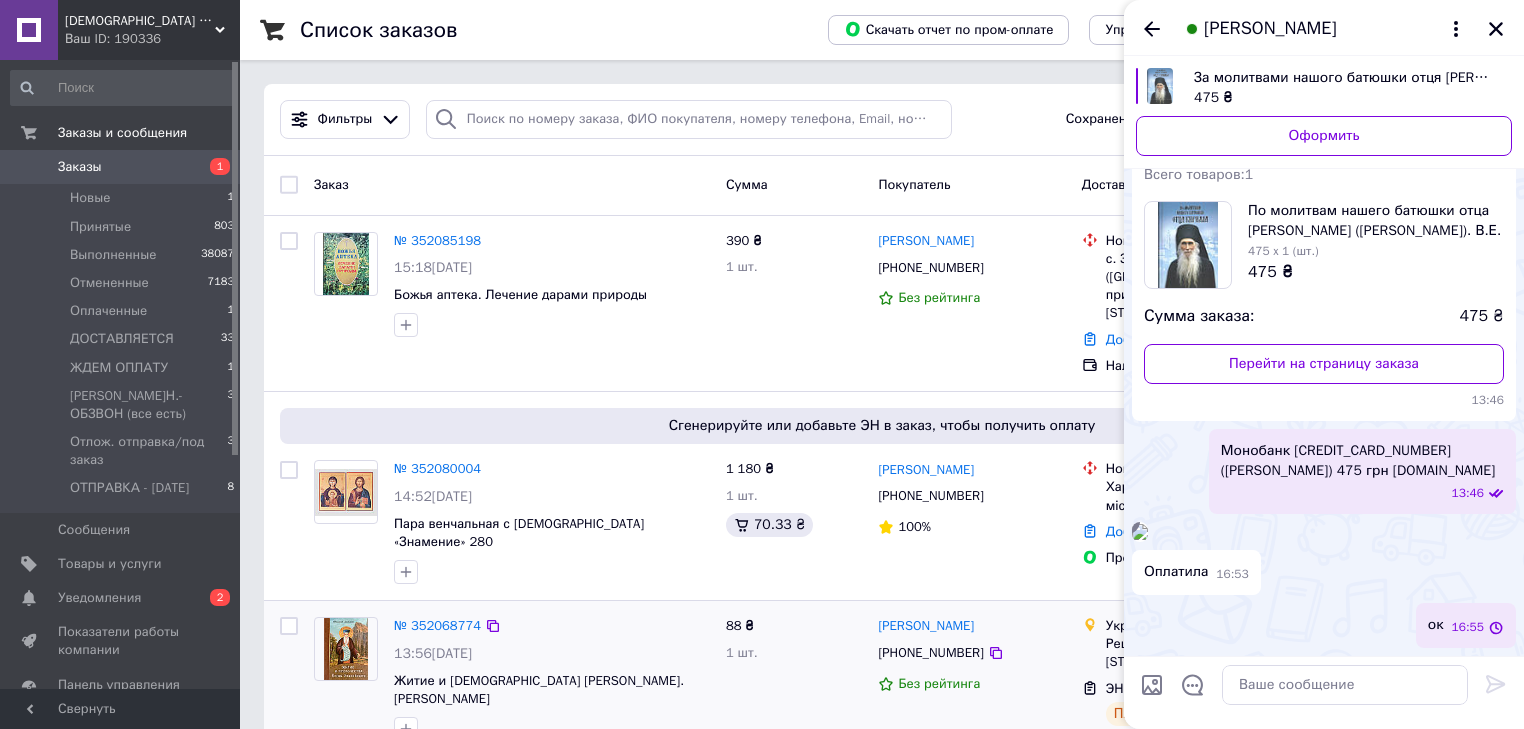 scroll, scrollTop: 748, scrollLeft: 0, axis: vertical 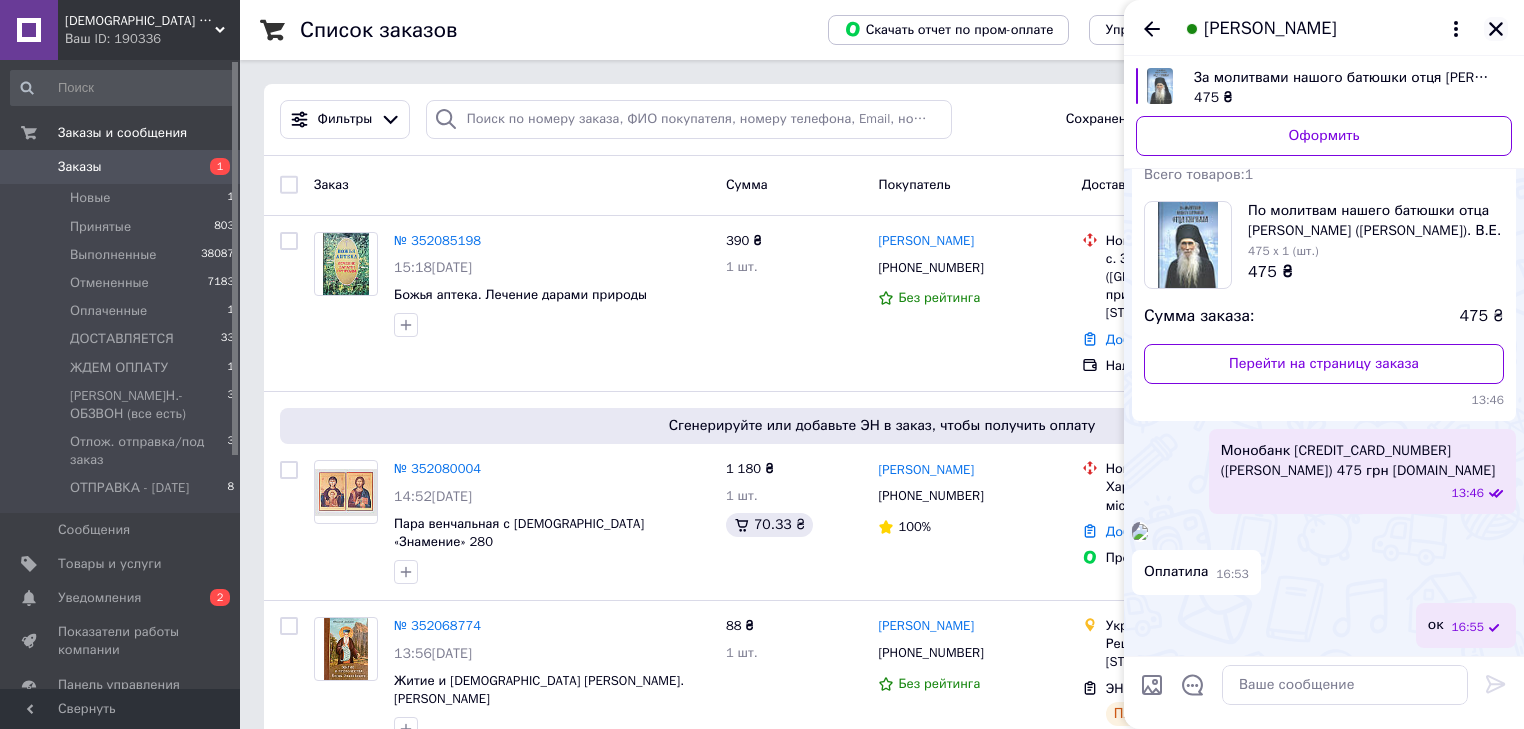 click 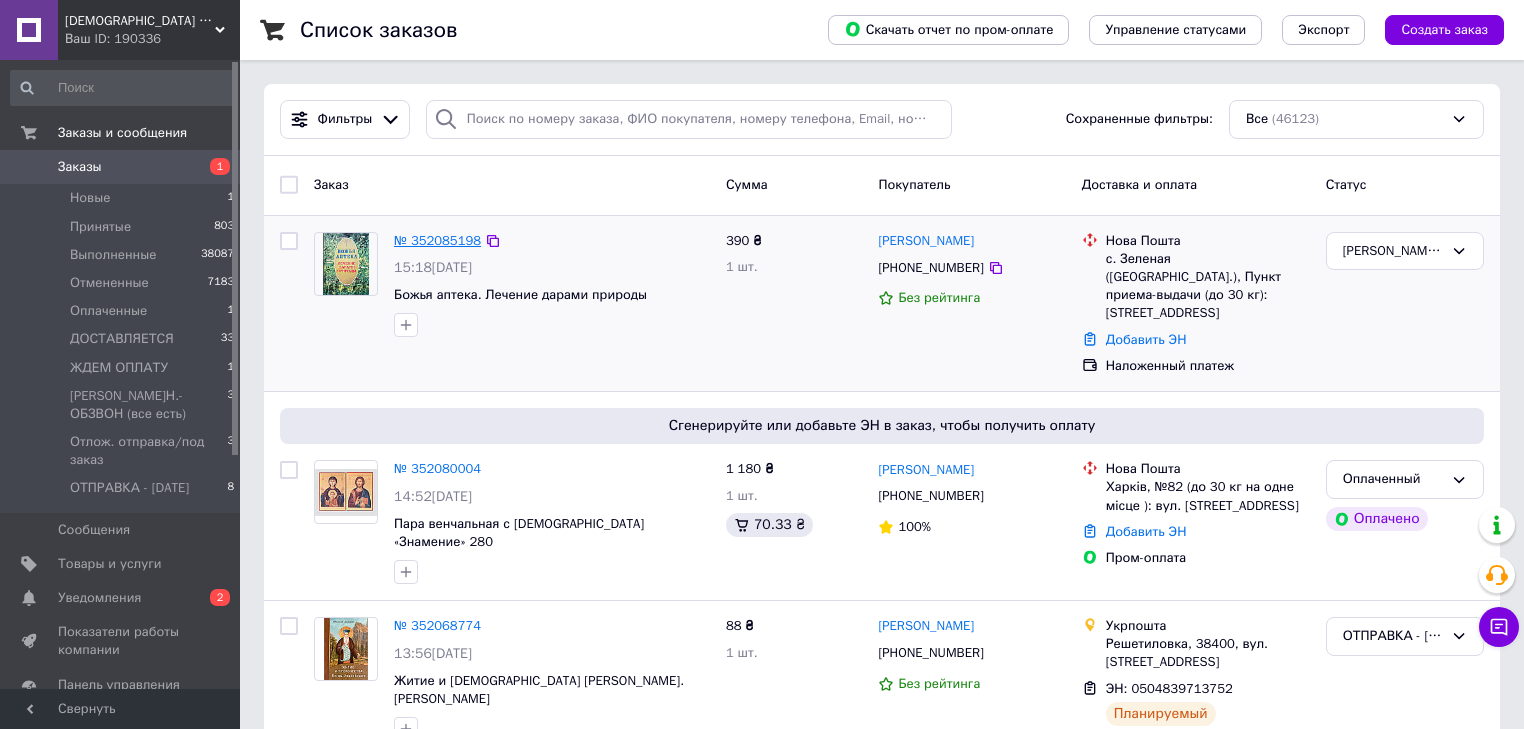 click on "№ 352085198" at bounding box center [437, 240] 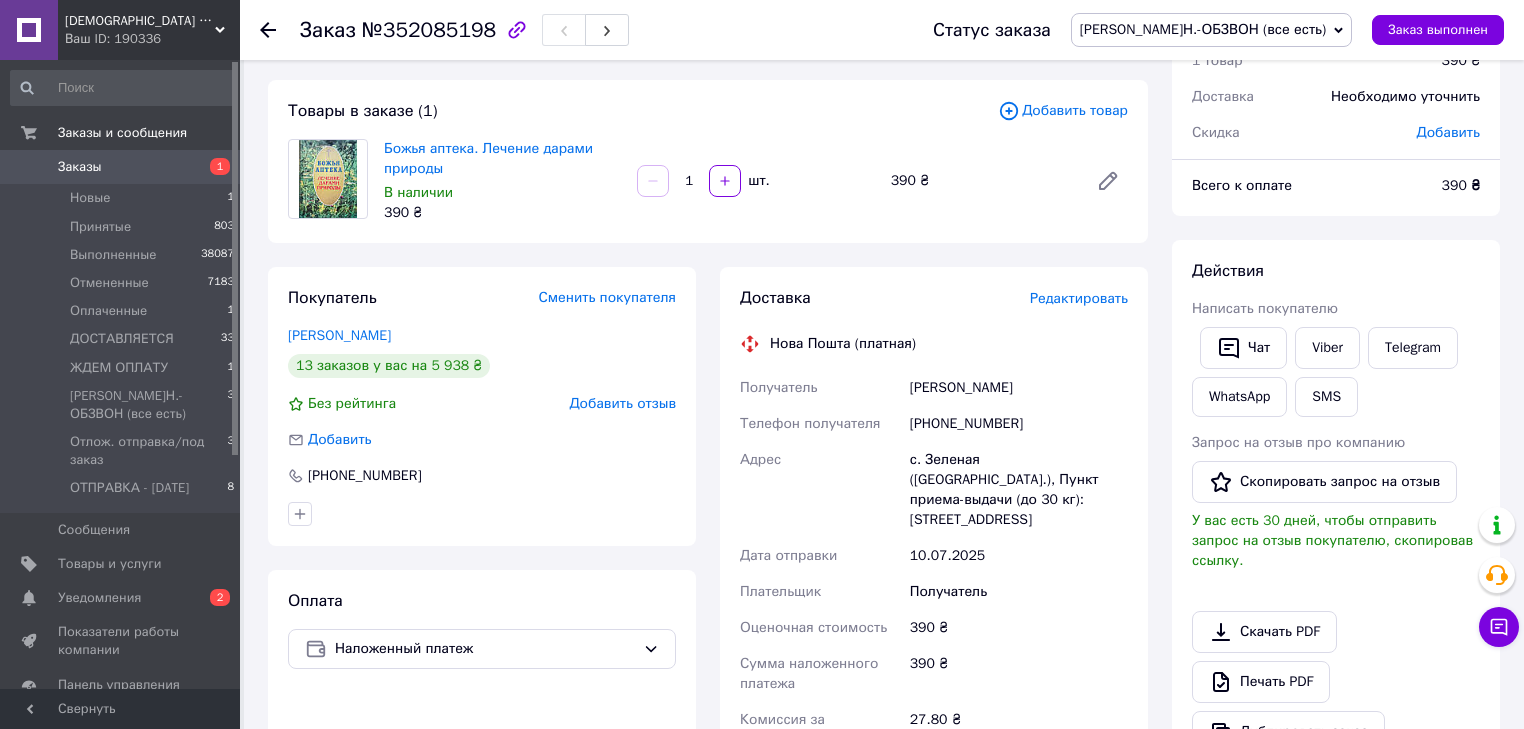 scroll, scrollTop: 80, scrollLeft: 0, axis: vertical 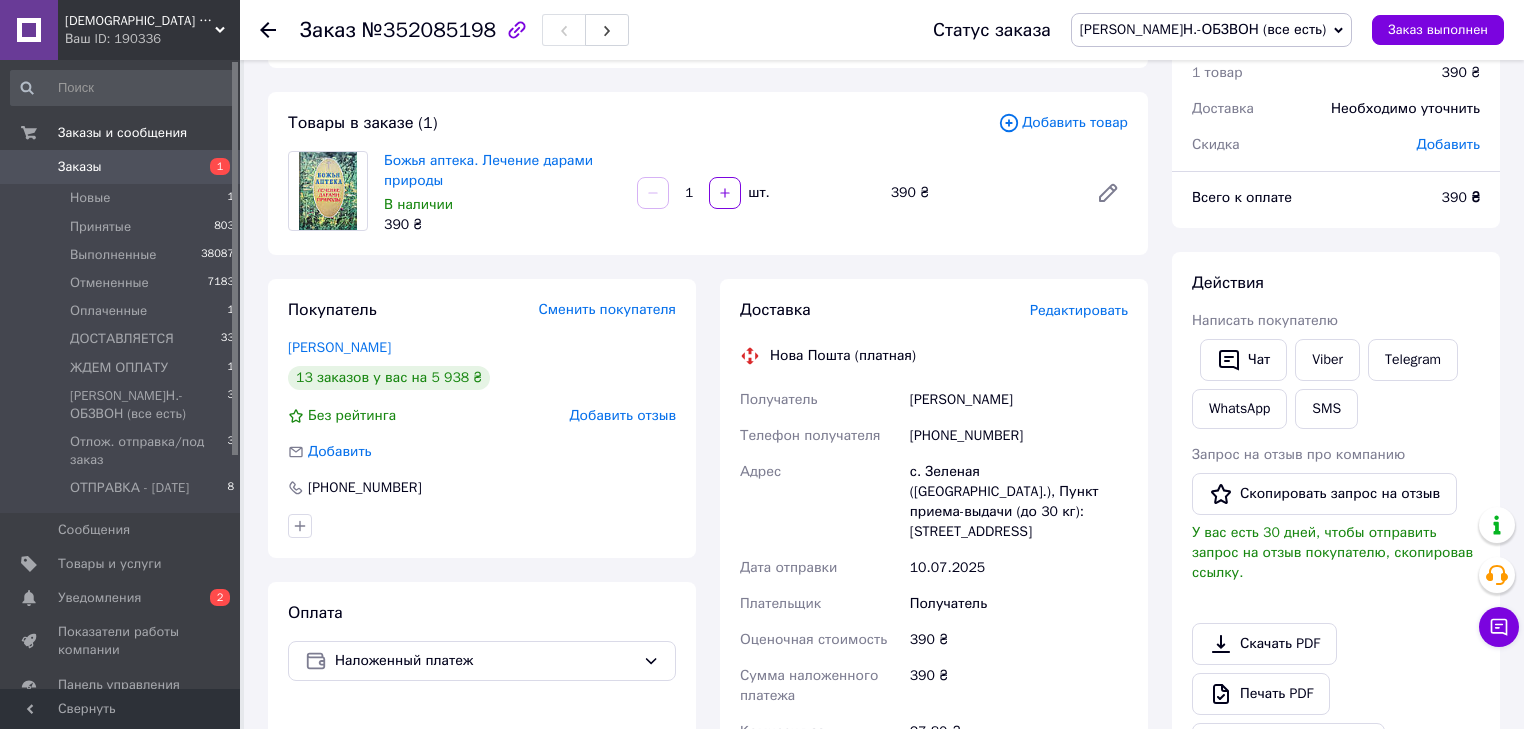 click on "Заказы" at bounding box center [80, 167] 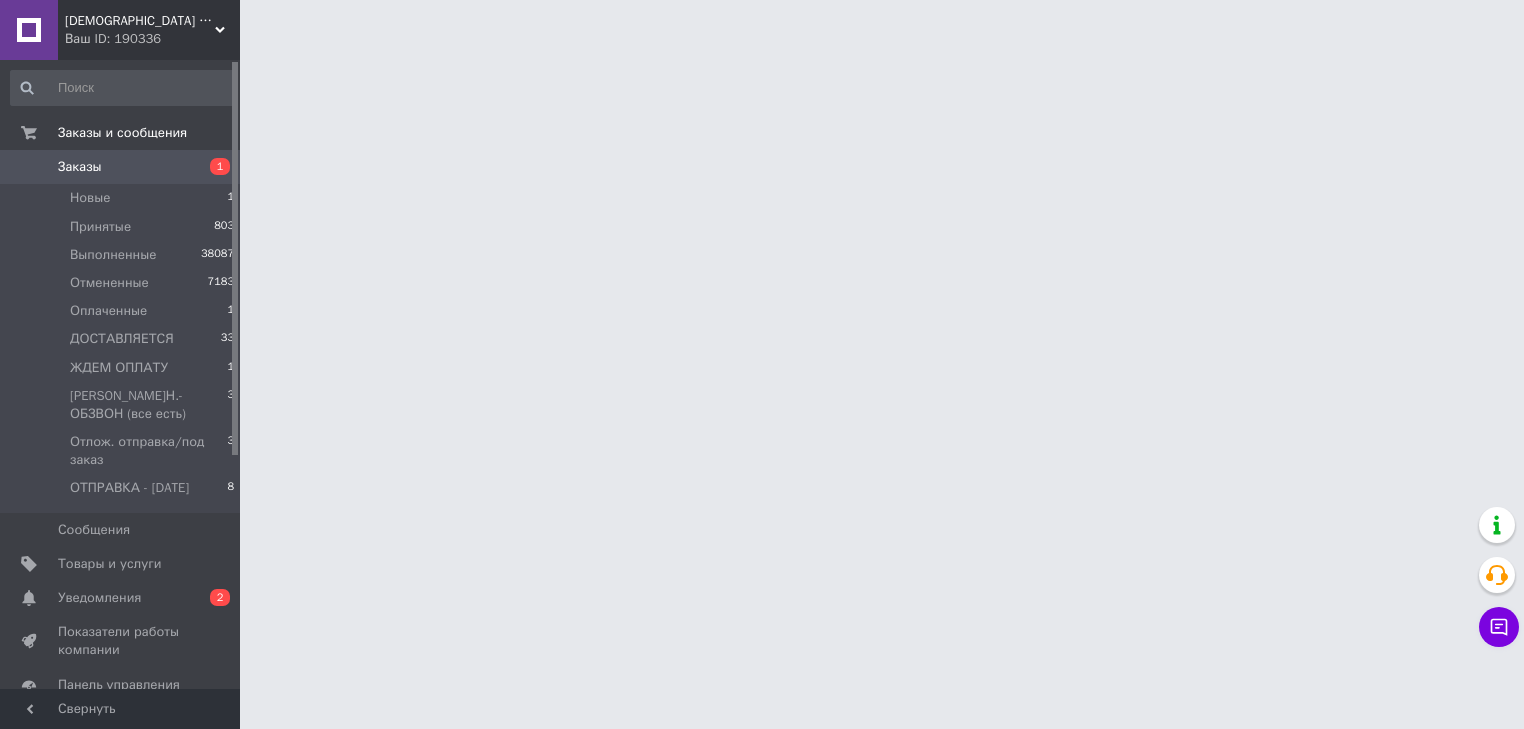 scroll, scrollTop: 0, scrollLeft: 0, axis: both 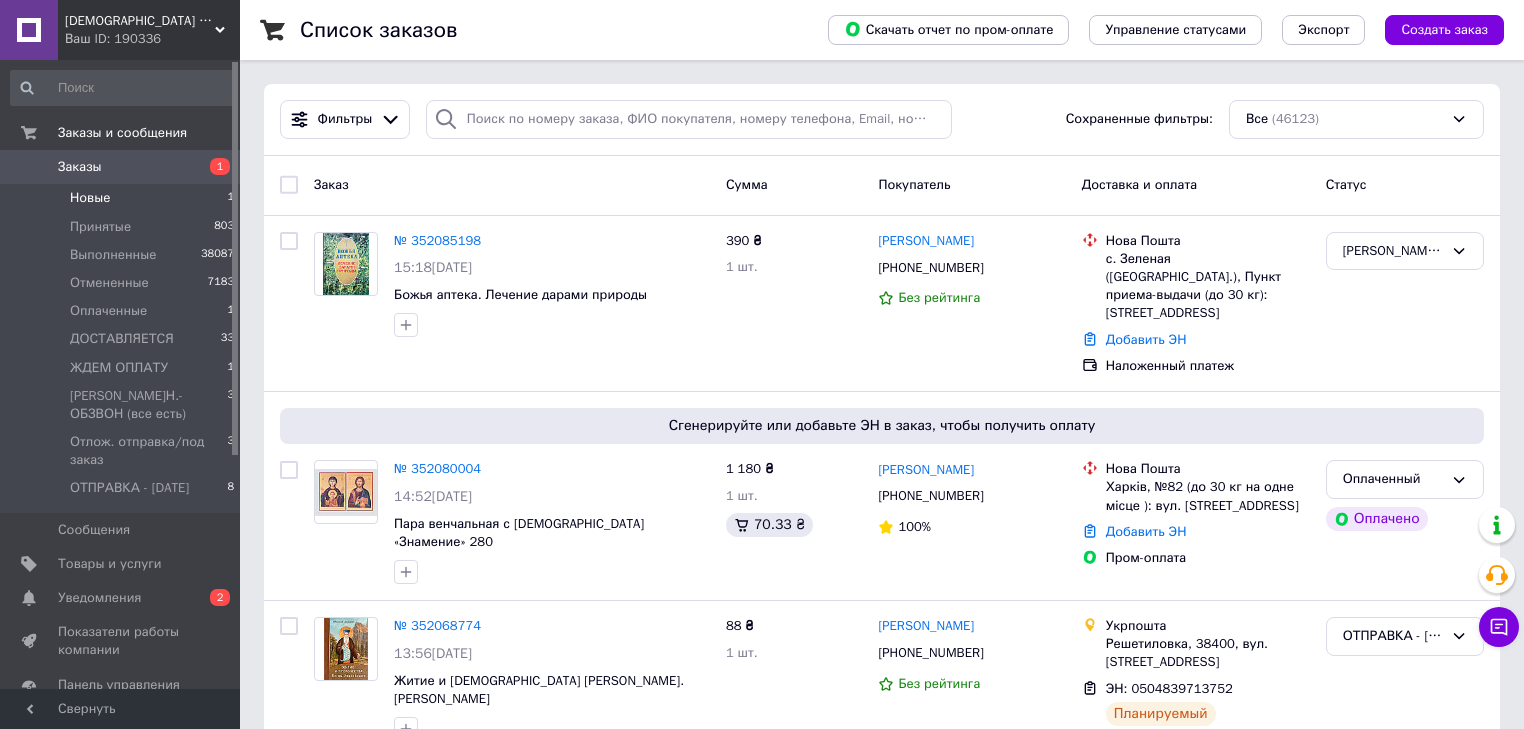 click on "Новые" at bounding box center (90, 198) 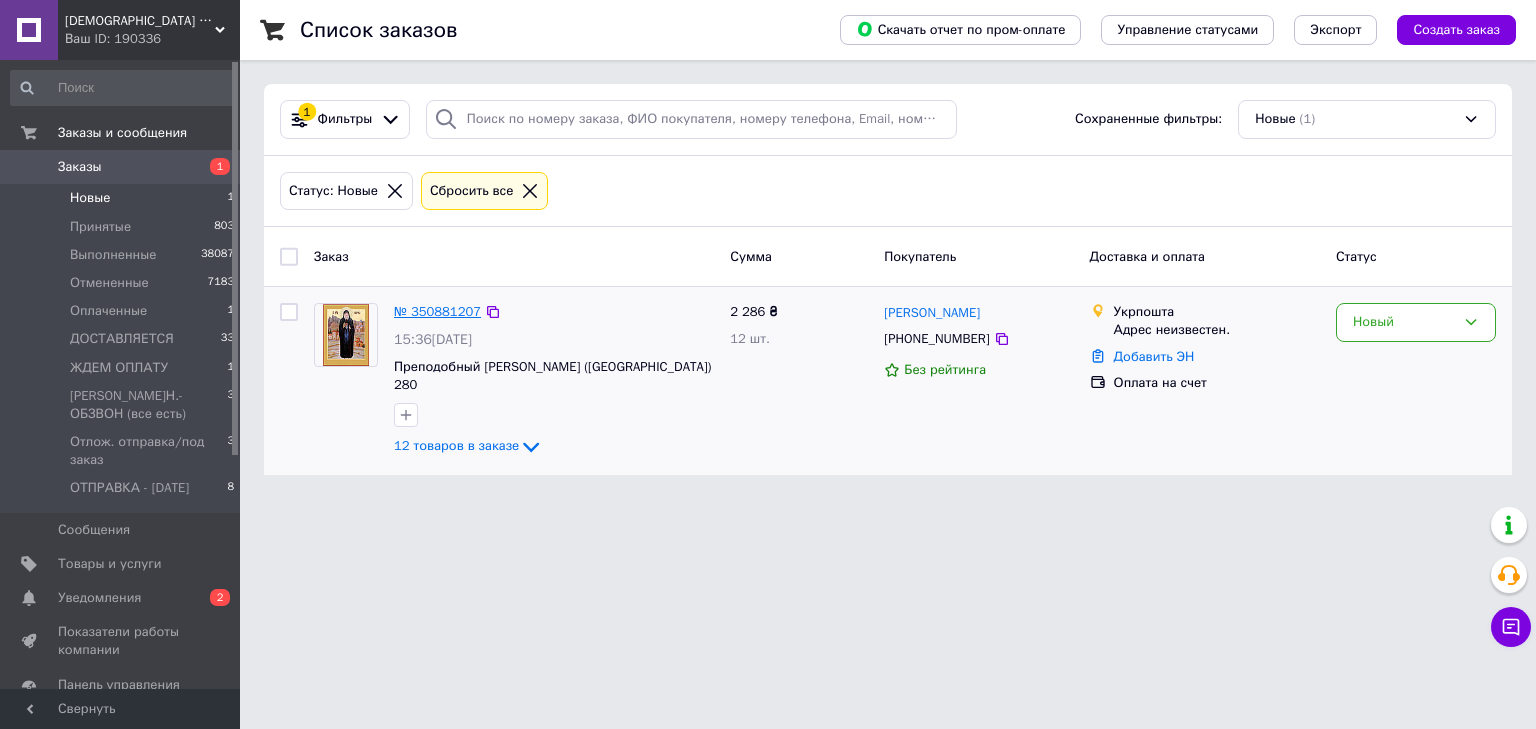 click on "№ 350881207" at bounding box center [437, 311] 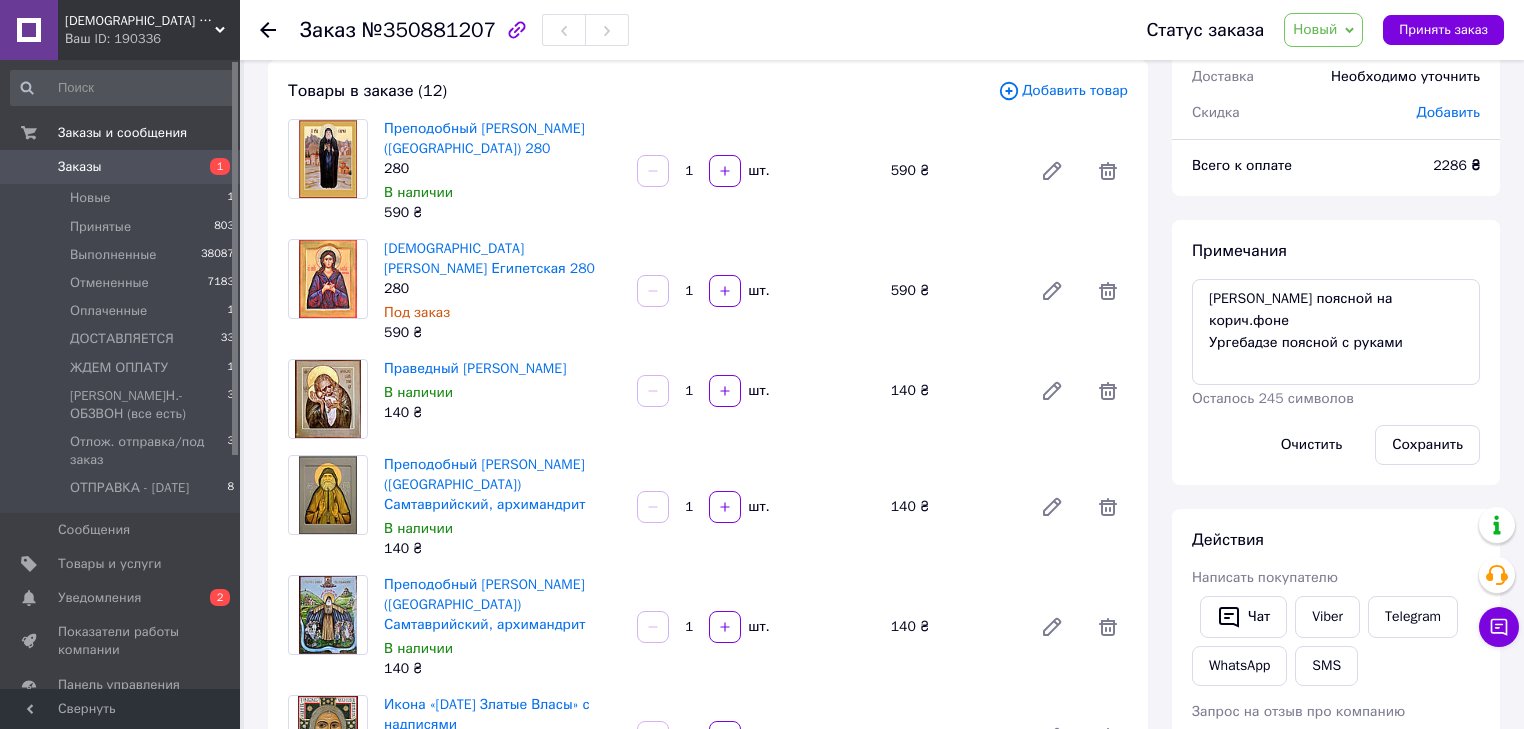 scroll, scrollTop: 0, scrollLeft: 0, axis: both 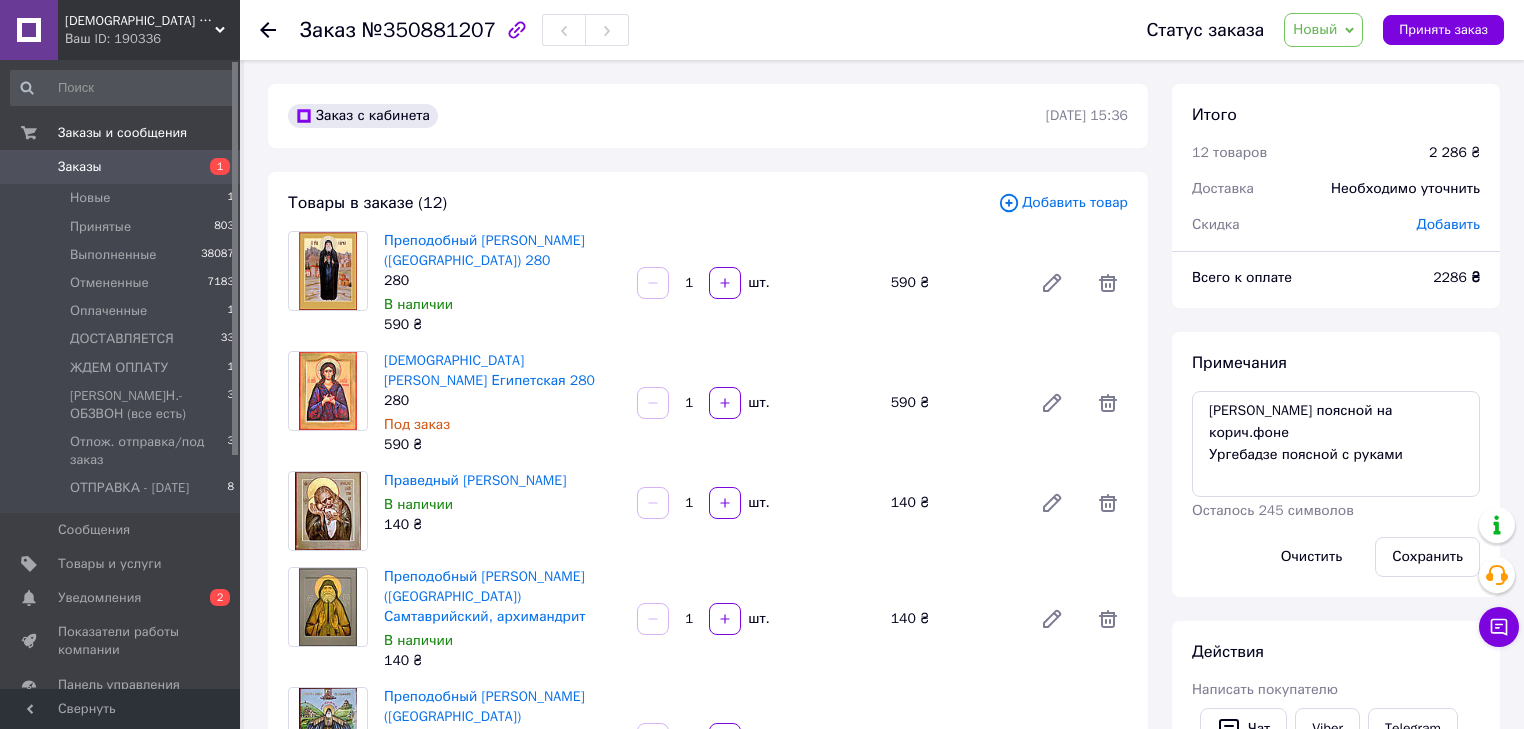 click on "Добавить товар" at bounding box center [1063, 203] 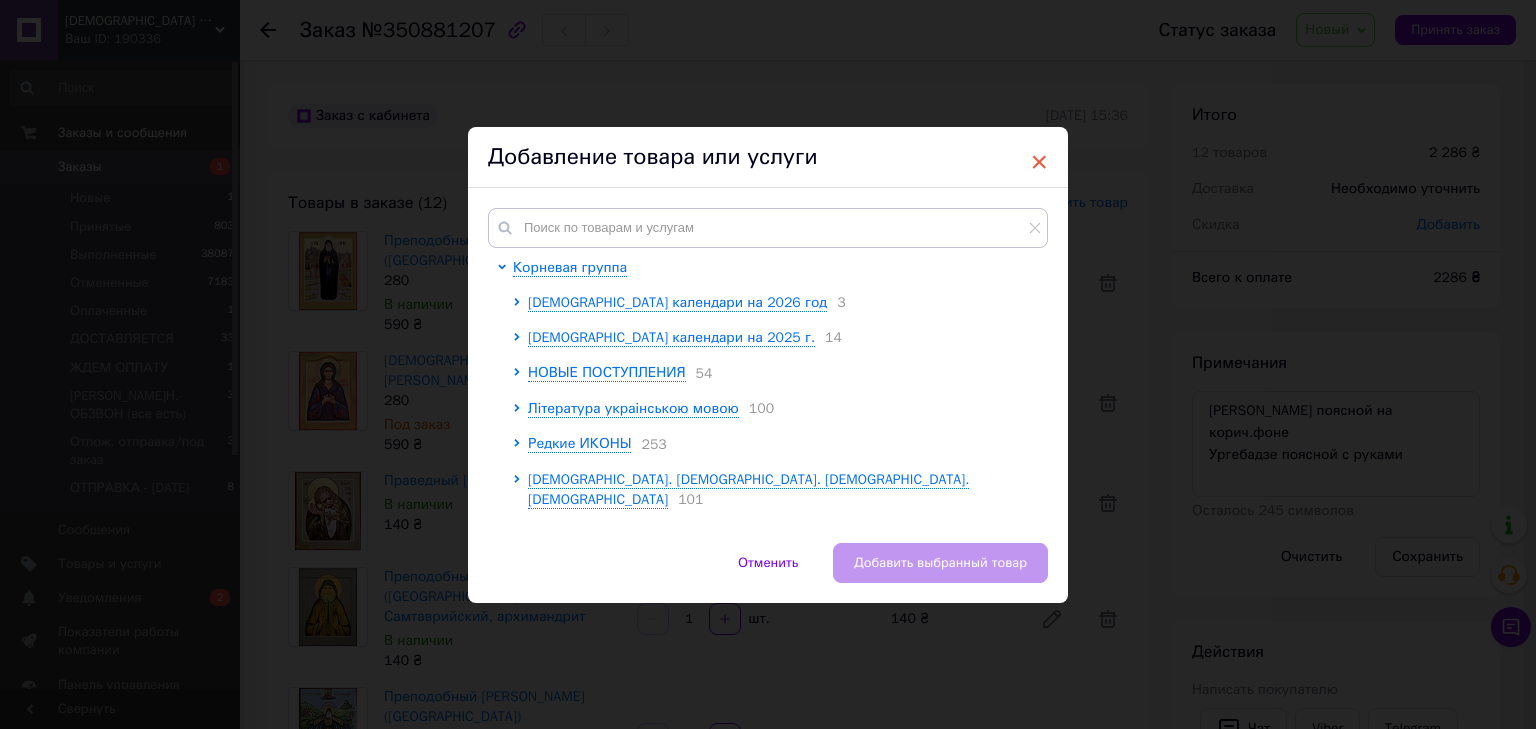 click on "×" at bounding box center (1039, 162) 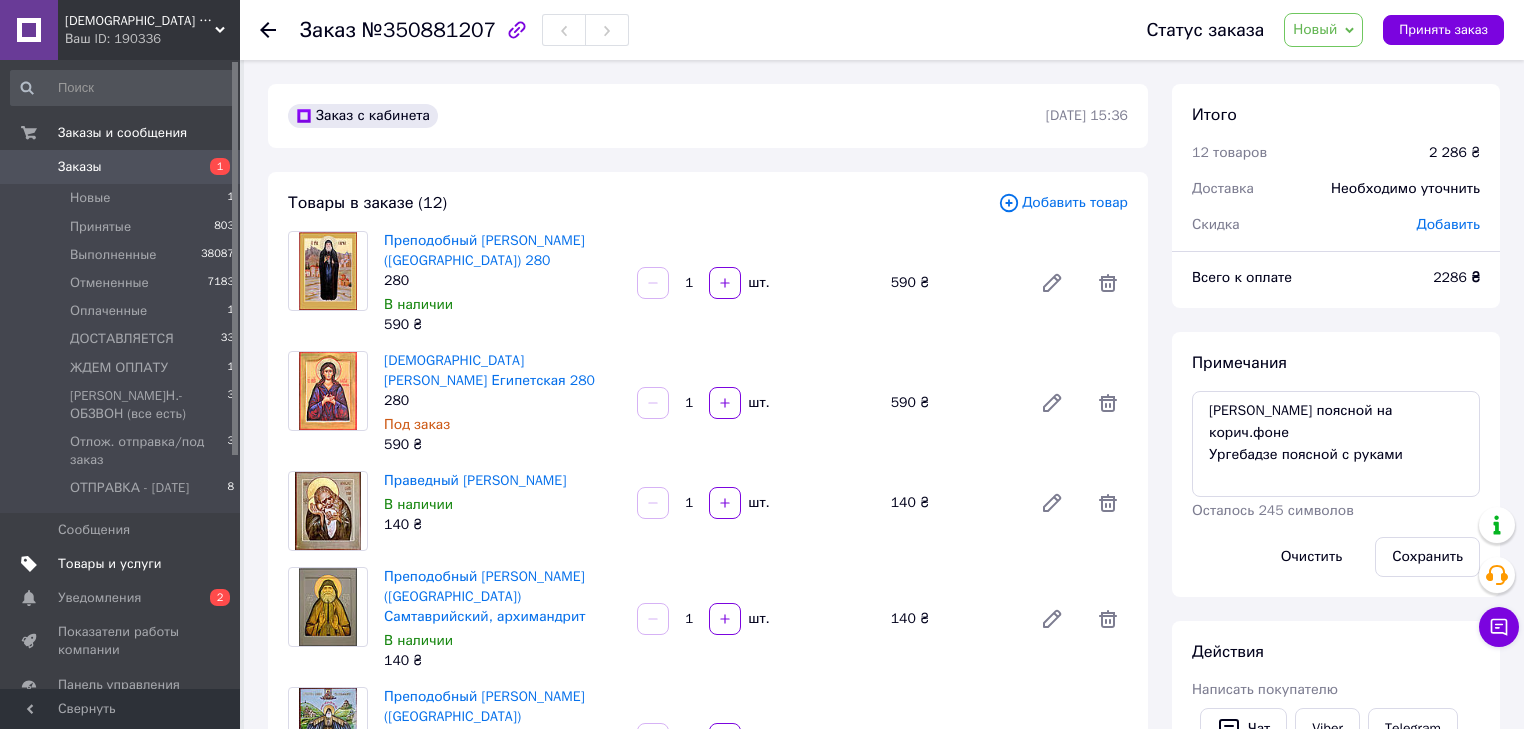click on "Товары и услуги" at bounding box center (110, 564) 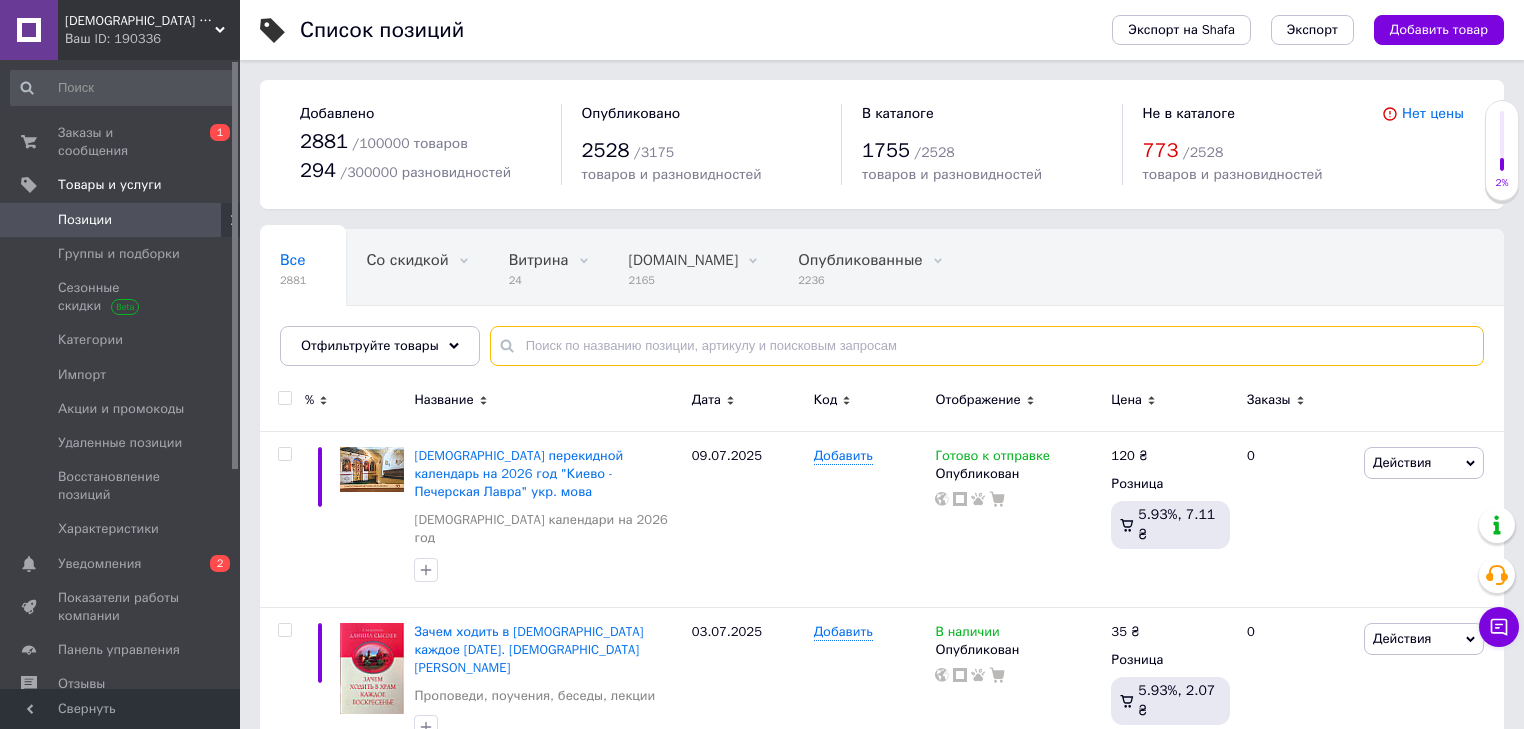 click at bounding box center [987, 346] 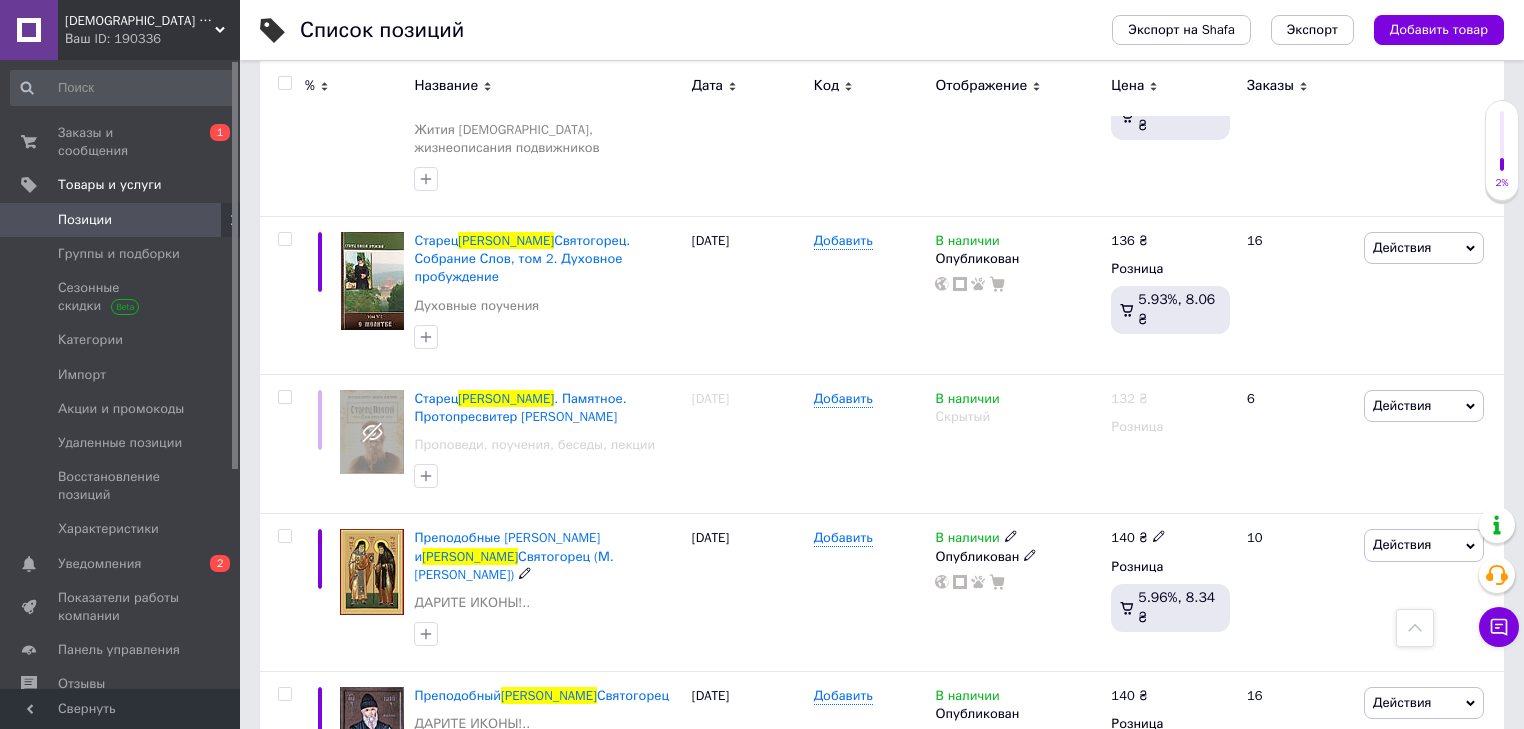 scroll, scrollTop: 3680, scrollLeft: 0, axis: vertical 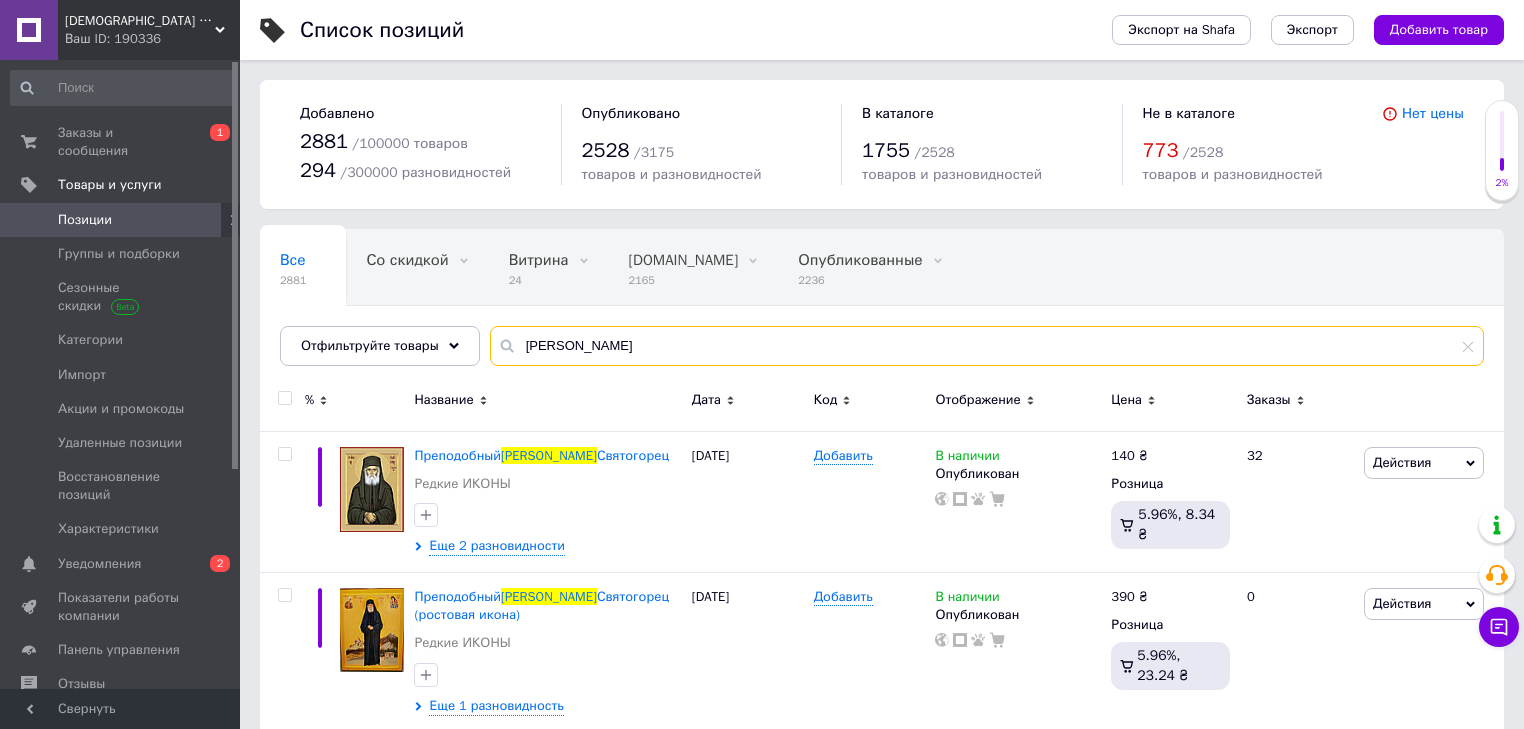drag, startPoint x: 561, startPoint y: 344, endPoint x: 510, endPoint y: 346, distance: 51.0392 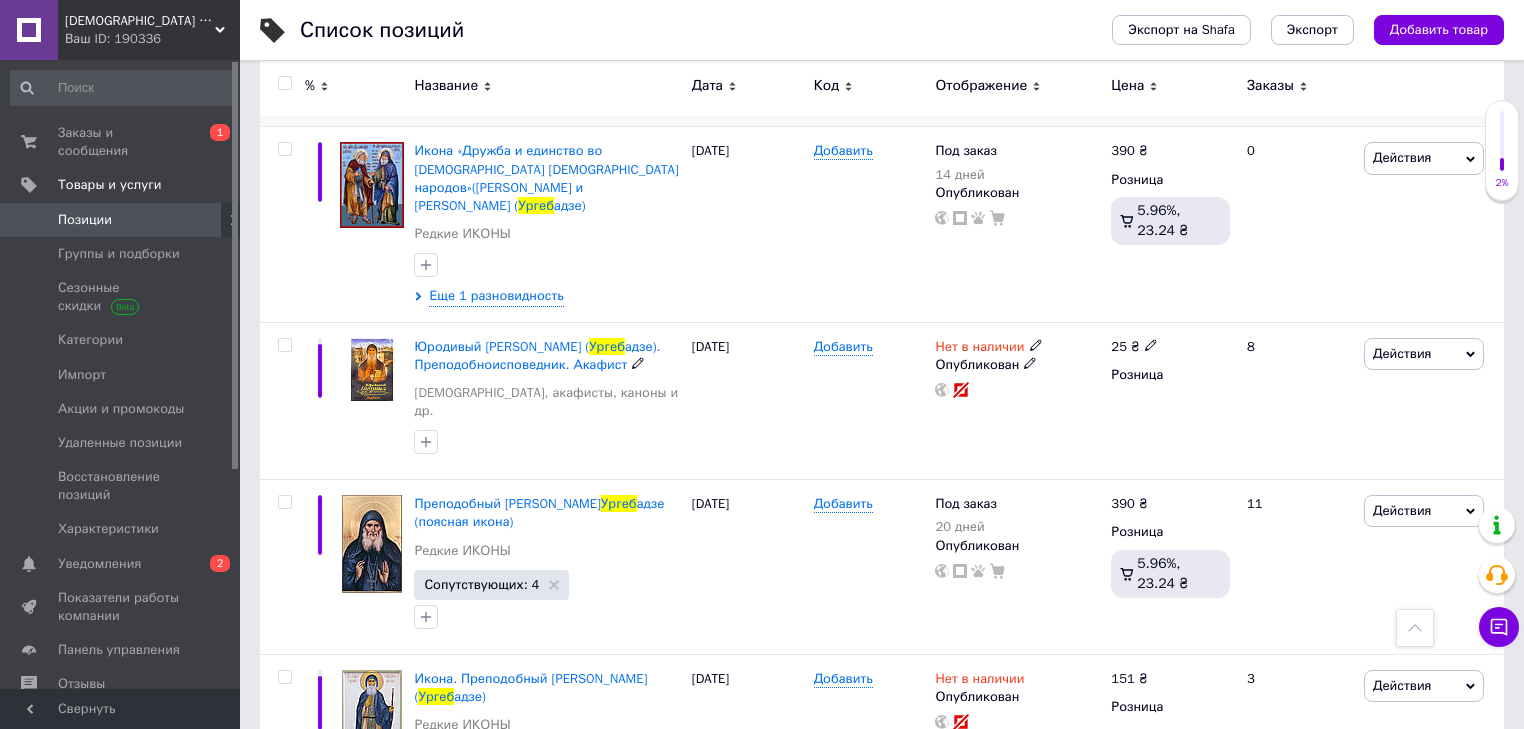 scroll, scrollTop: 560, scrollLeft: 0, axis: vertical 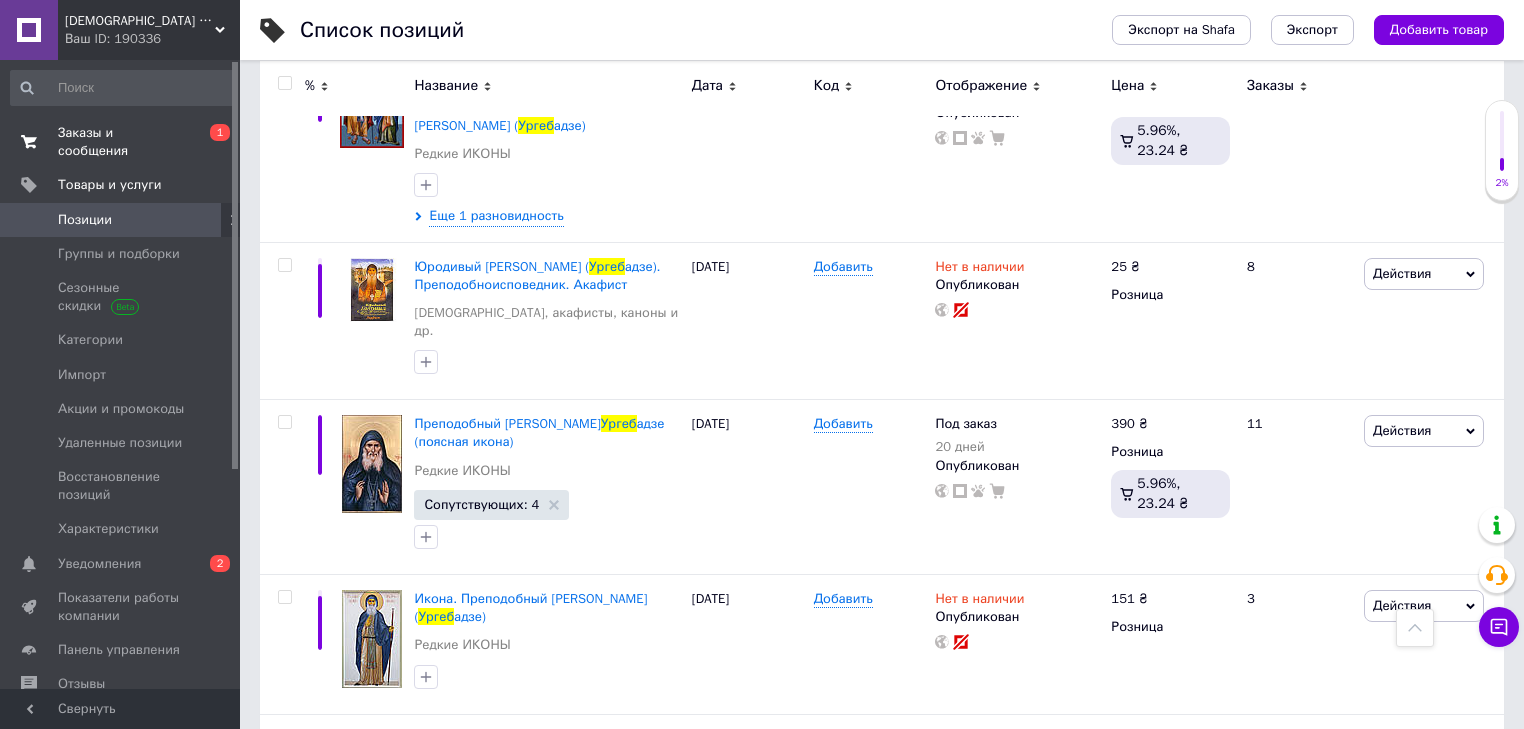 type on "ургеб" 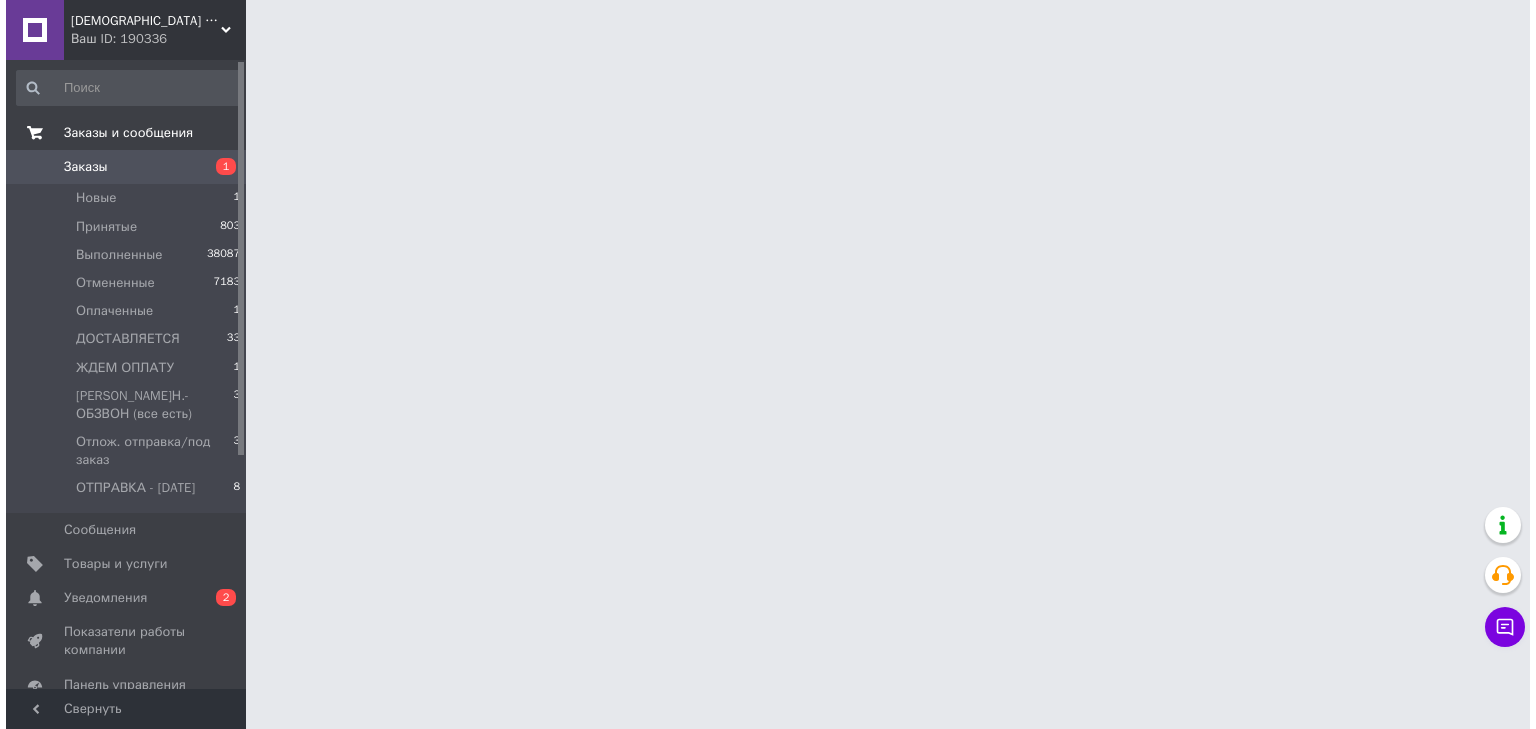 scroll, scrollTop: 0, scrollLeft: 0, axis: both 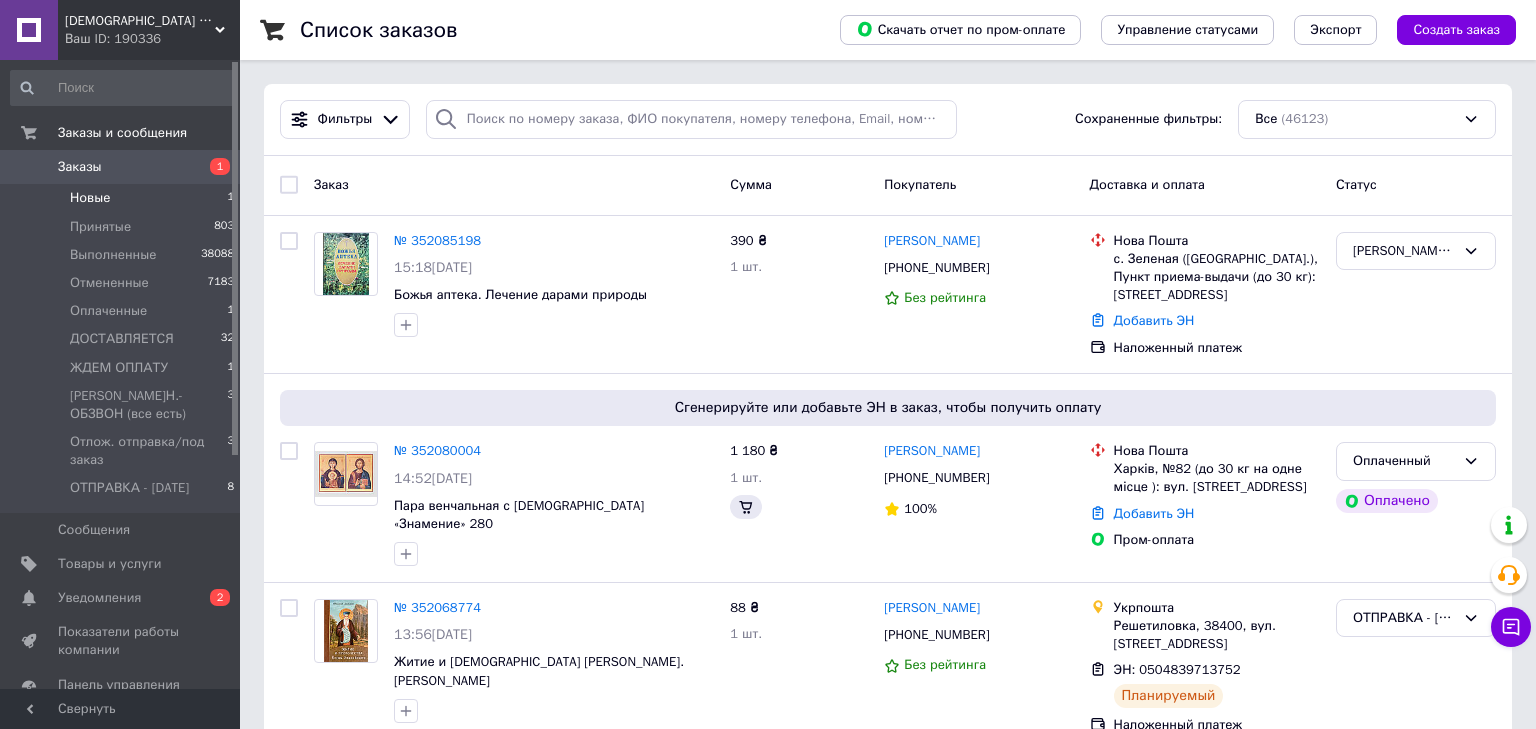 click on "Новые 1" at bounding box center [123, 198] 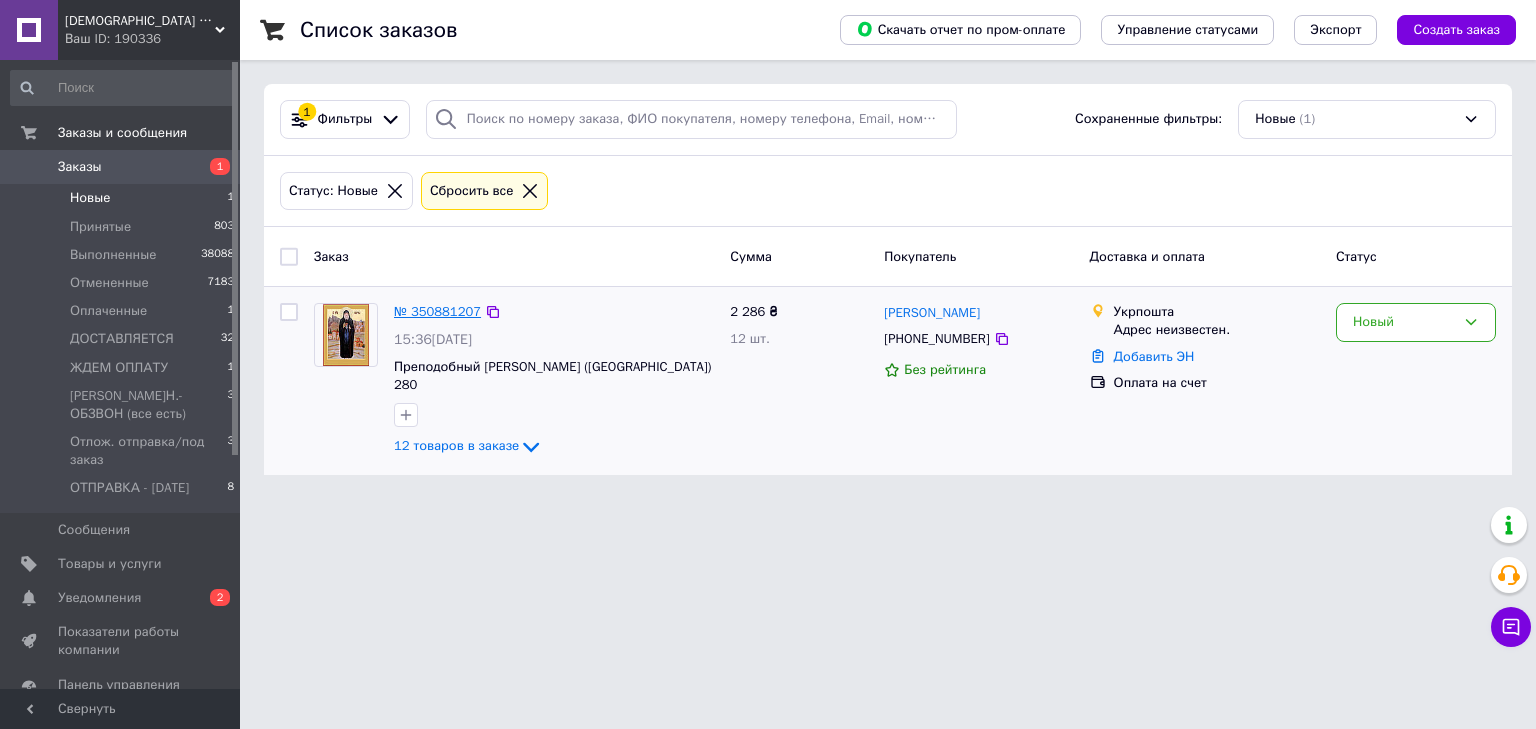 click on "№ 350881207" at bounding box center [437, 311] 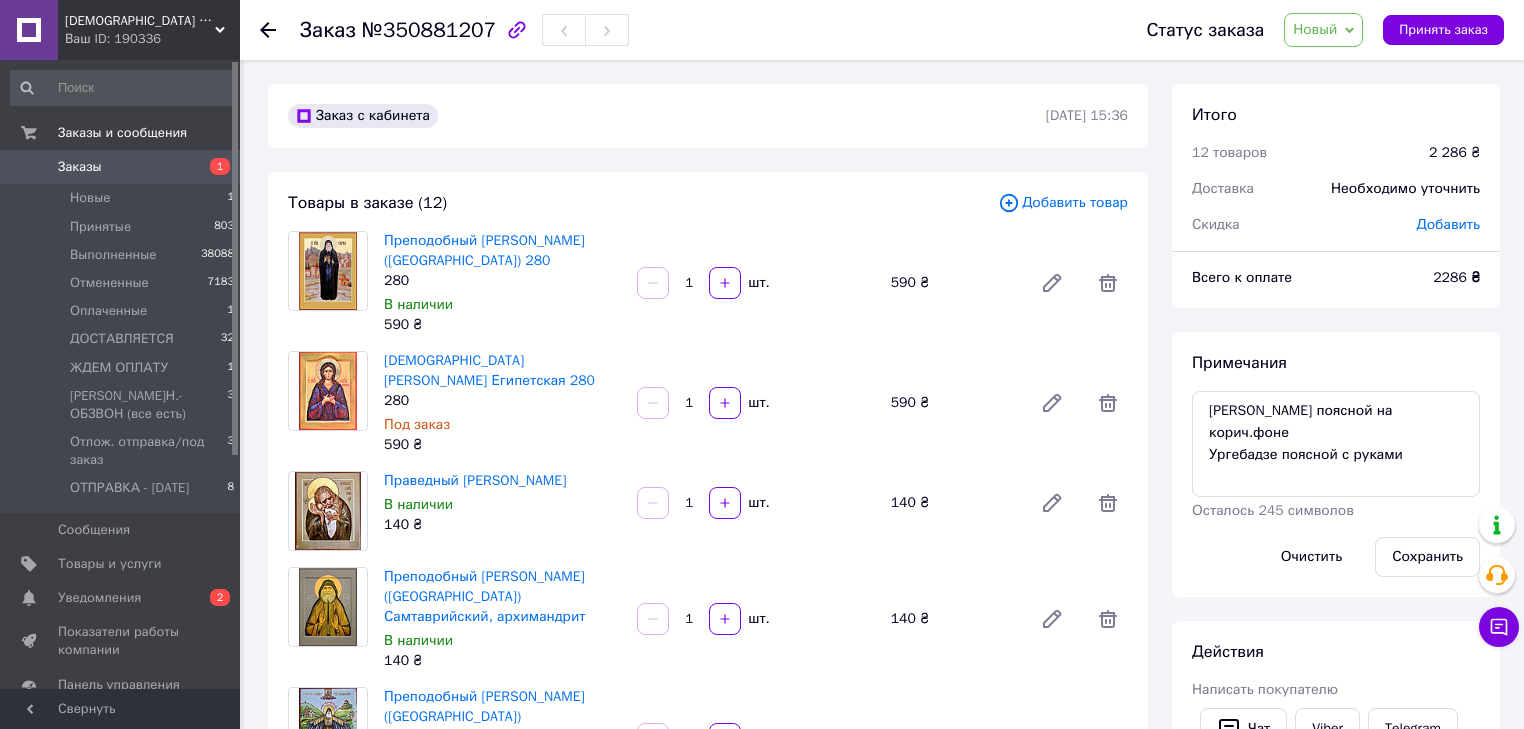 click on "Добавить товар" at bounding box center (1063, 203) 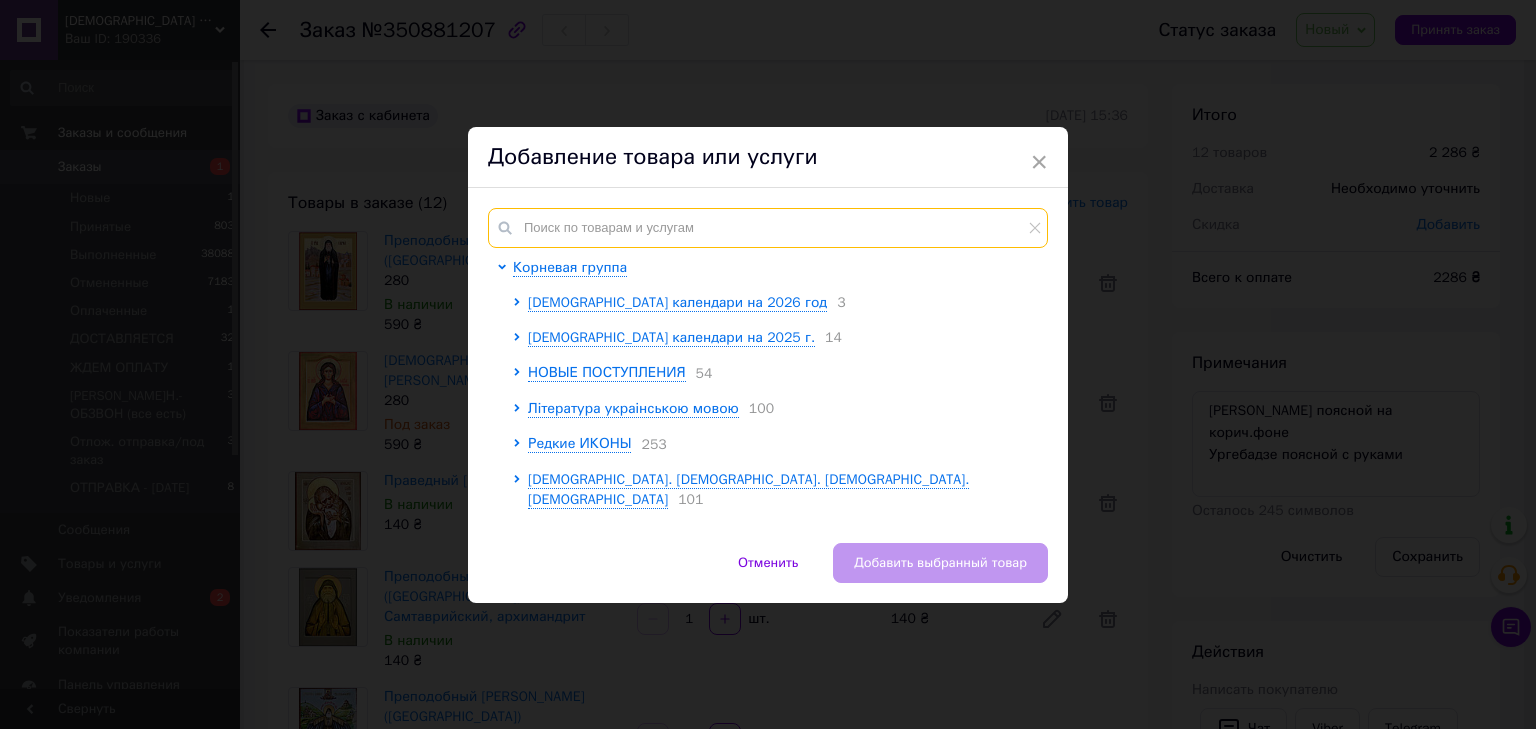 click at bounding box center [768, 228] 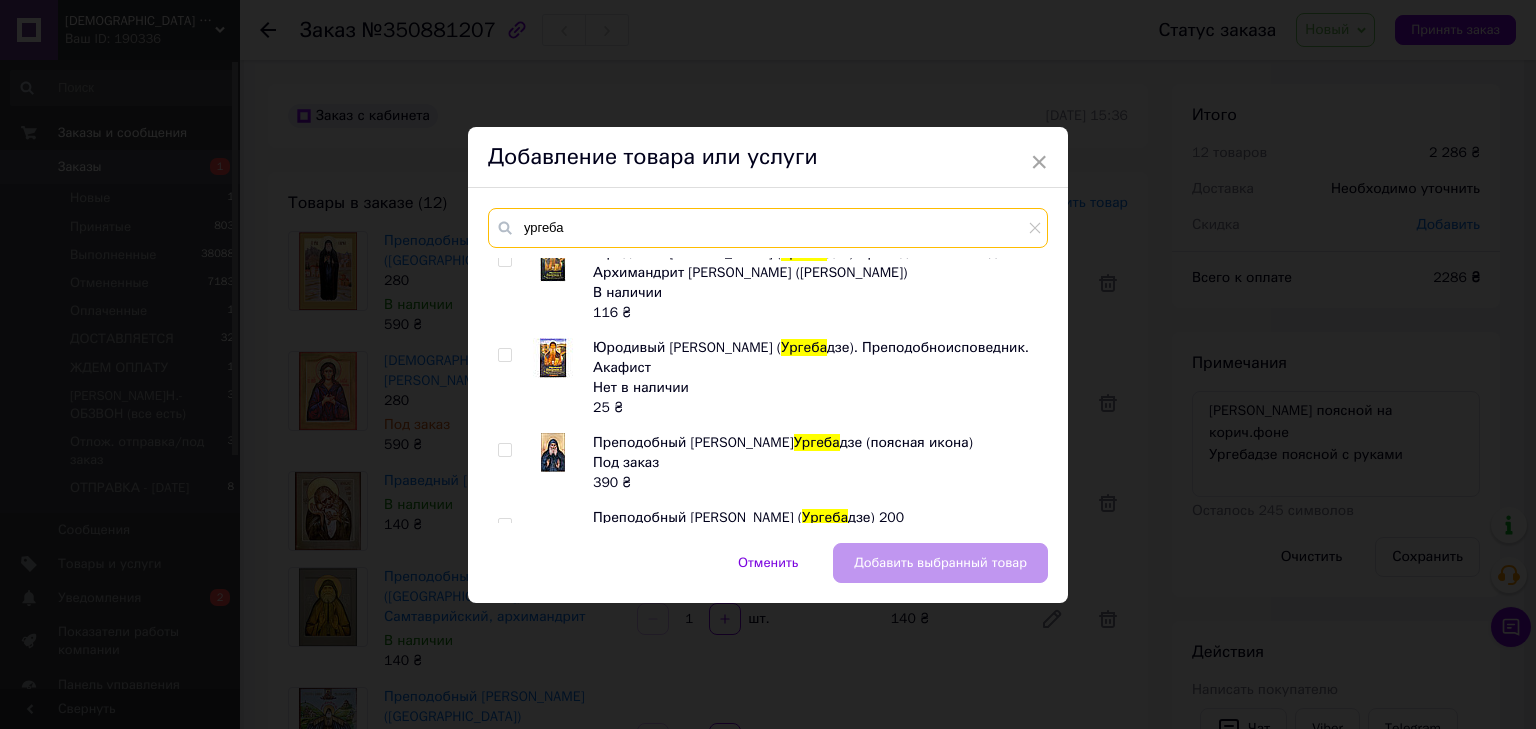 scroll, scrollTop: 320, scrollLeft: 0, axis: vertical 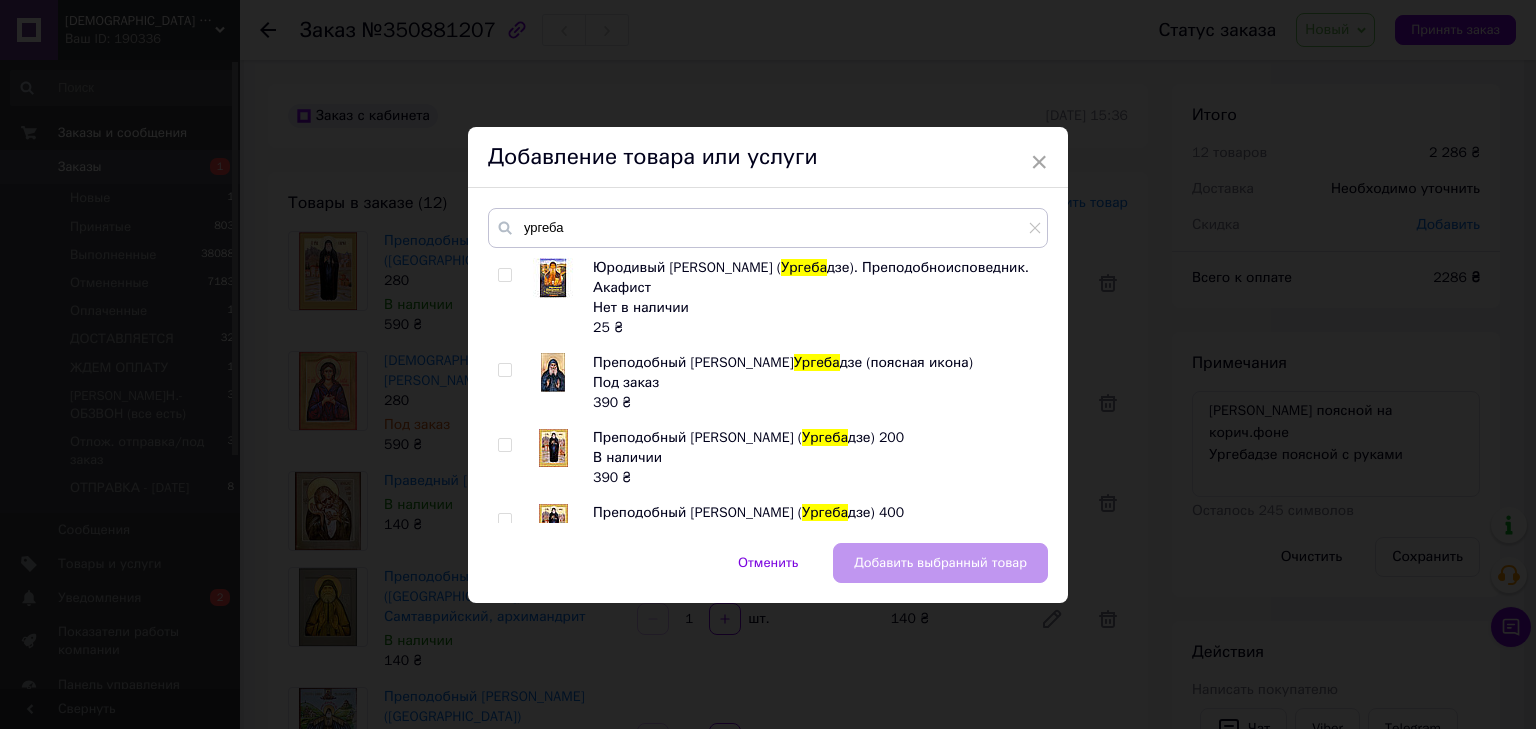 type on "ургеба" 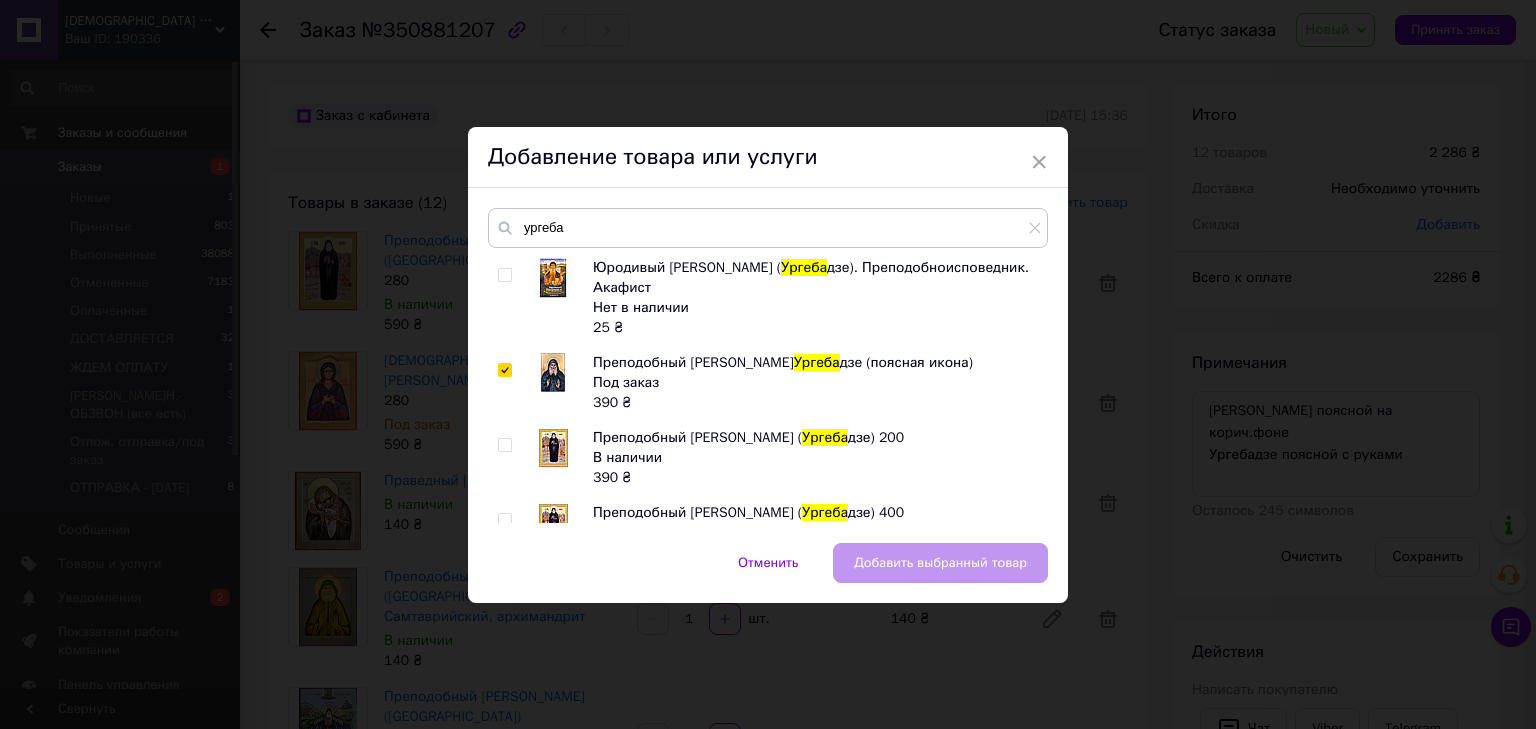 checkbox on "true" 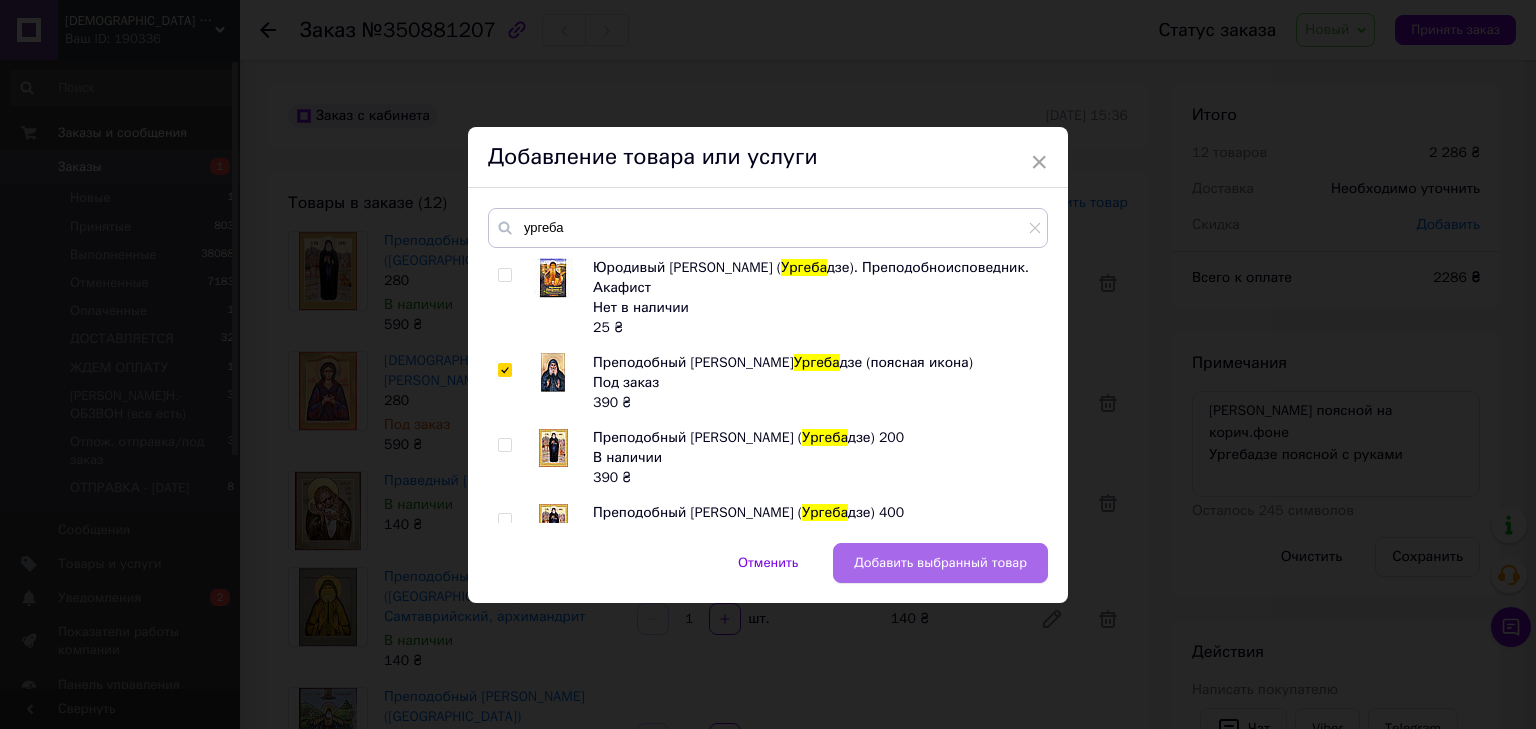 click on "Добавить выбранный товар" at bounding box center [940, 563] 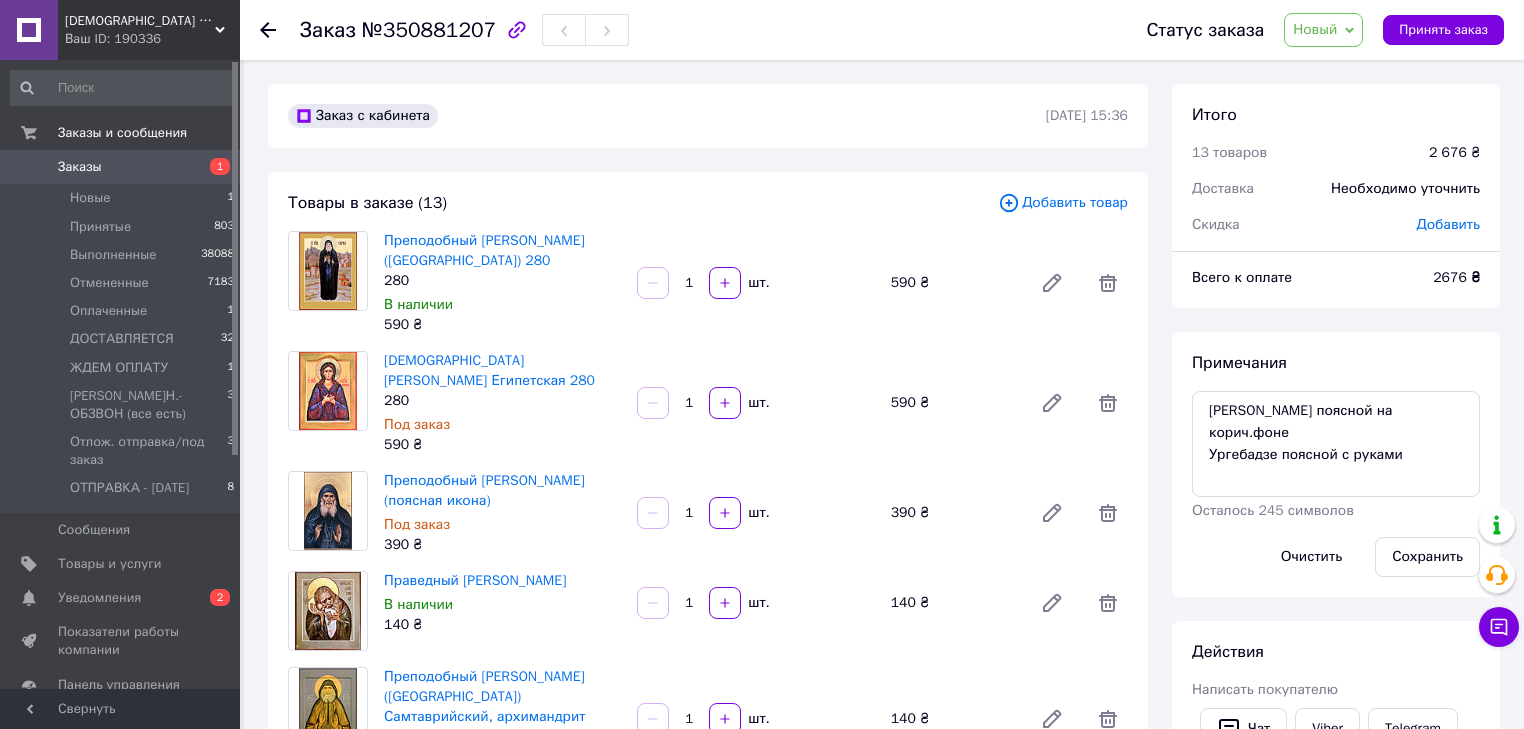 click on "Добавить товар" at bounding box center [1063, 203] 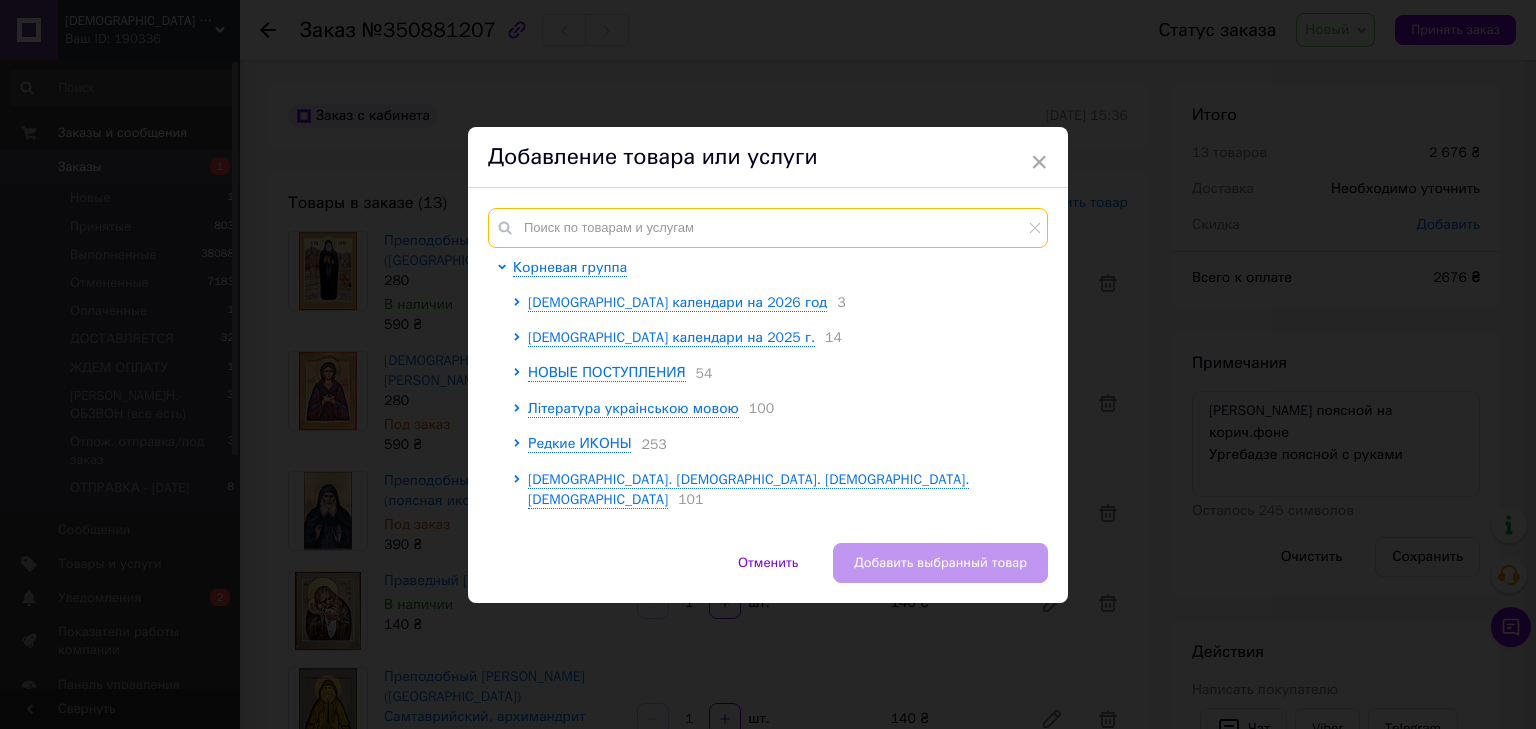 click at bounding box center (768, 228) 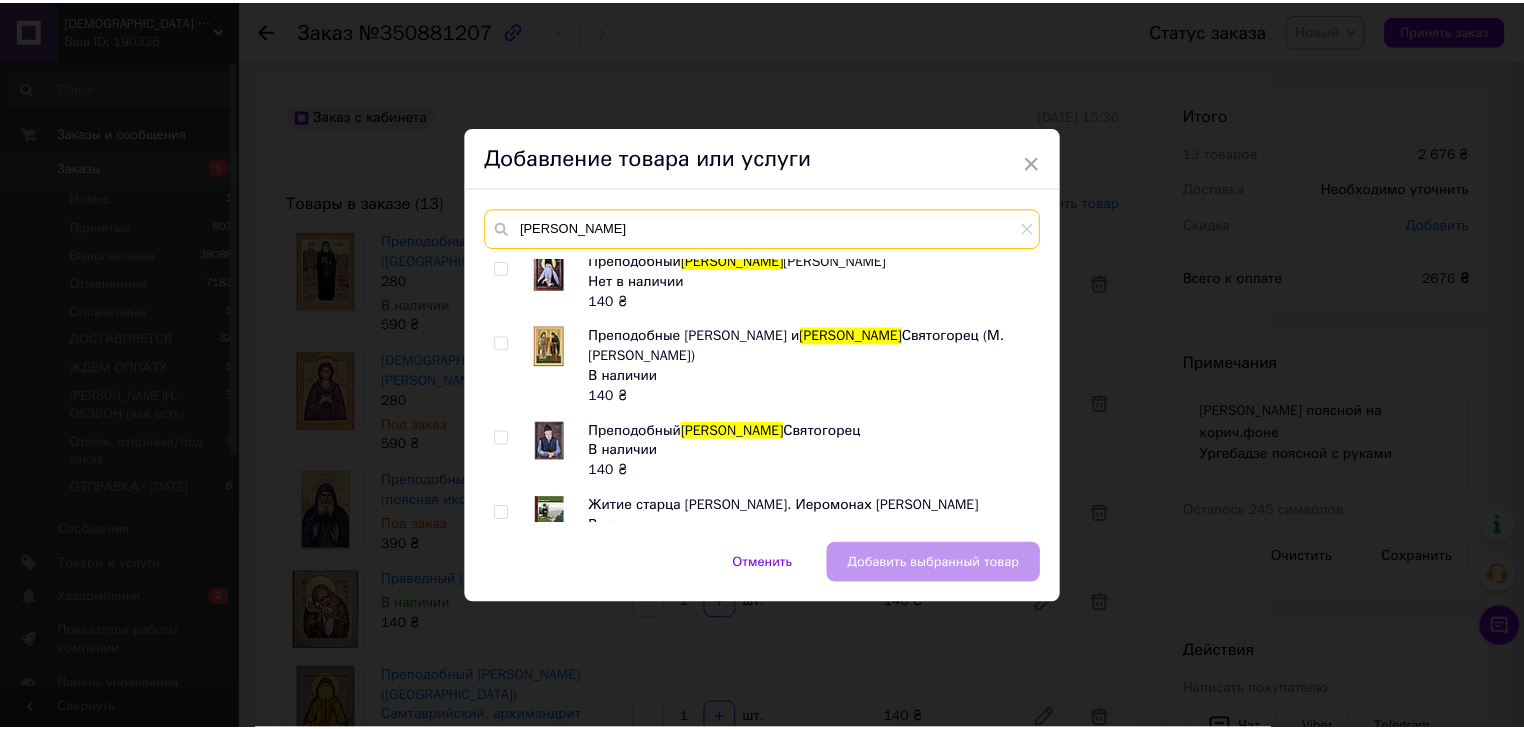 scroll, scrollTop: 320, scrollLeft: 0, axis: vertical 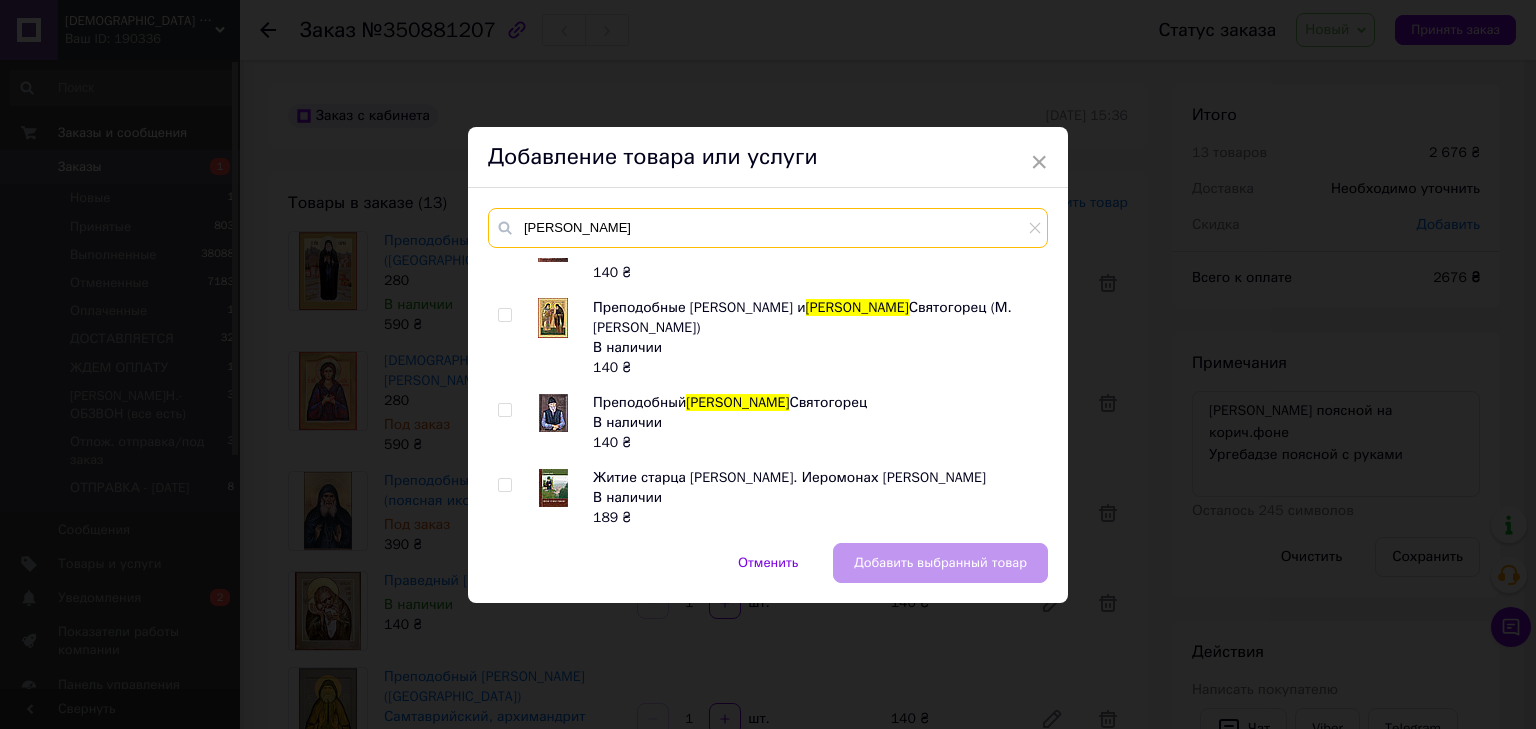 type on "[PERSON_NAME]" 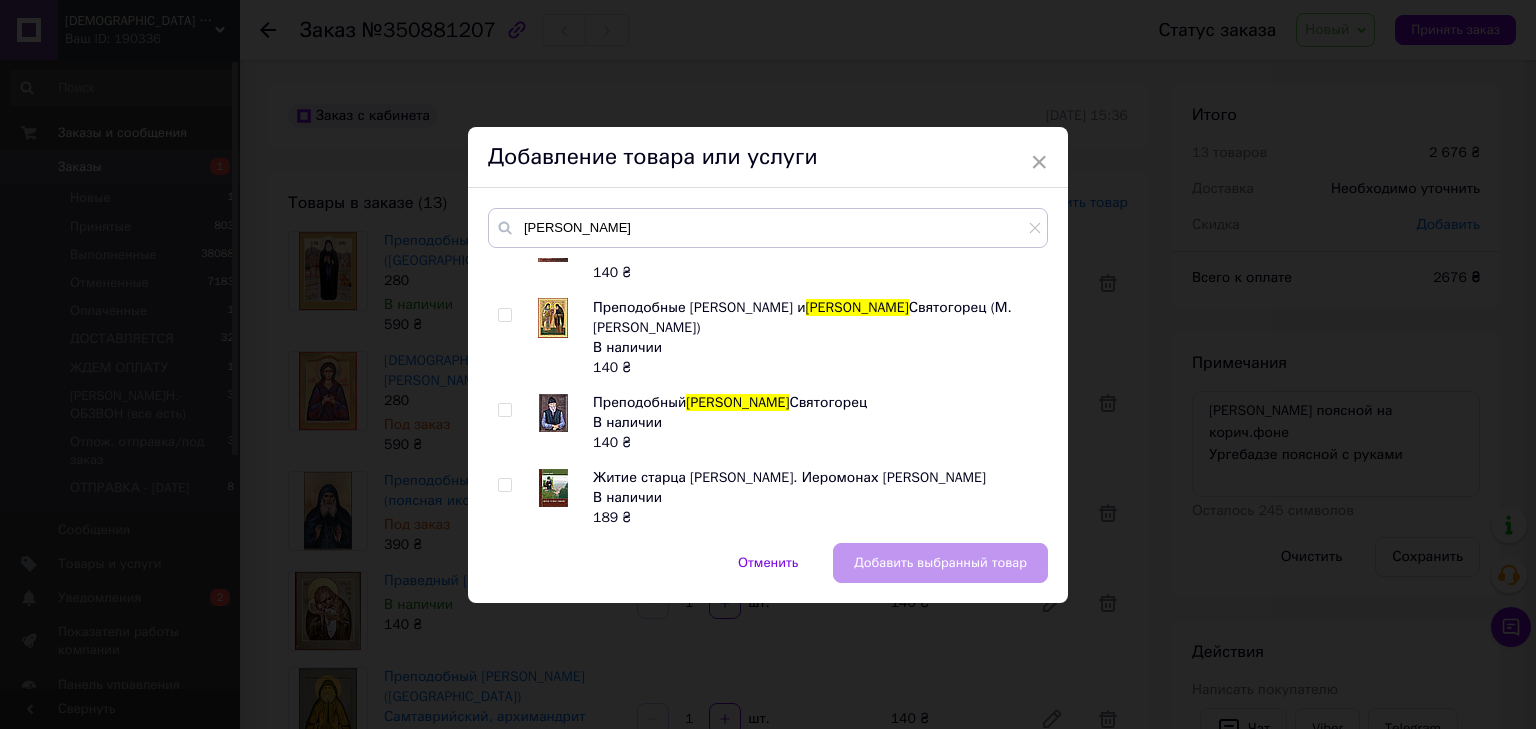 click at bounding box center [504, 410] 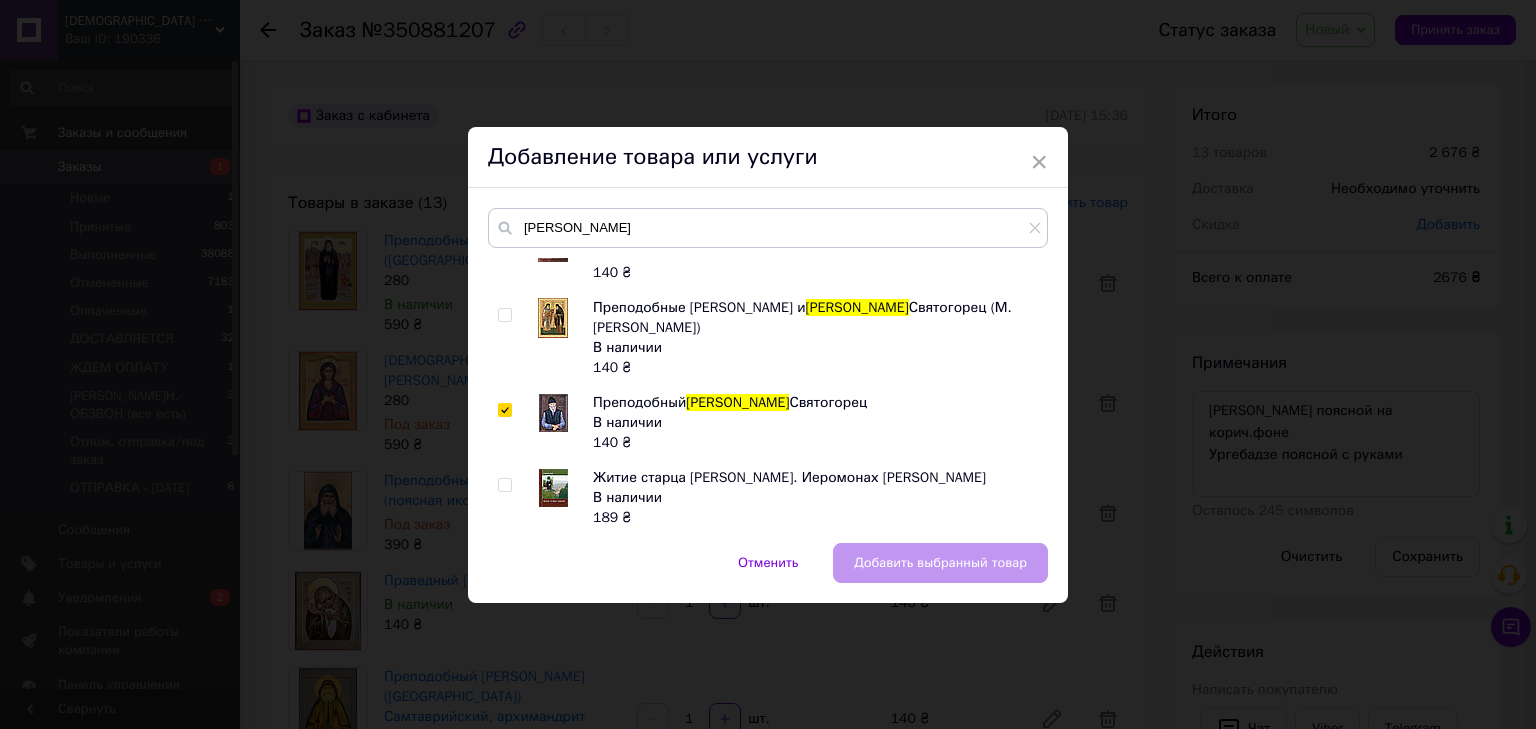checkbox on "true" 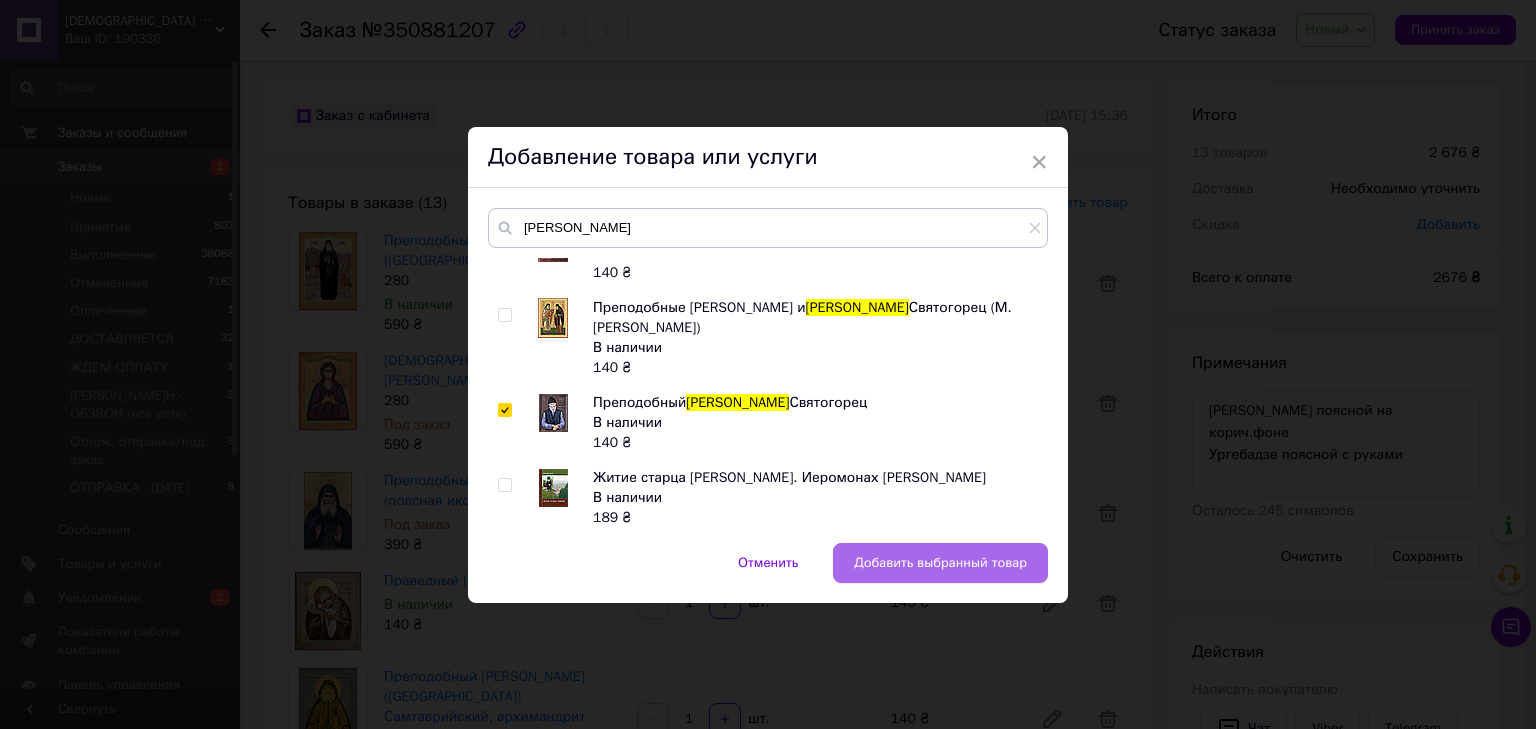 click on "Добавить выбранный товар" at bounding box center [940, 563] 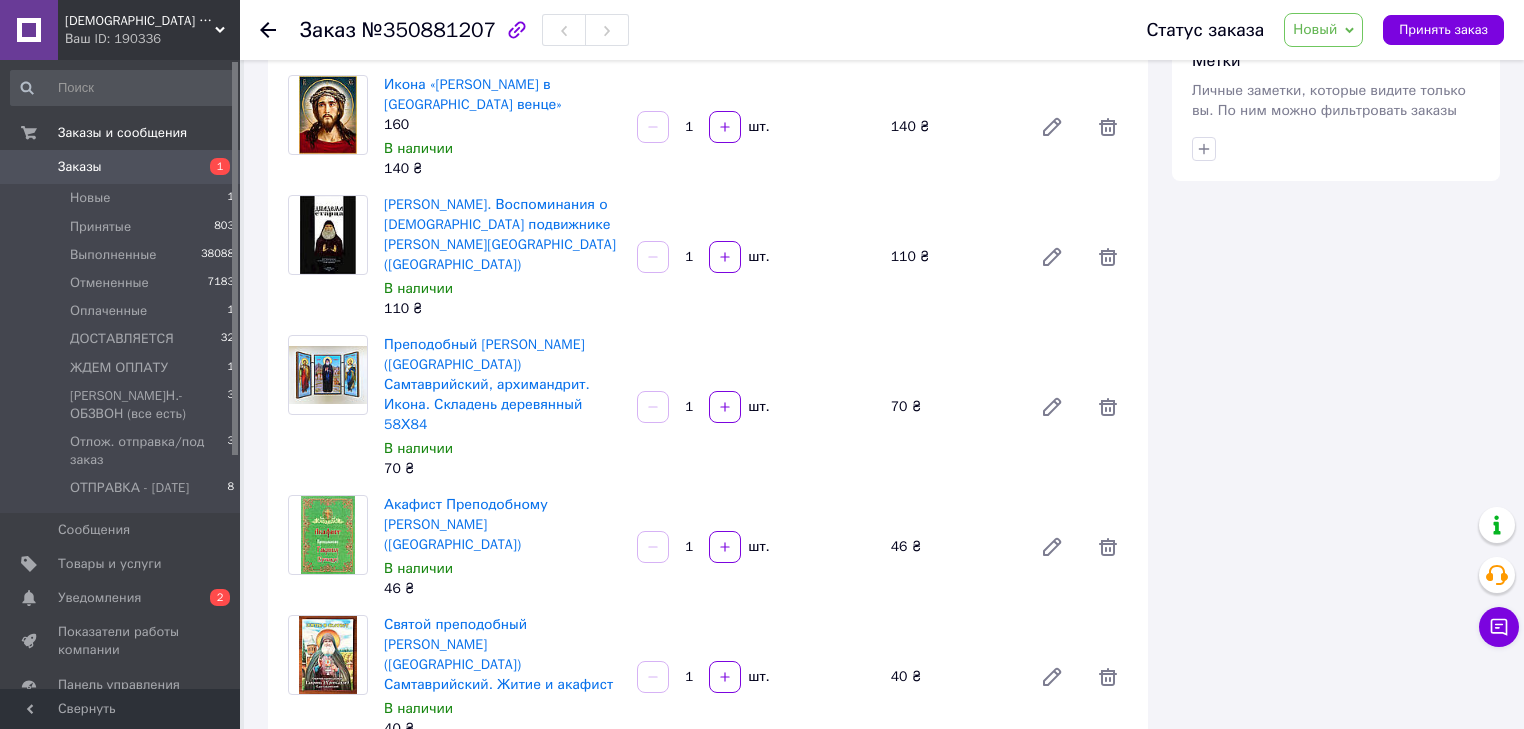 scroll, scrollTop: 1120, scrollLeft: 0, axis: vertical 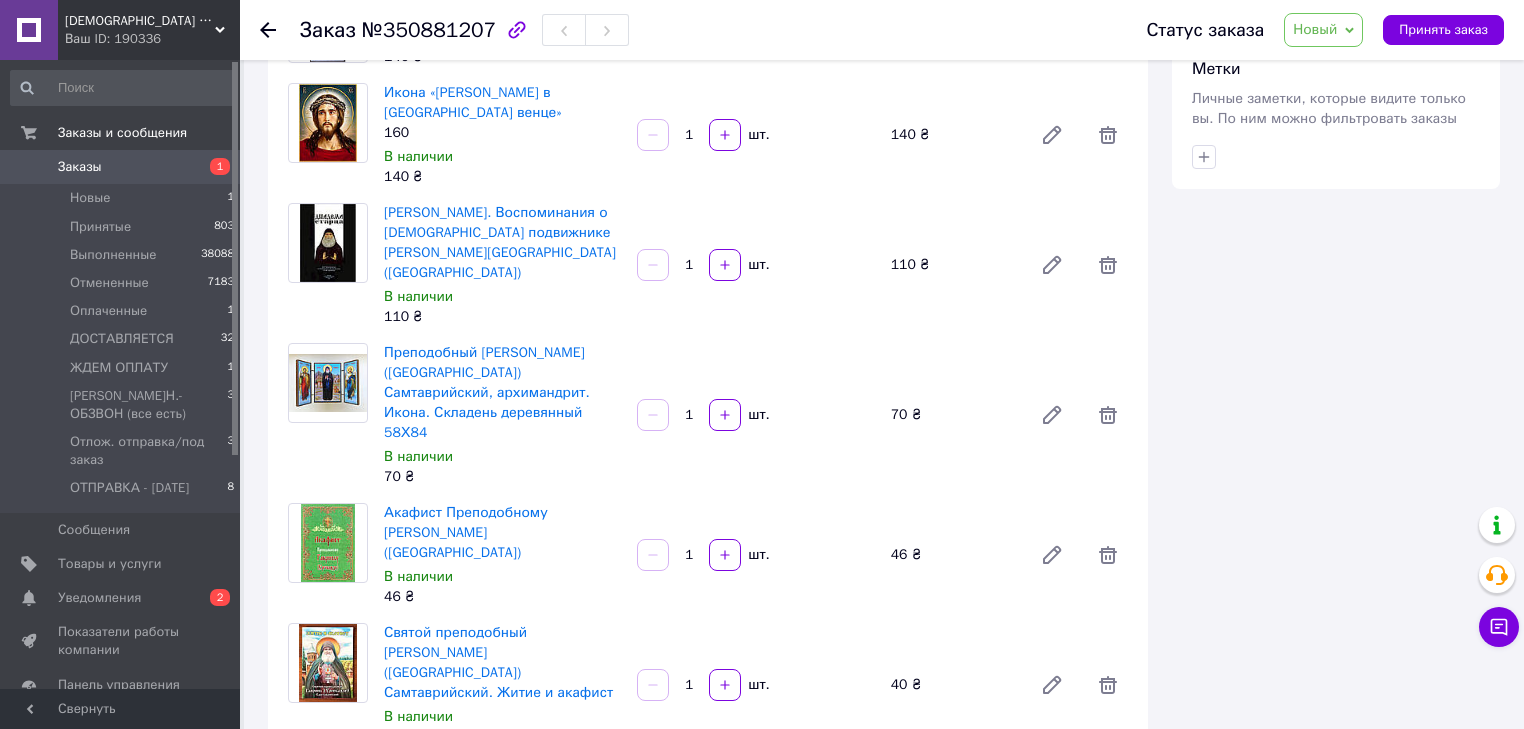 click on "1" at bounding box center [689, 415] 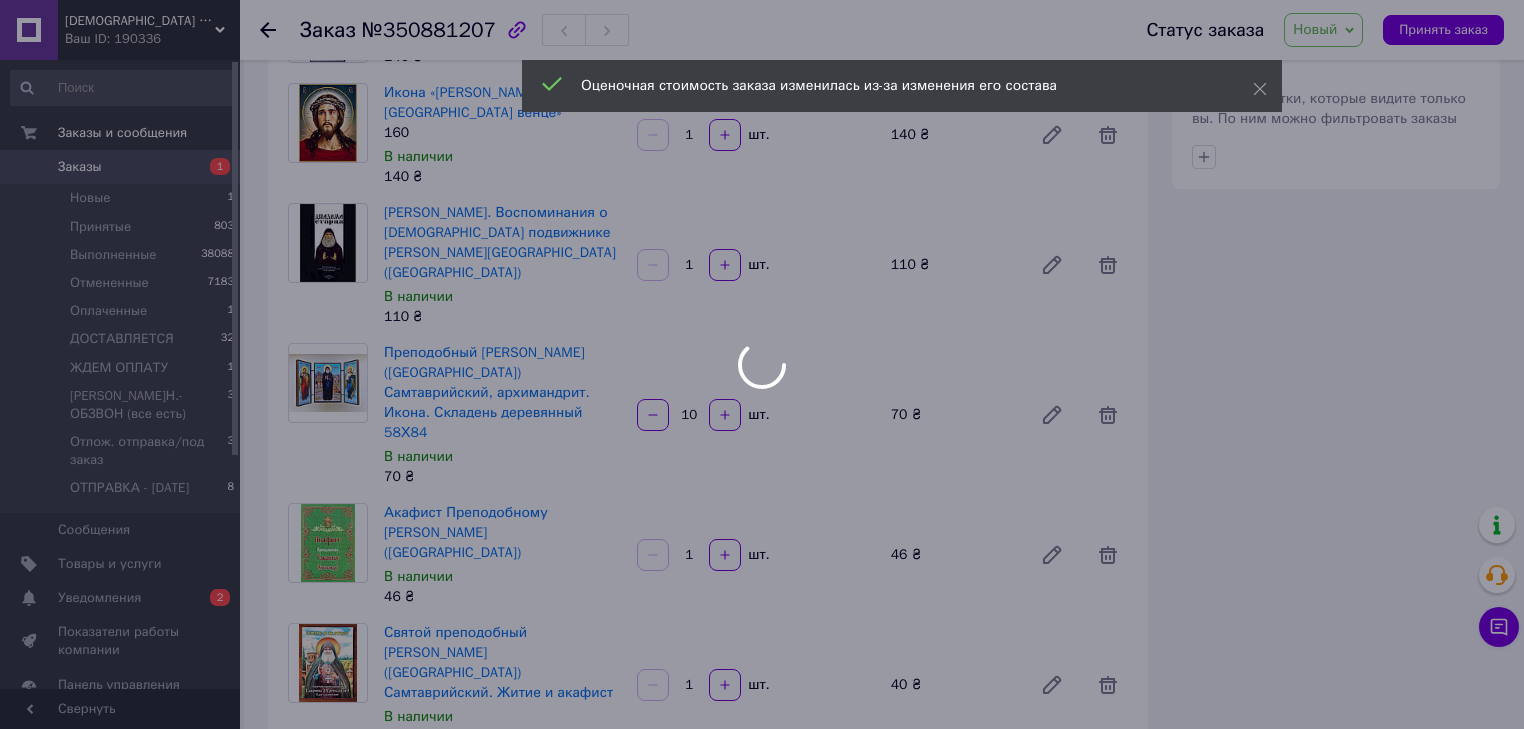 type on "10" 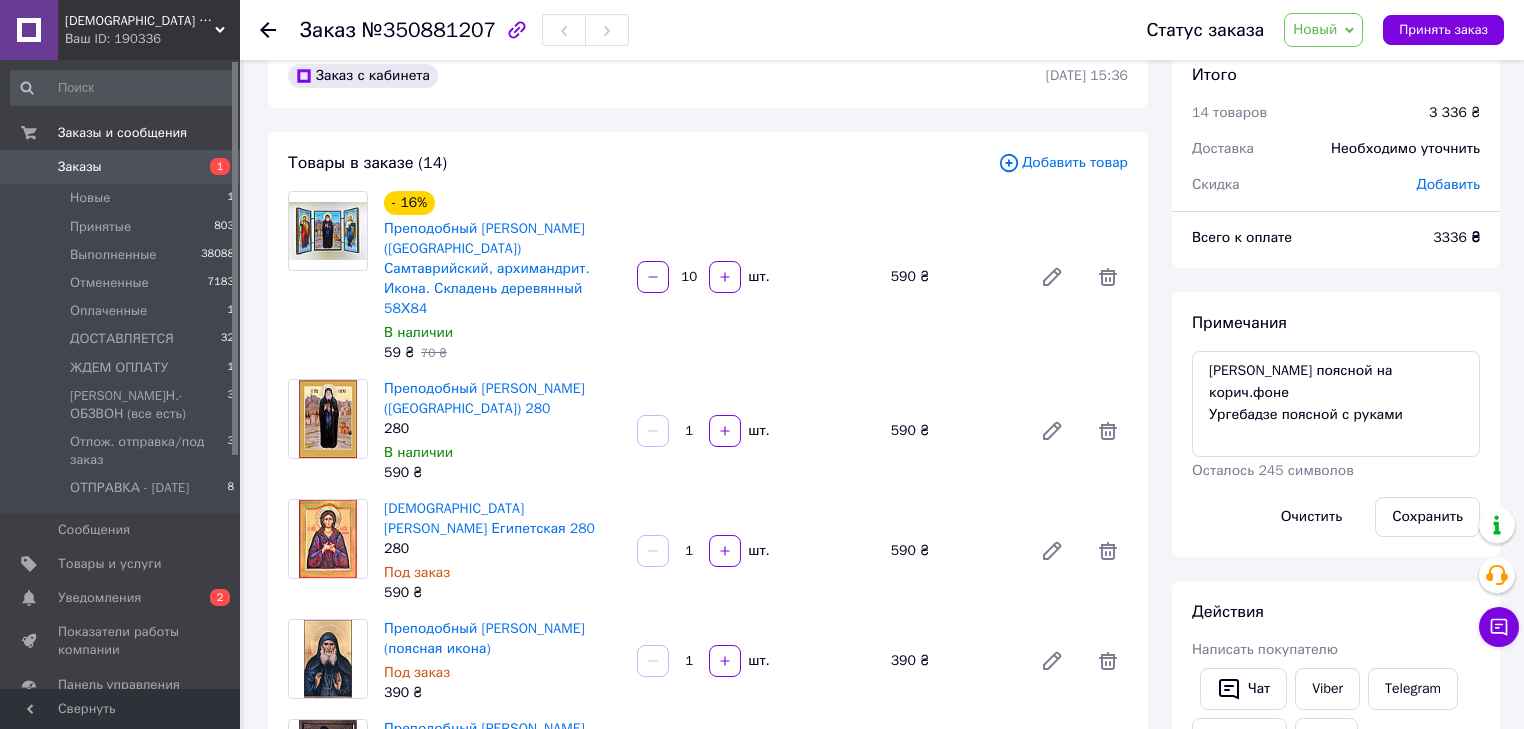 scroll, scrollTop: 0, scrollLeft: 0, axis: both 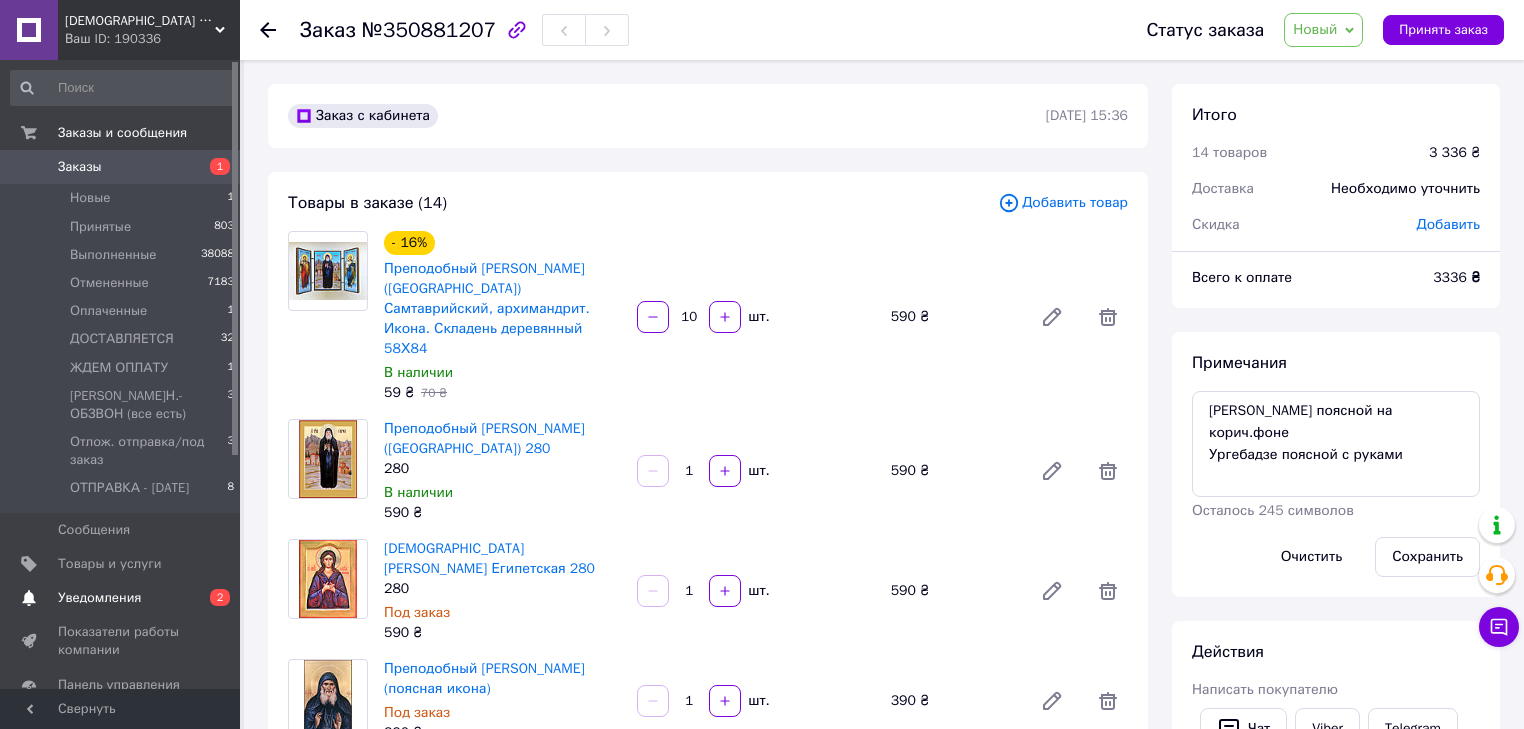 click on "Уведомления" at bounding box center [99, 598] 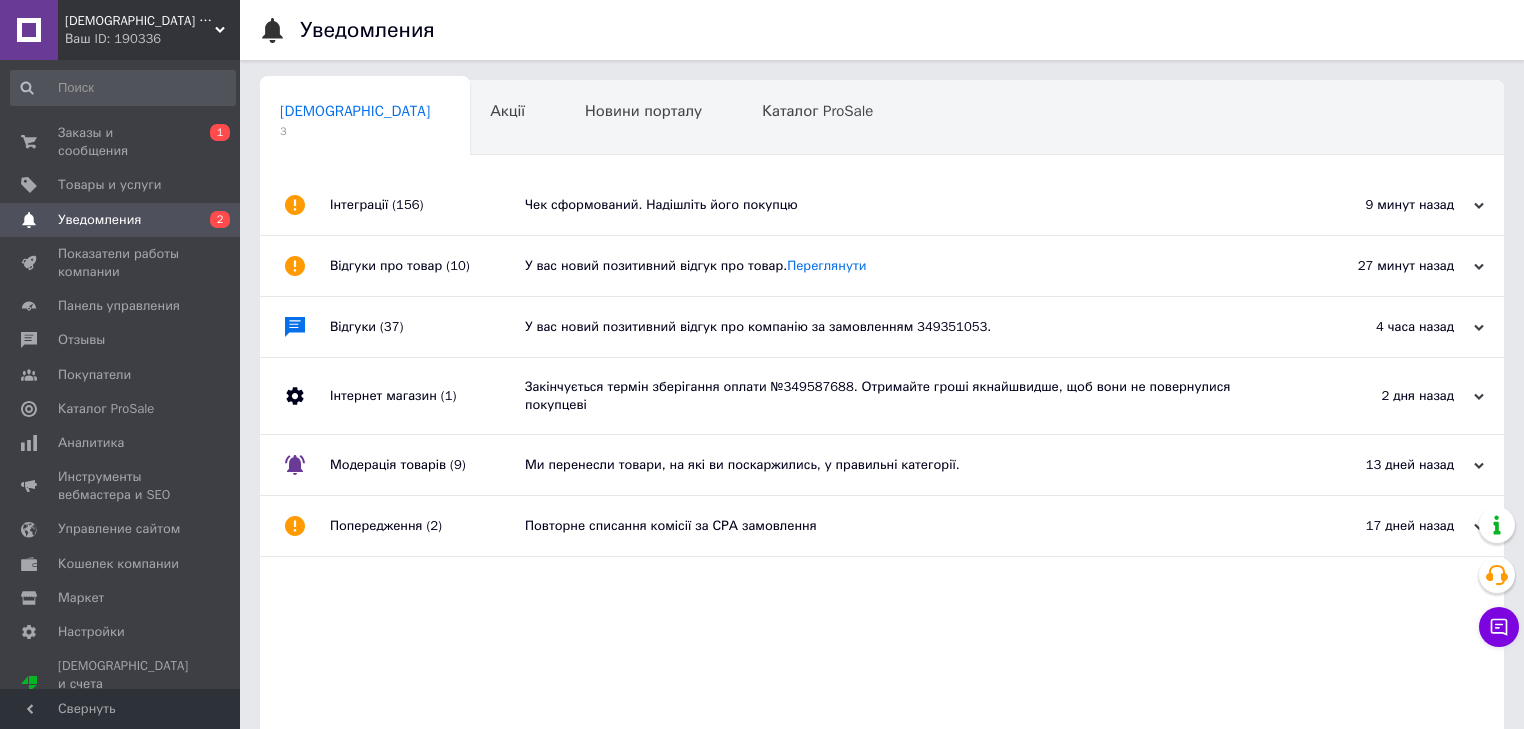 click on "Чек сформований. Надішліть його покупцю" at bounding box center (904, 205) 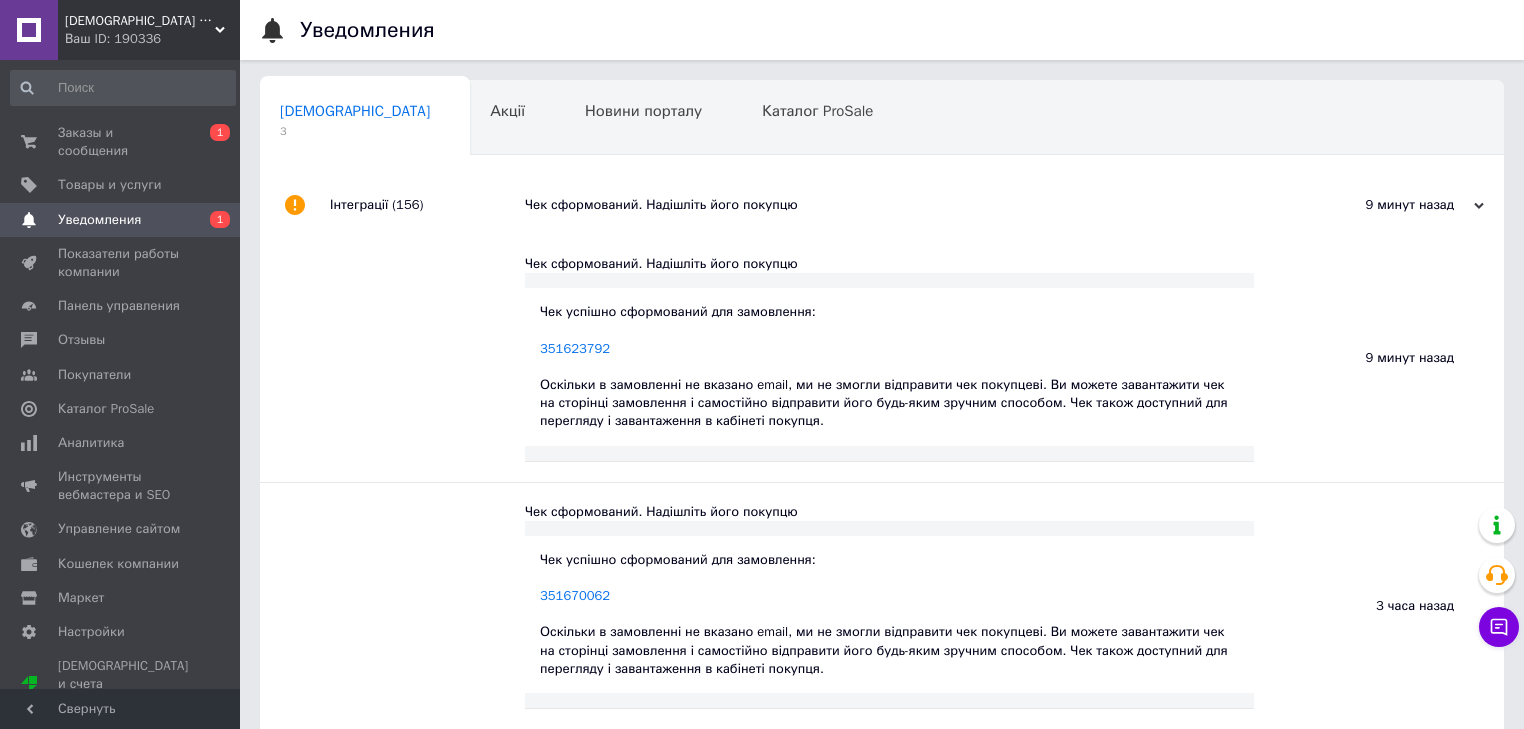 click on "Чек сформований. Надішліть його покупцю" at bounding box center [904, 205] 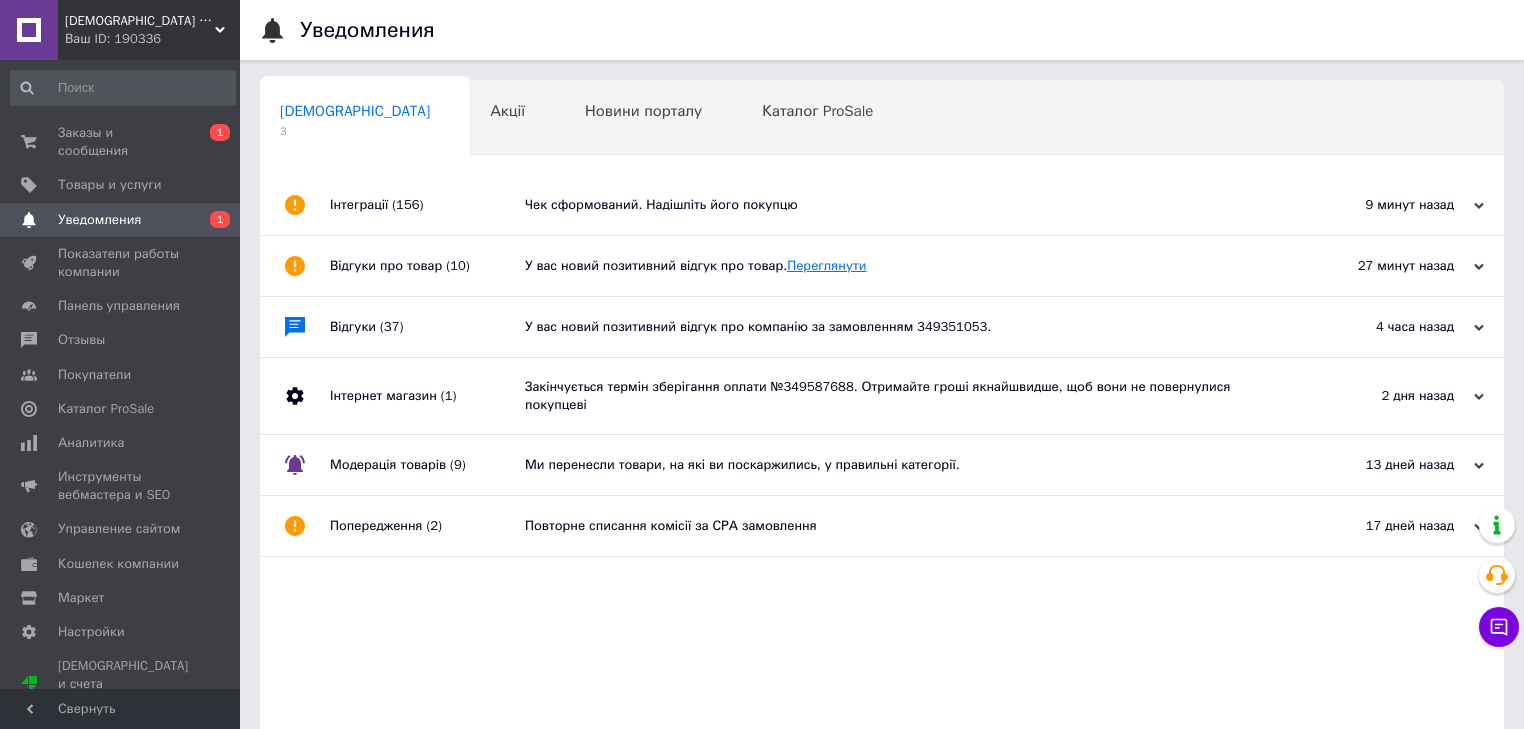 click on "Переглянути" at bounding box center [826, 265] 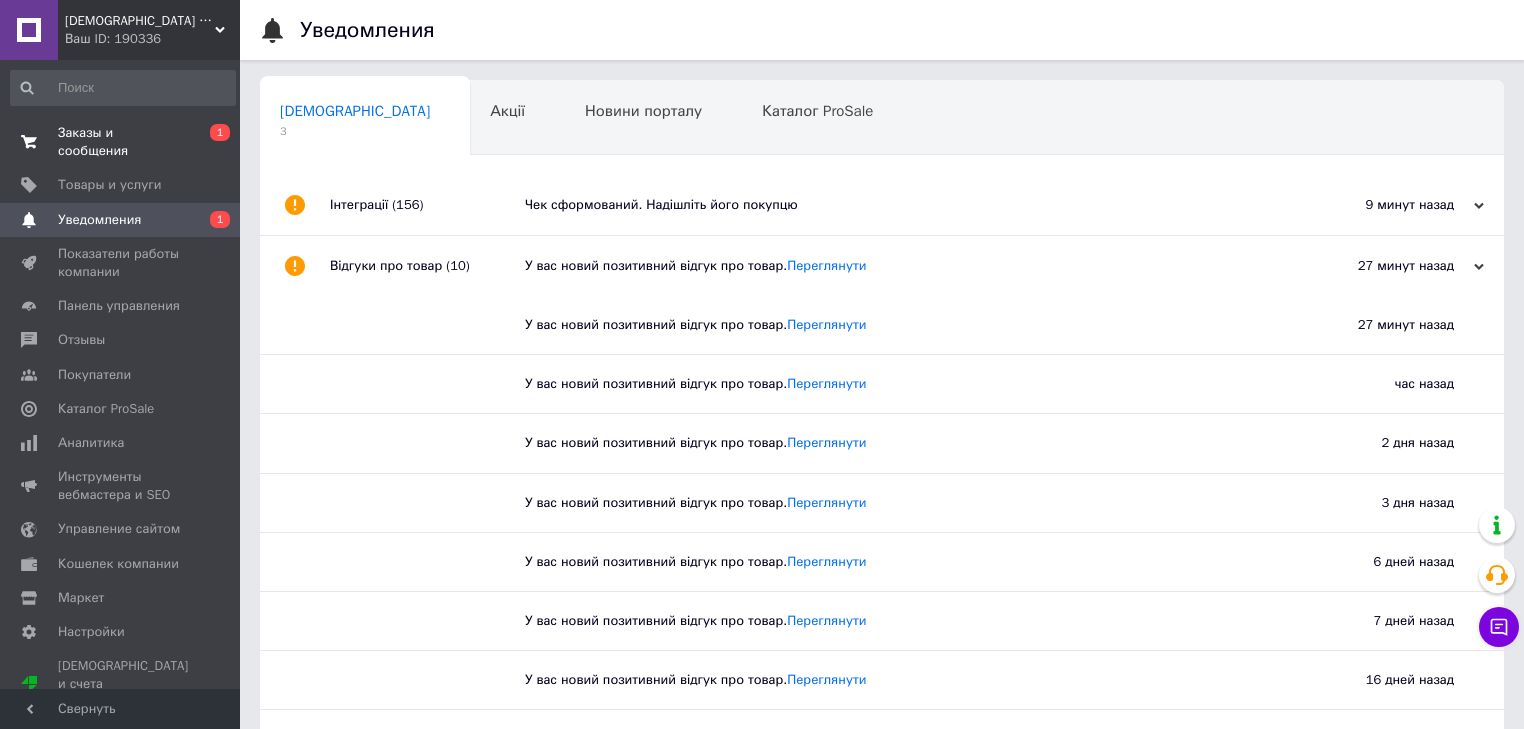 click on "Заказы и сообщения" at bounding box center (121, 142) 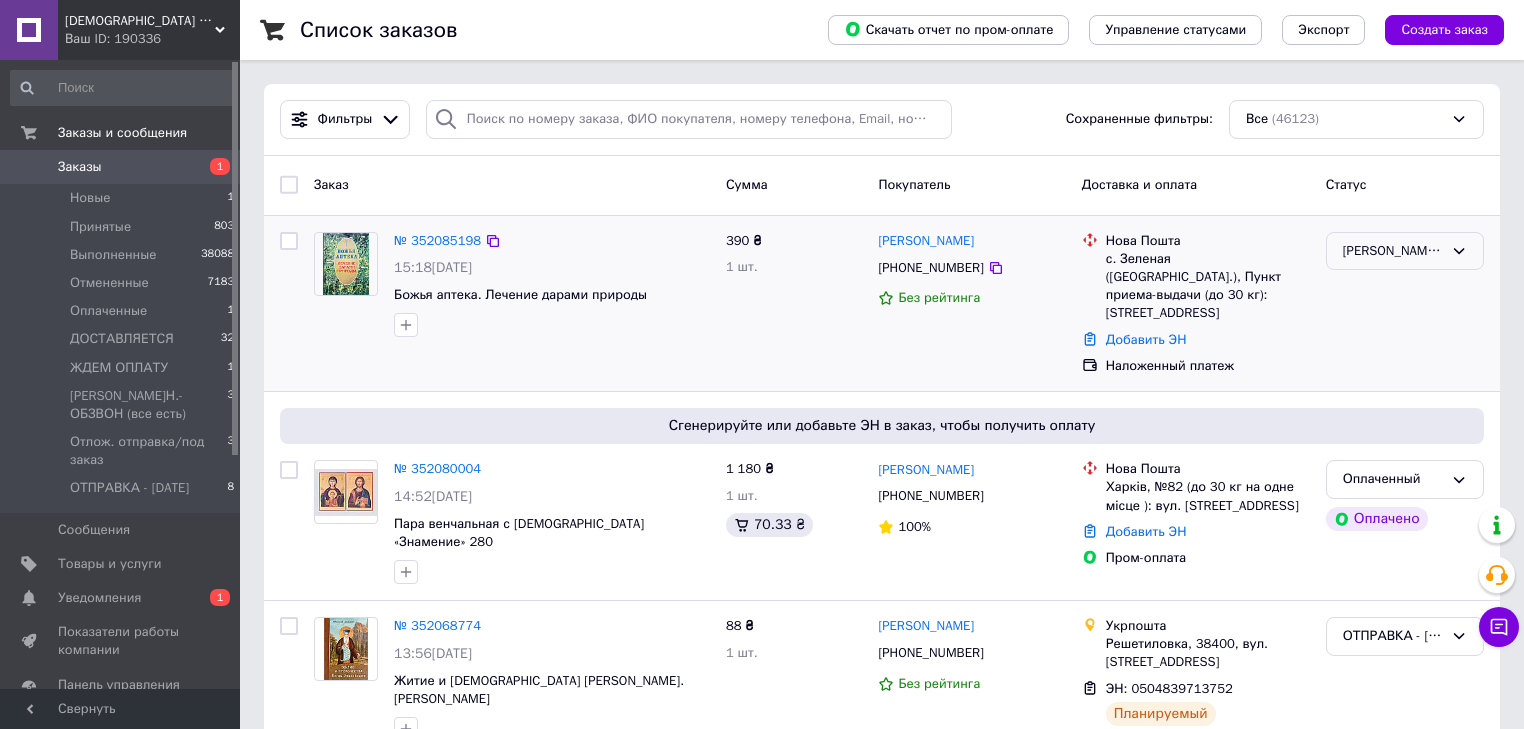 click on "[PERSON_NAME]Н.-ОБЗВОН (все есть)" at bounding box center [1405, 251] 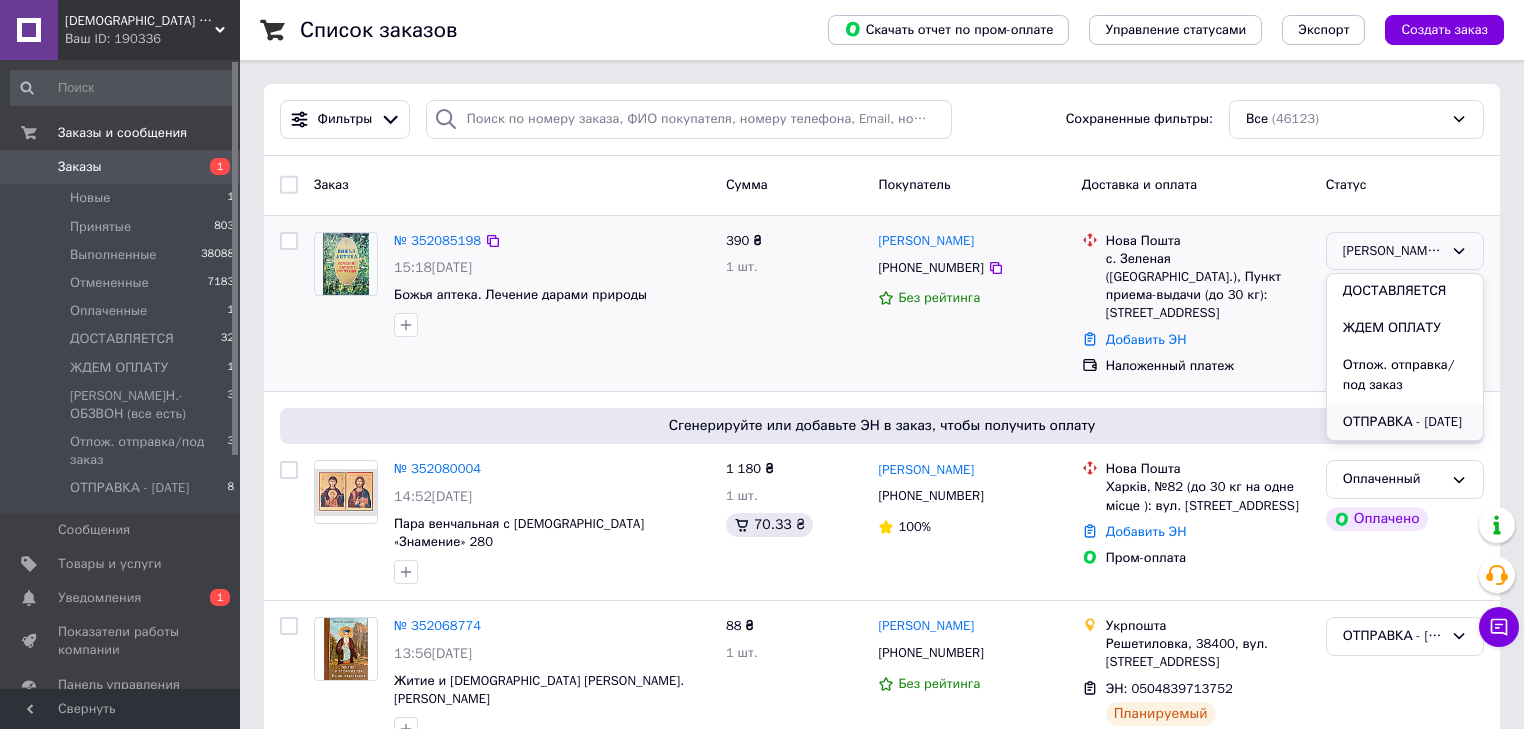 scroll, scrollTop: 160, scrollLeft: 0, axis: vertical 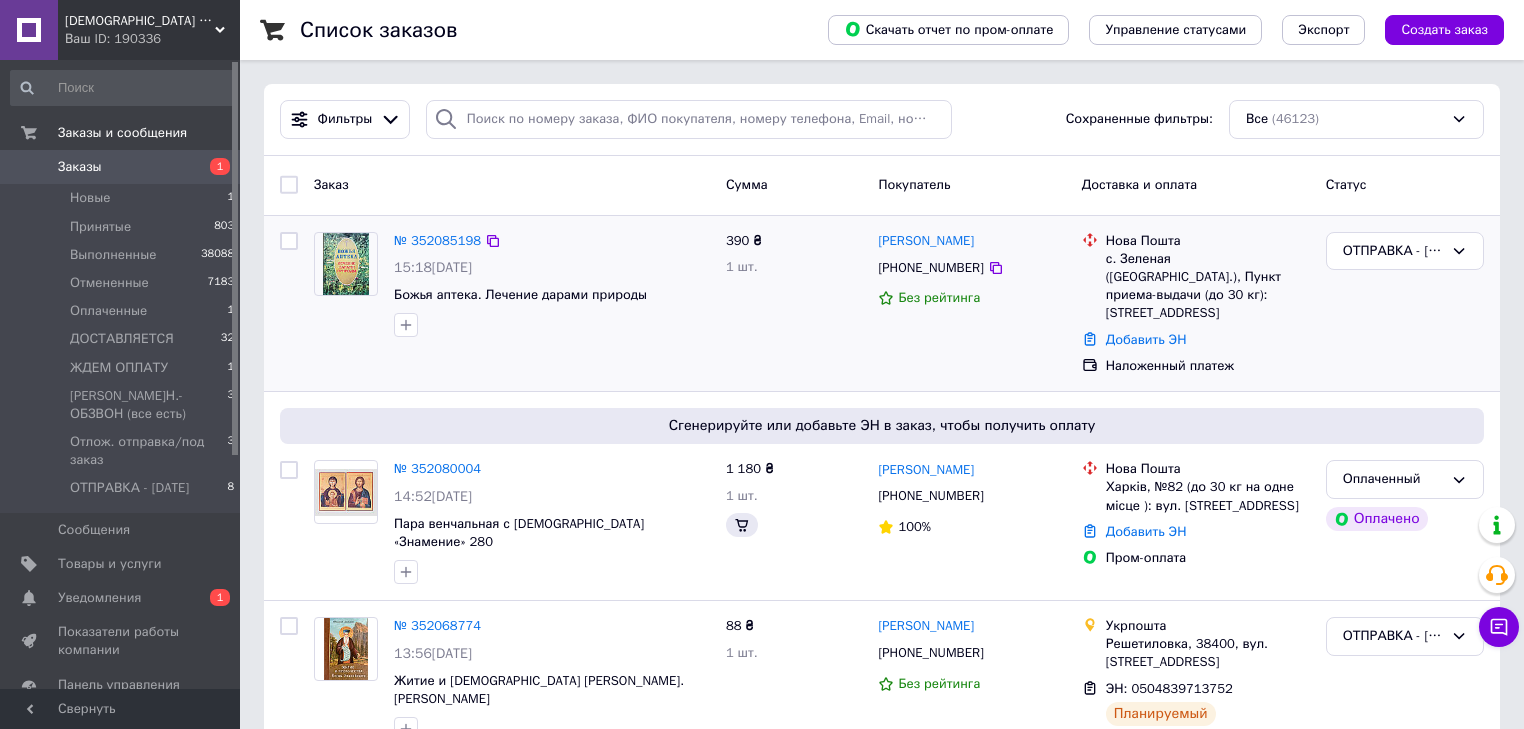 click on "№ 352085198" at bounding box center (437, 240) 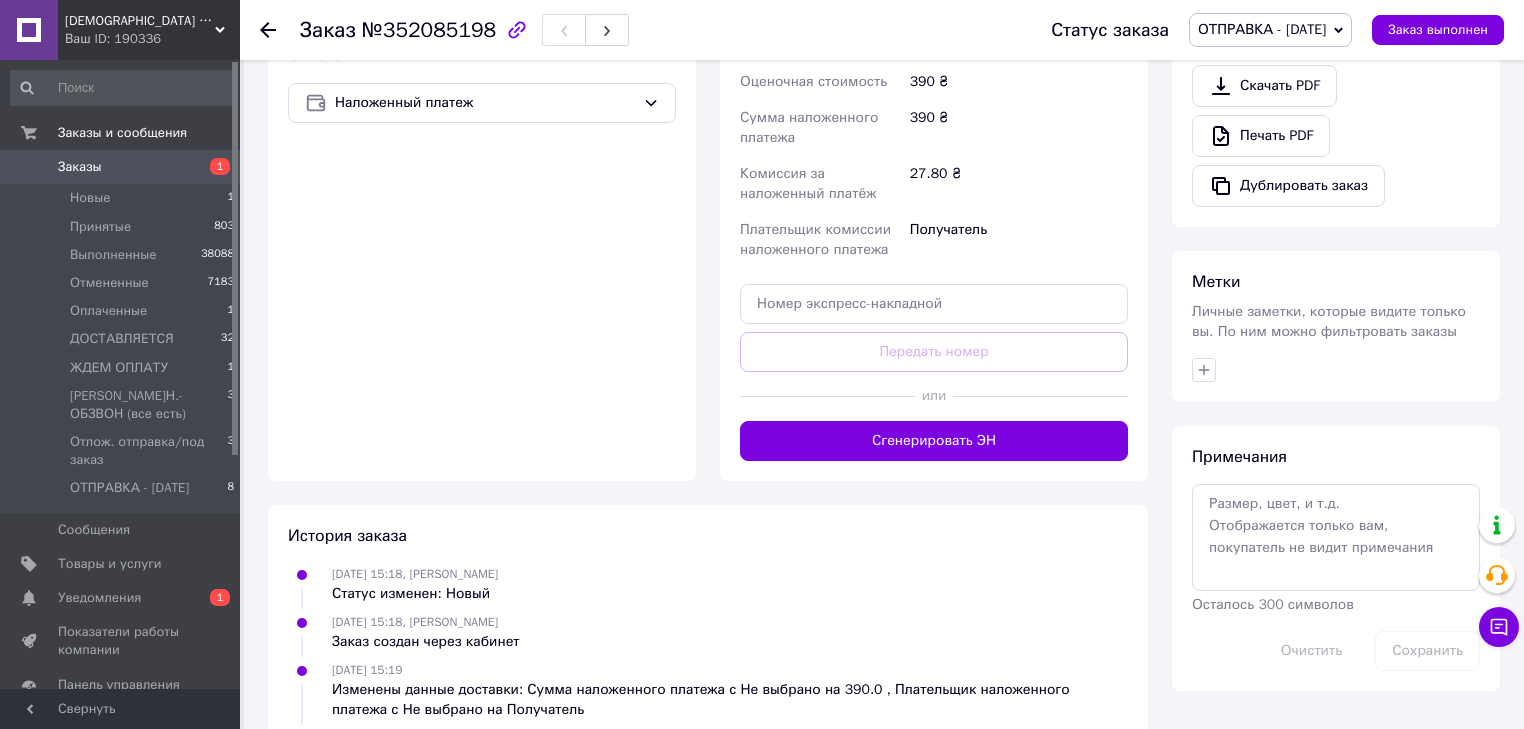scroll, scrollTop: 744, scrollLeft: 0, axis: vertical 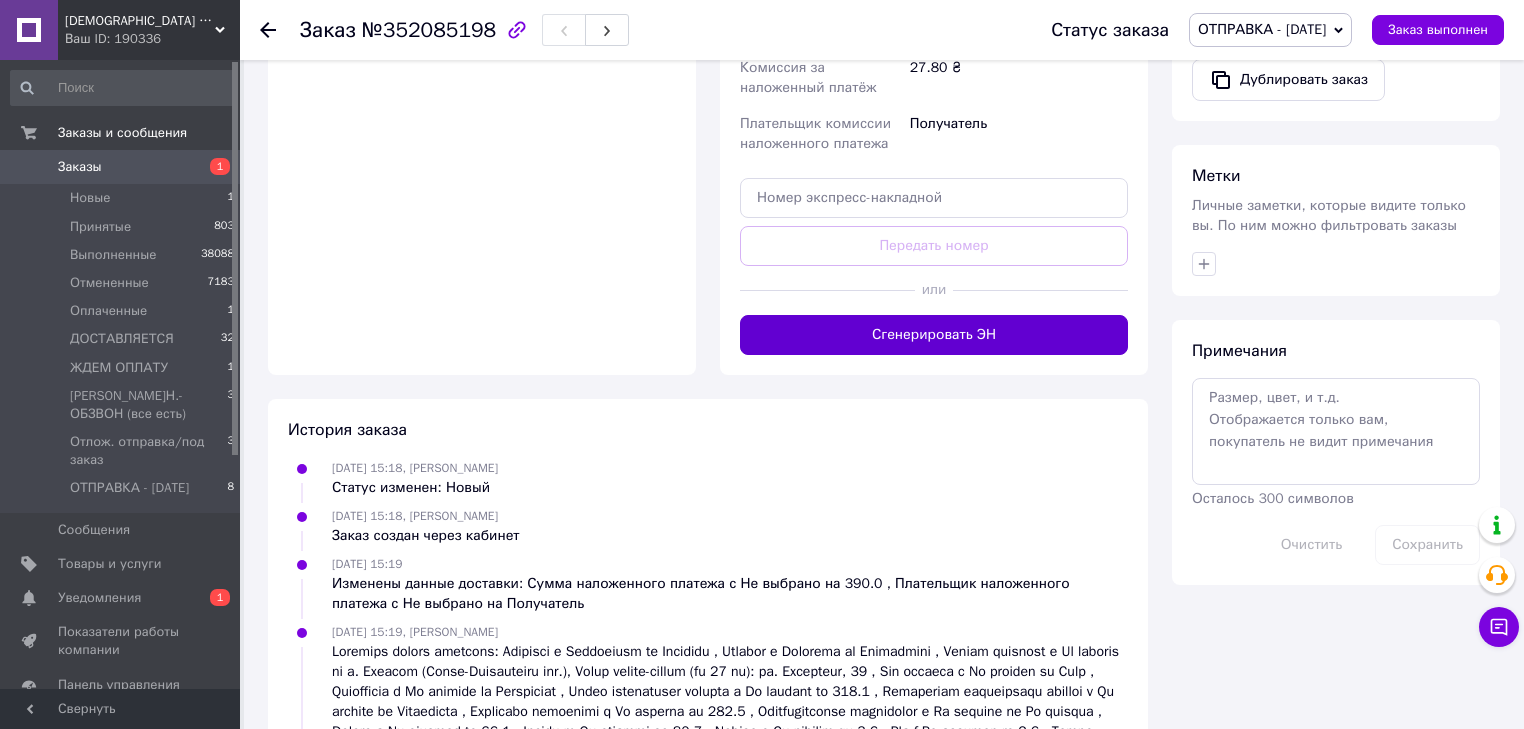 click on "Сгенерировать ЭН" at bounding box center (934, 335) 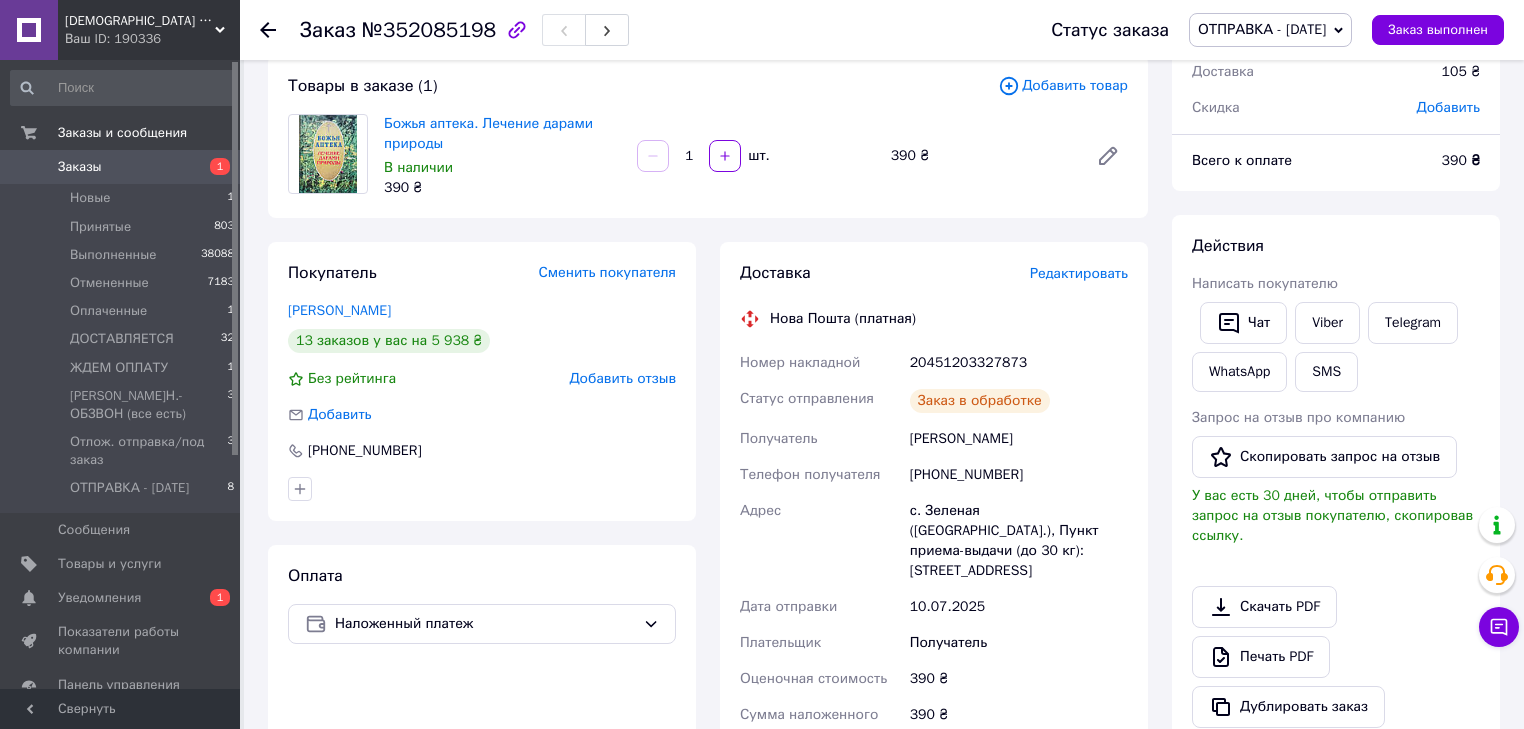 scroll, scrollTop: 104, scrollLeft: 0, axis: vertical 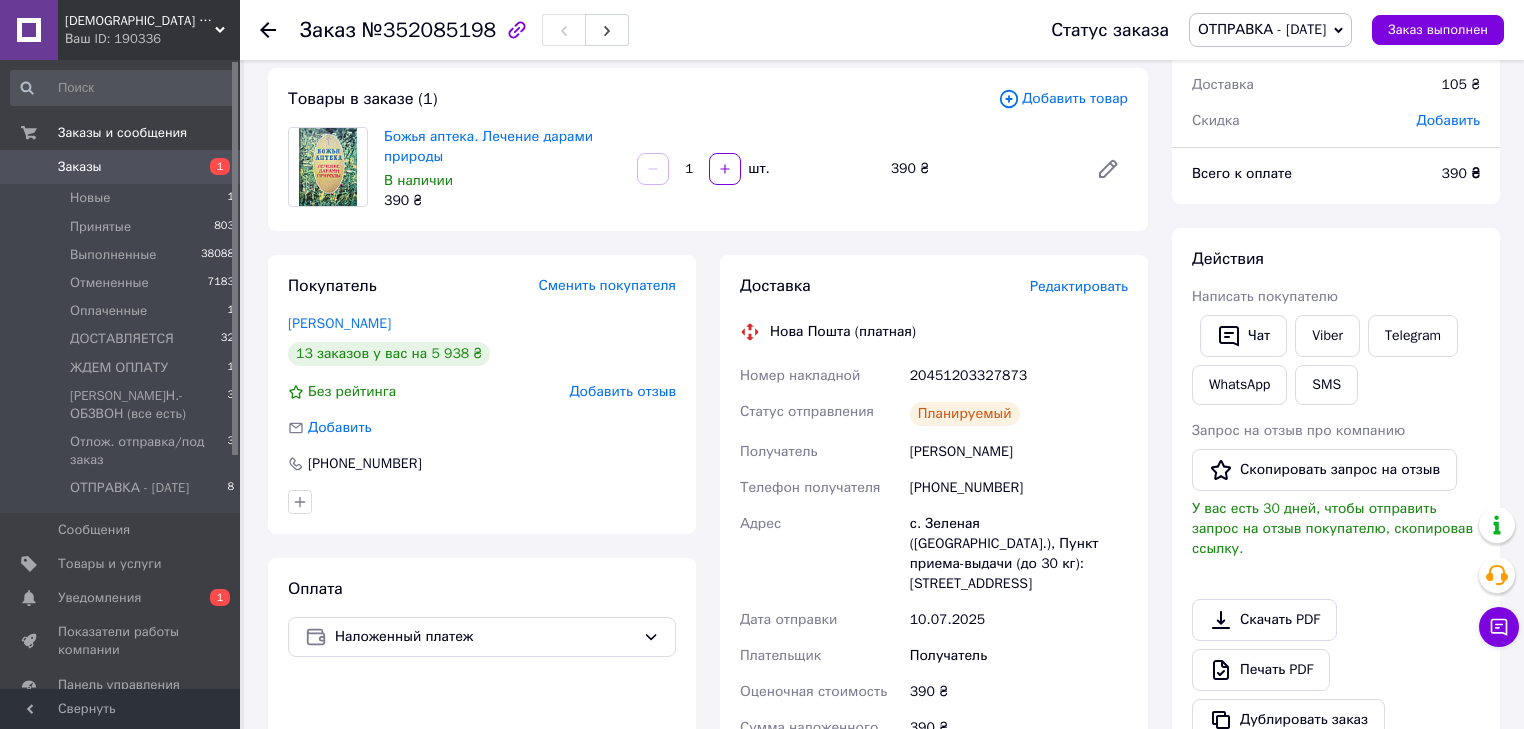 click 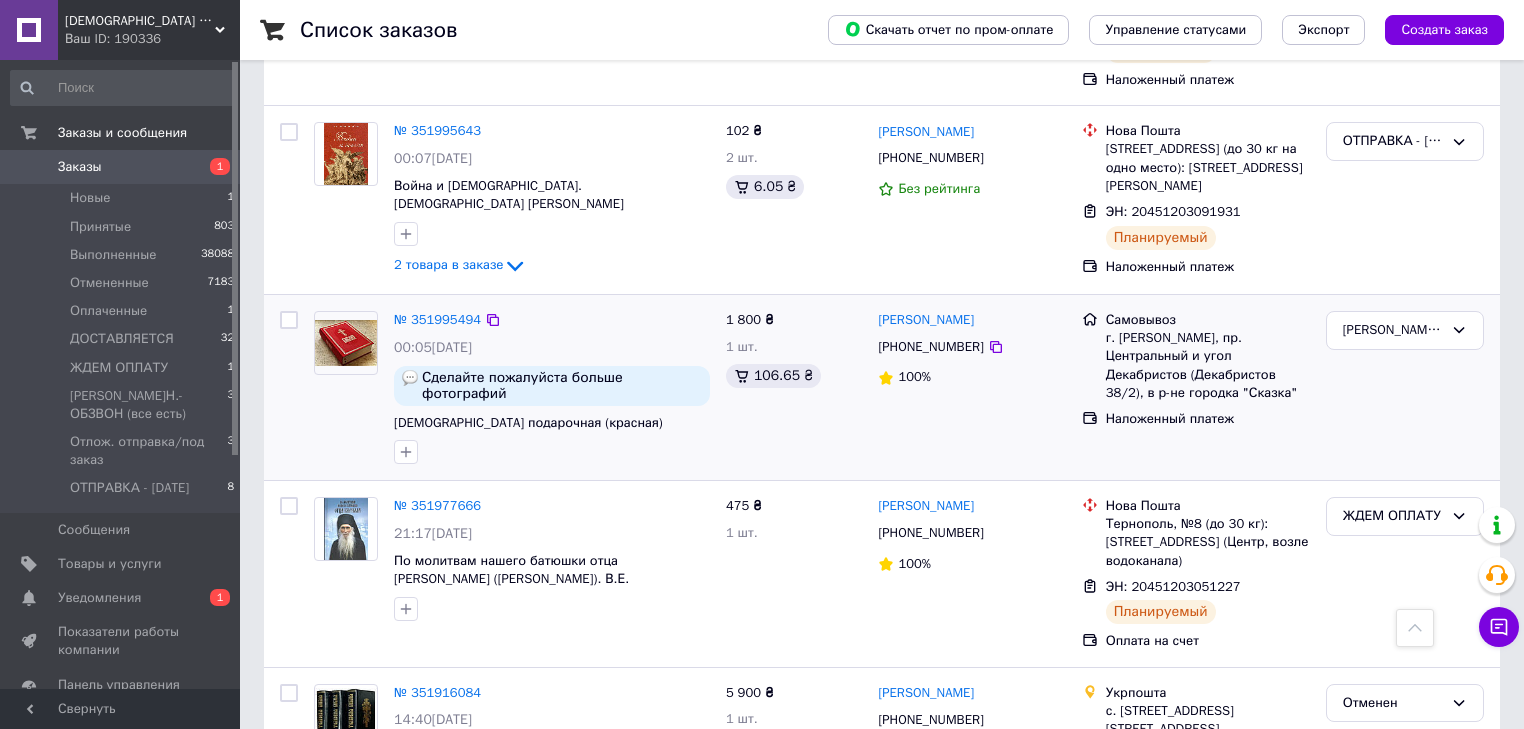 scroll, scrollTop: 1440, scrollLeft: 0, axis: vertical 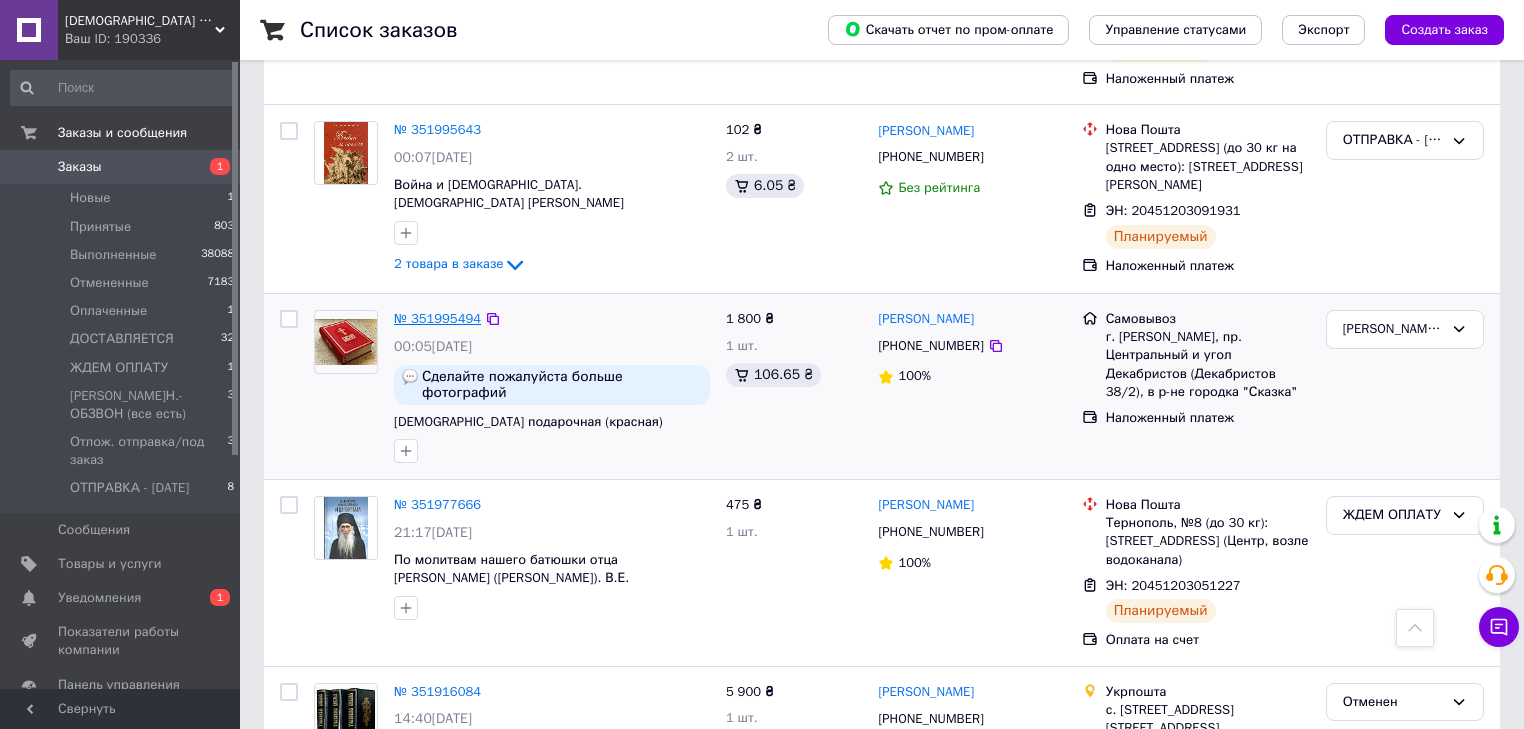 click on "№ 351995494" at bounding box center [437, 318] 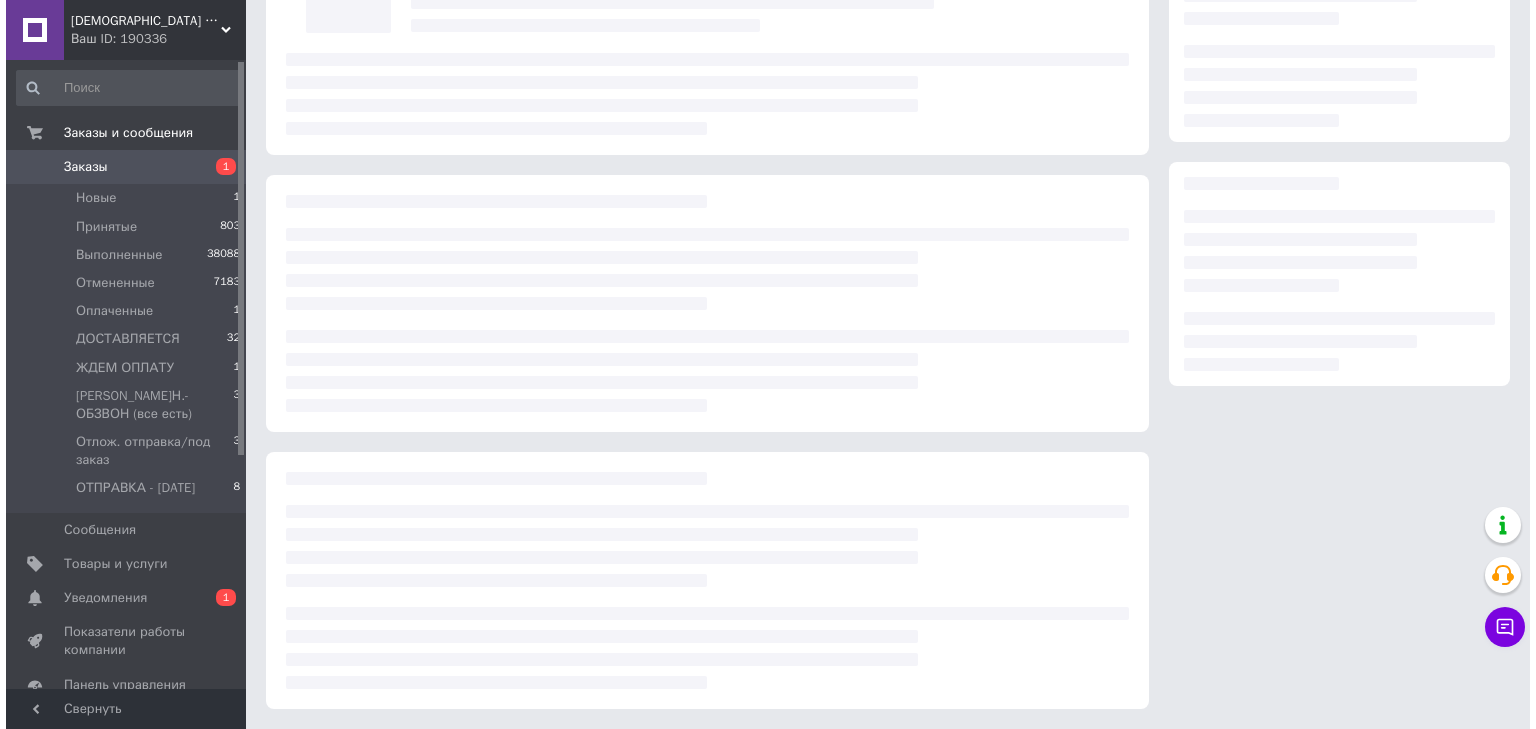 scroll, scrollTop: 0, scrollLeft: 0, axis: both 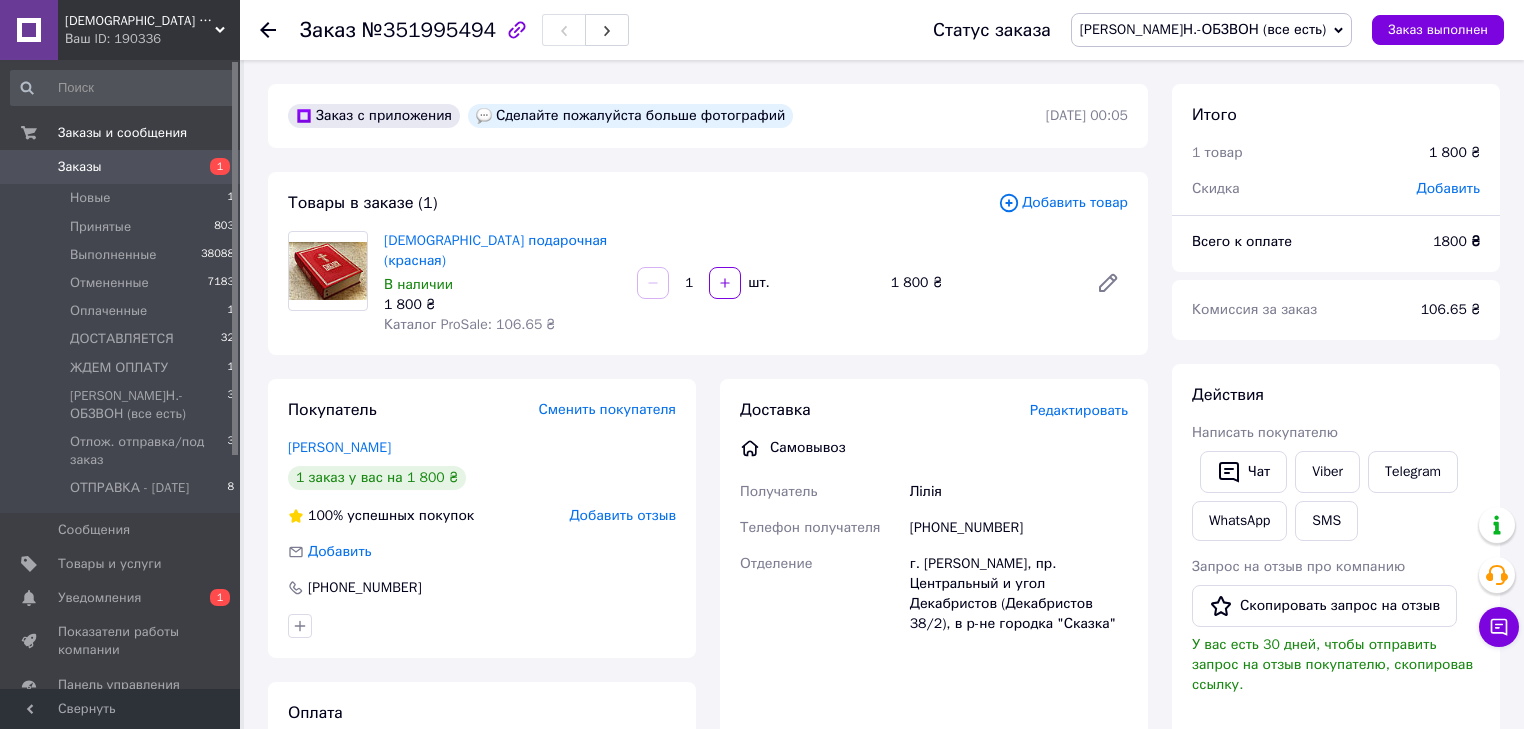 click on "Редактировать" at bounding box center (1079, 410) 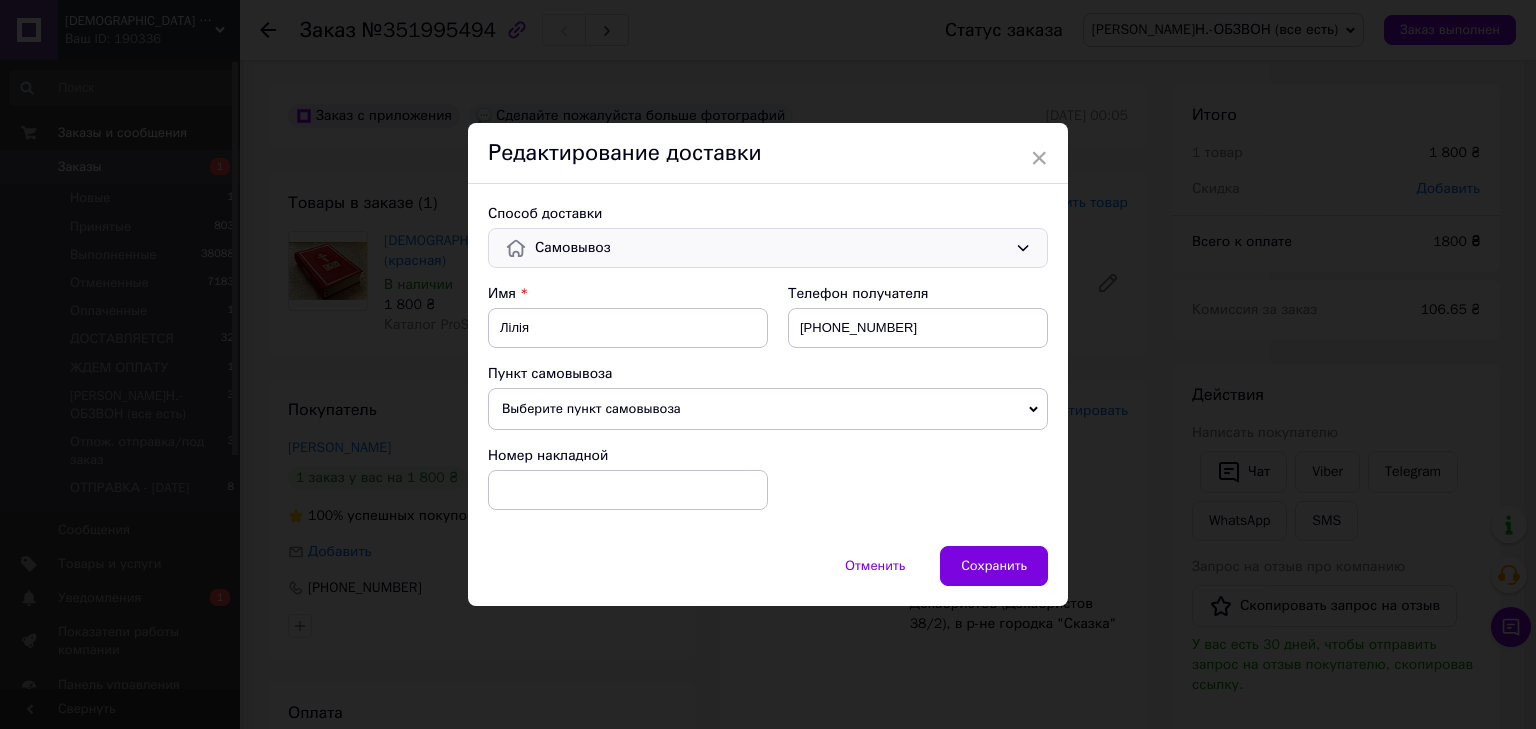 click on "Самовывоз" at bounding box center (771, 248) 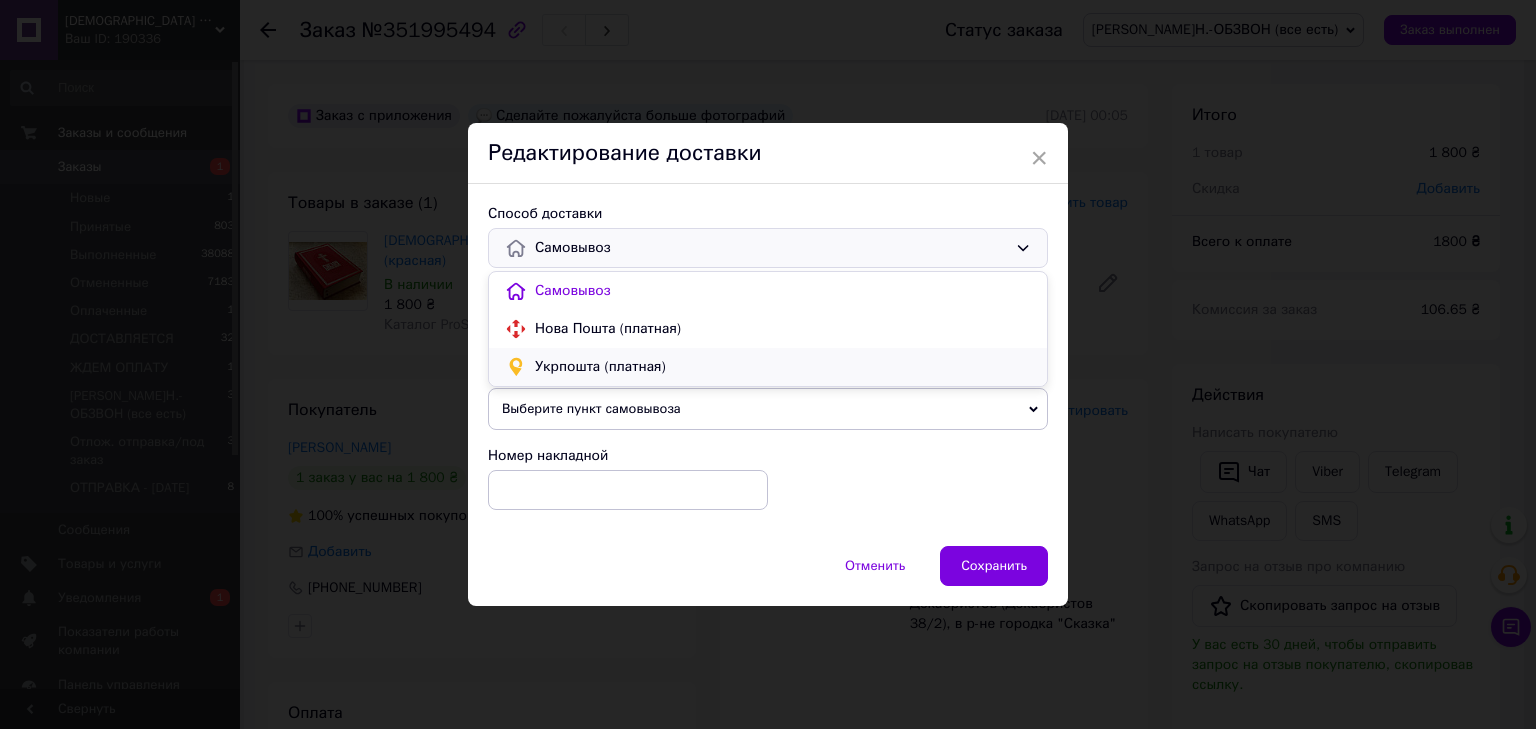 click on "Укрпошта (платная)" at bounding box center (783, 367) 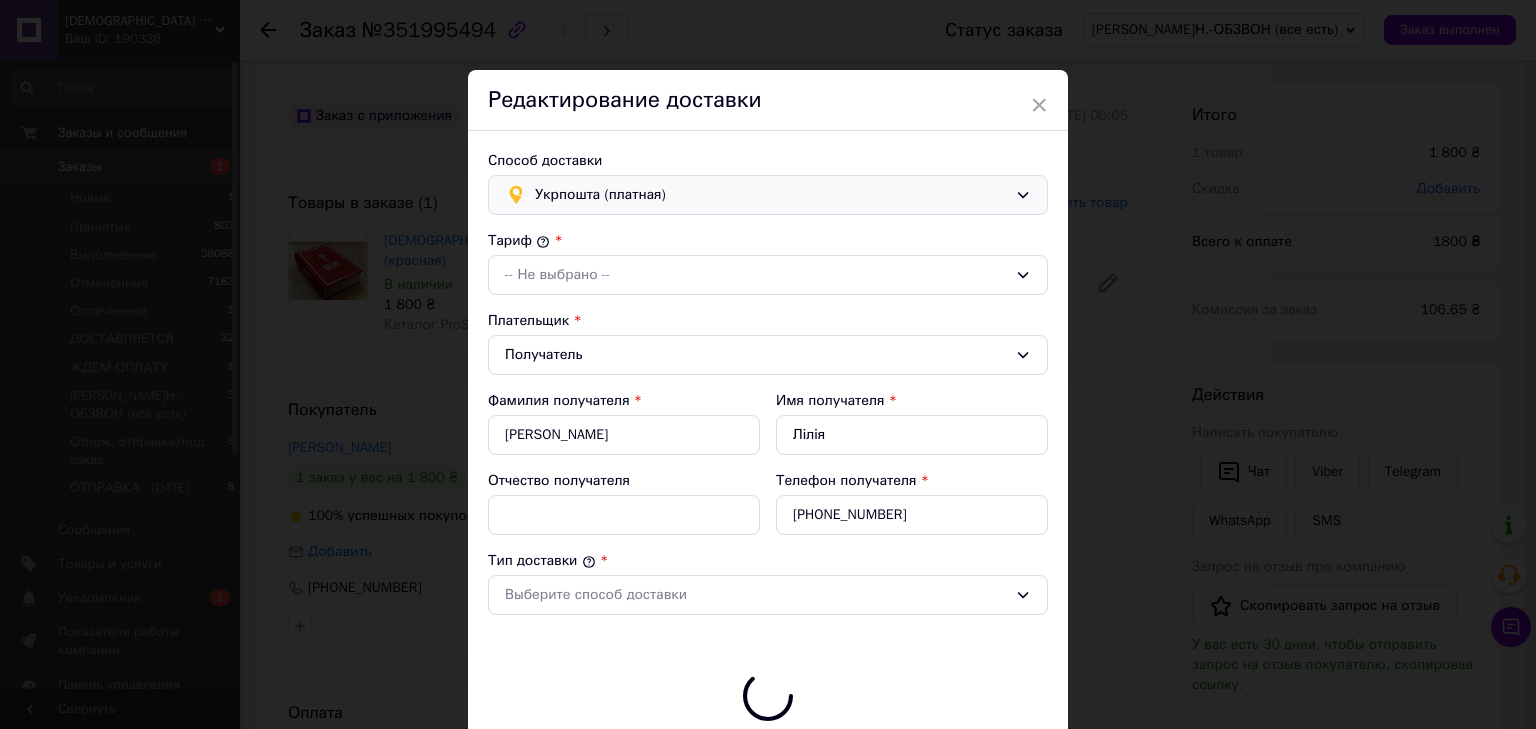 type on "1800" 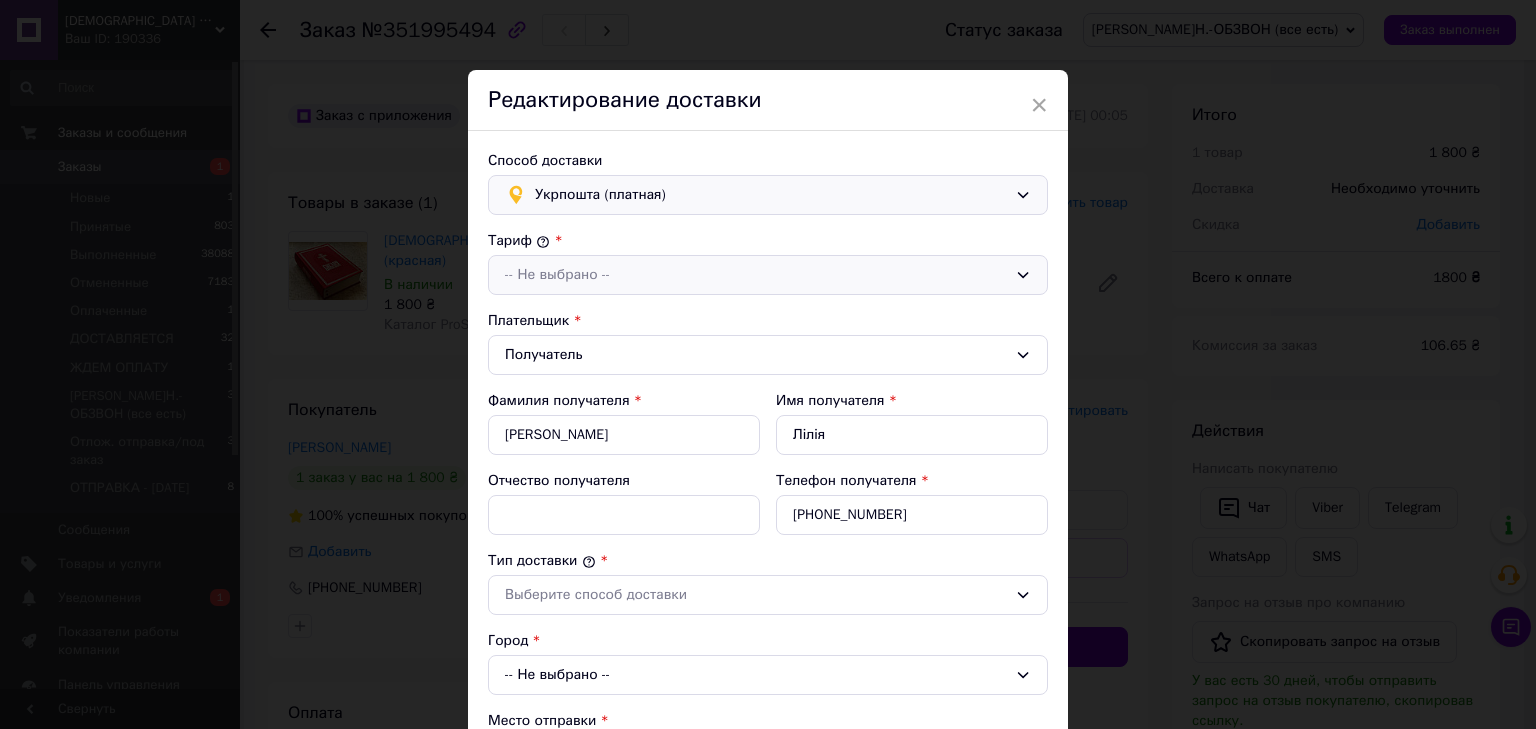 click on "-- Не выбрано --" at bounding box center [756, 275] 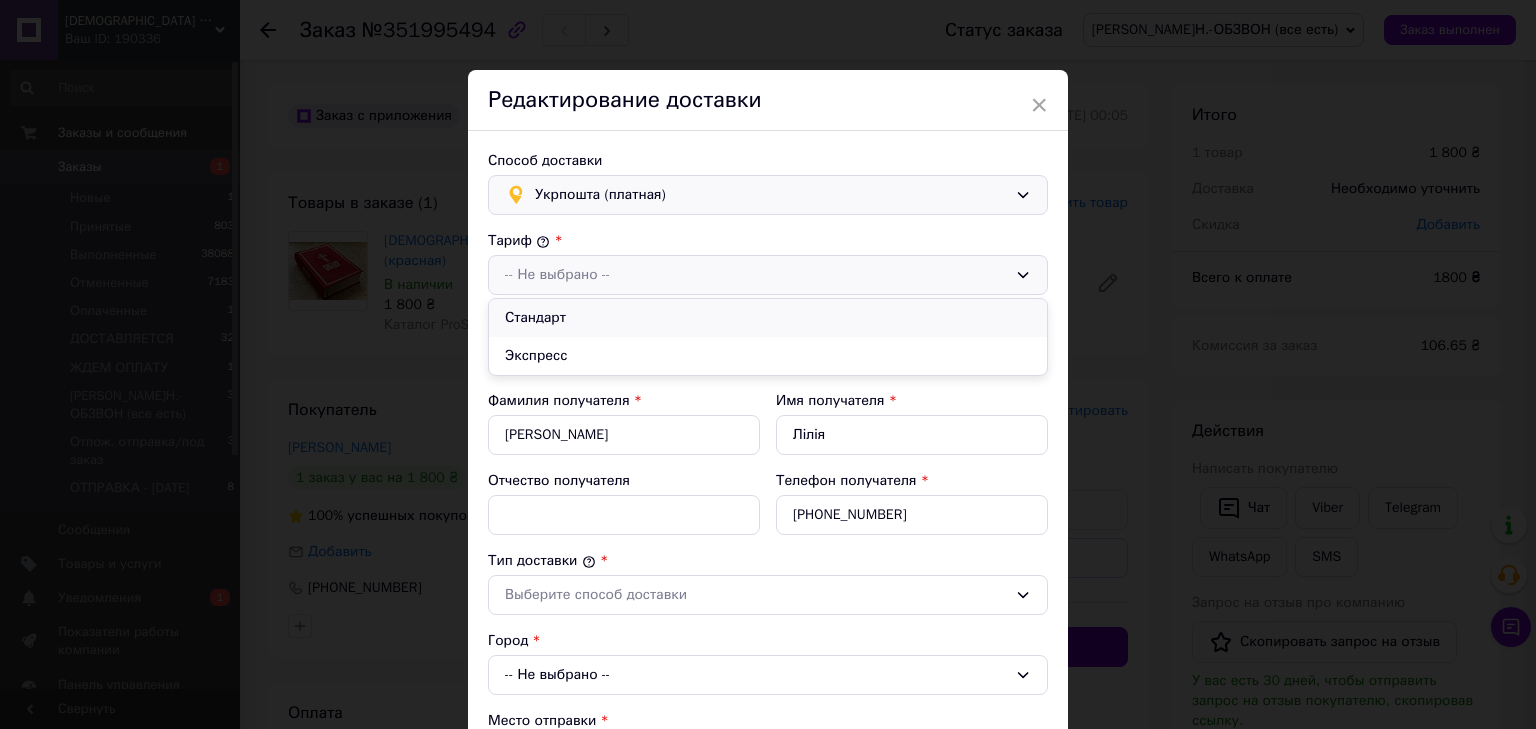 click on "Стандарт" at bounding box center [768, 318] 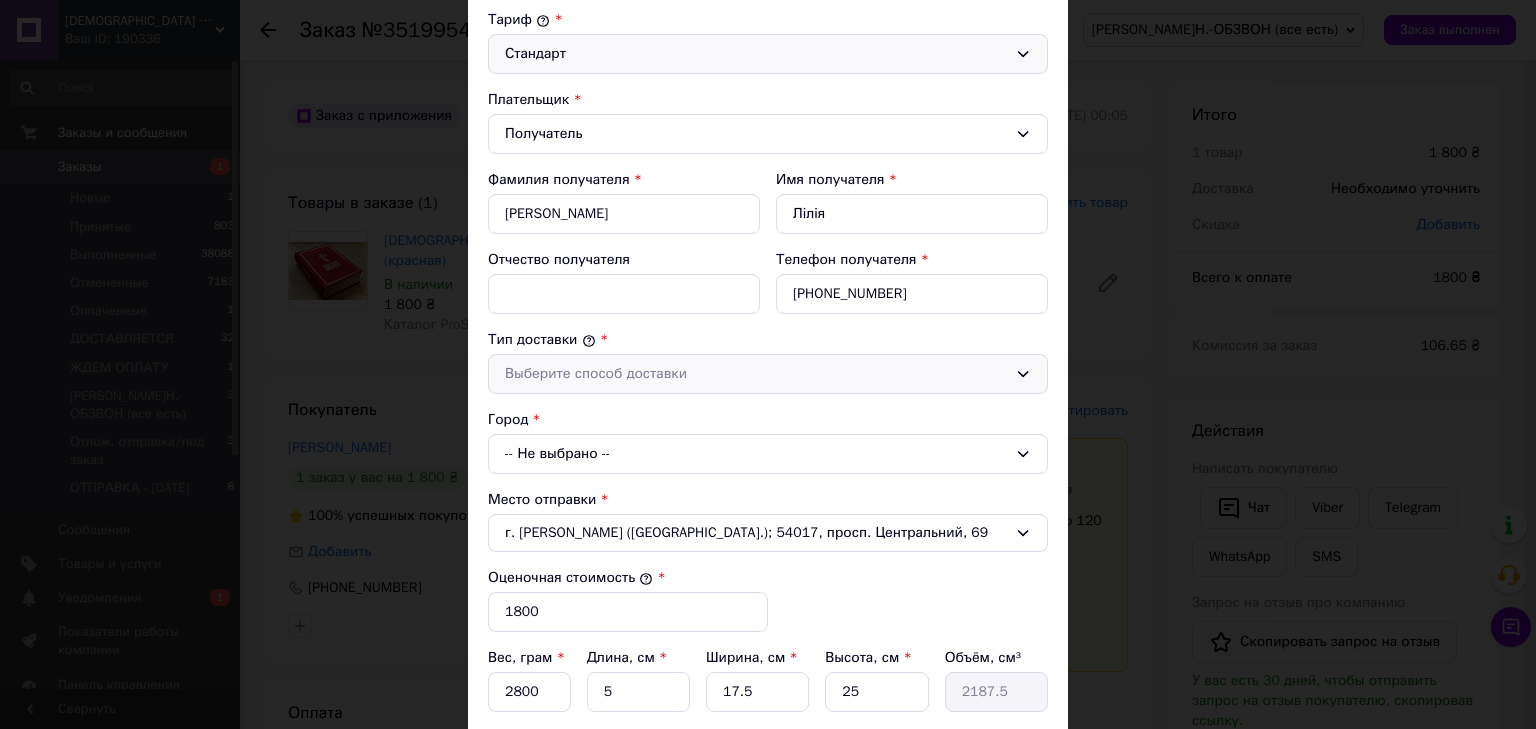 scroll, scrollTop: 240, scrollLeft: 0, axis: vertical 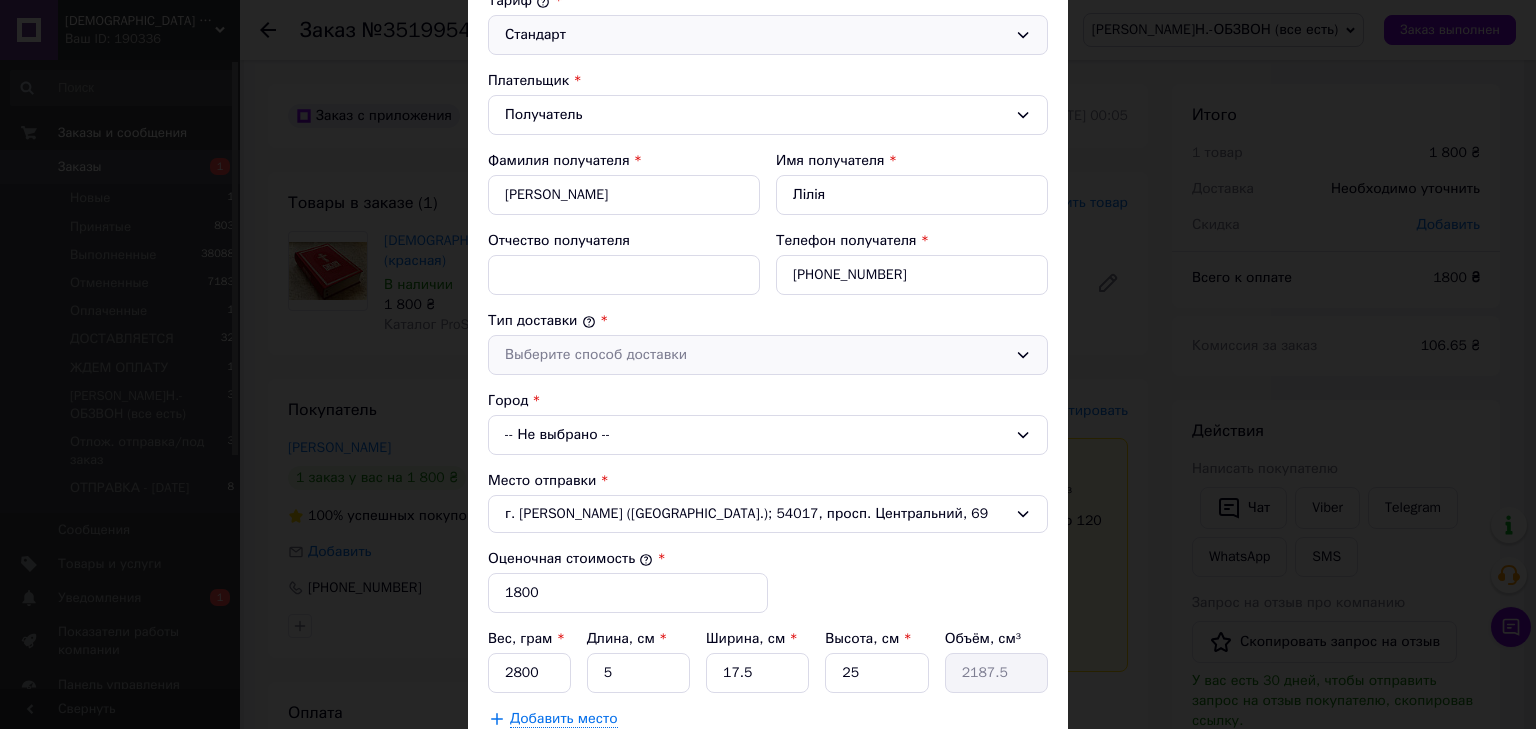 click on "Выберите способ доставки" at bounding box center [756, 355] 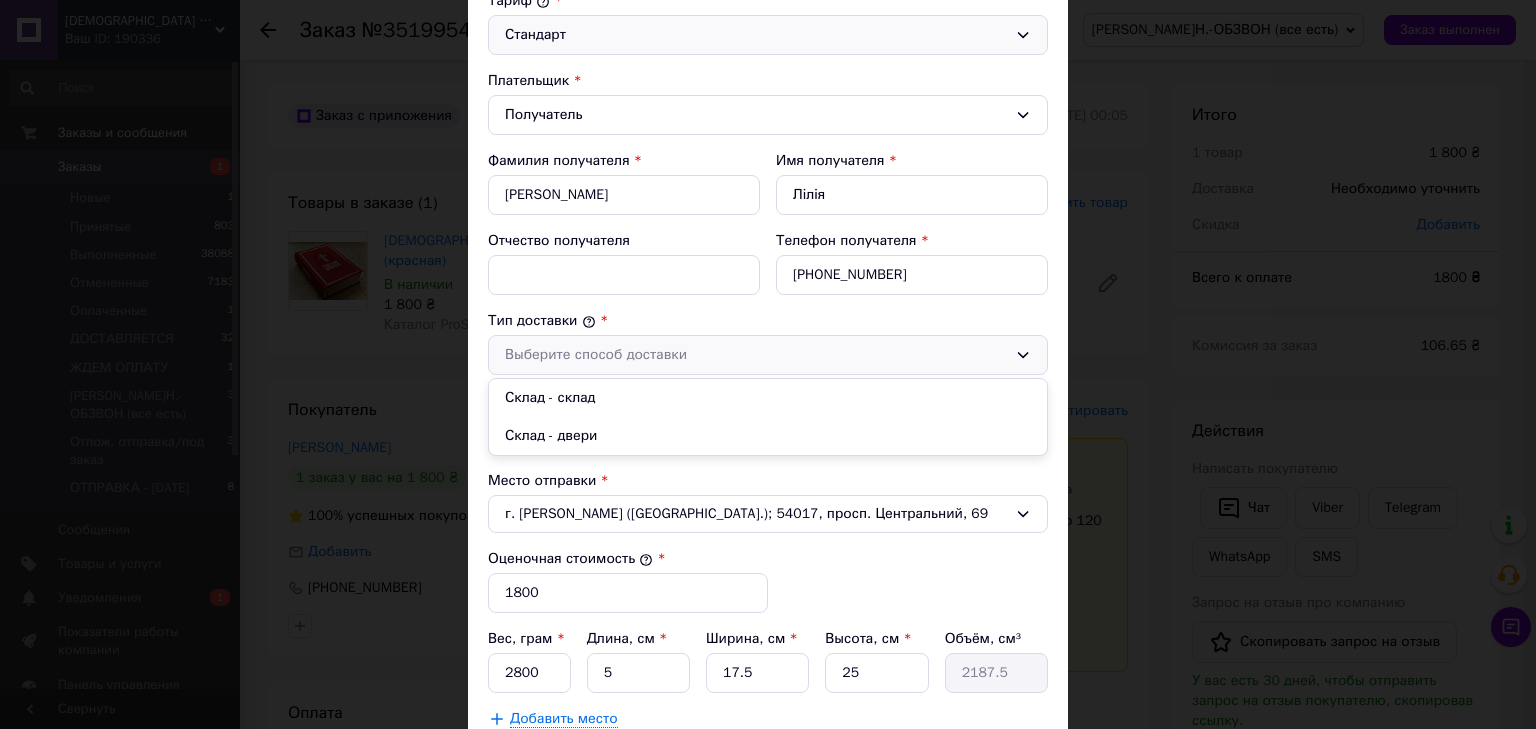 click on "Склад - склад" at bounding box center (768, 398) 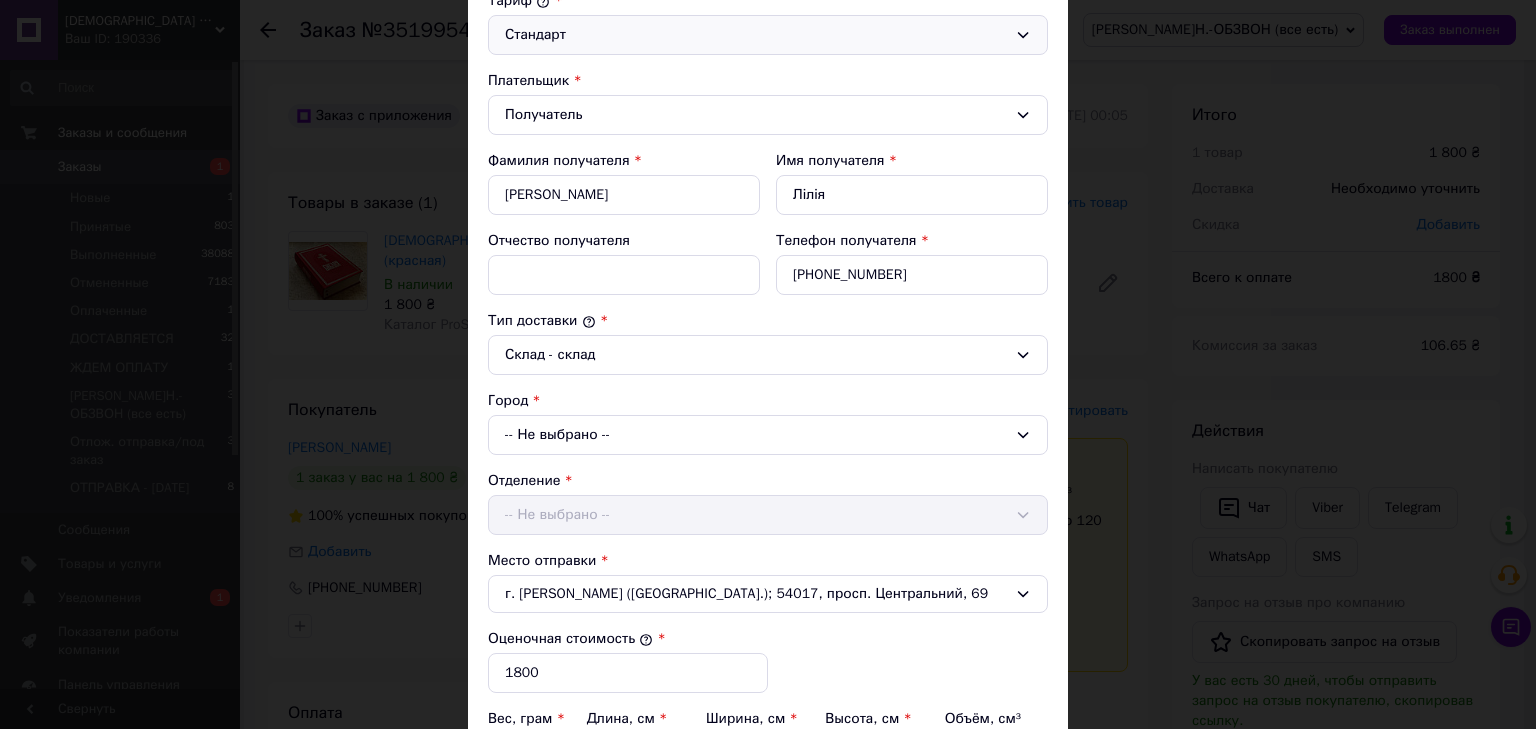 click on "-- Не выбрано --" at bounding box center [768, 435] 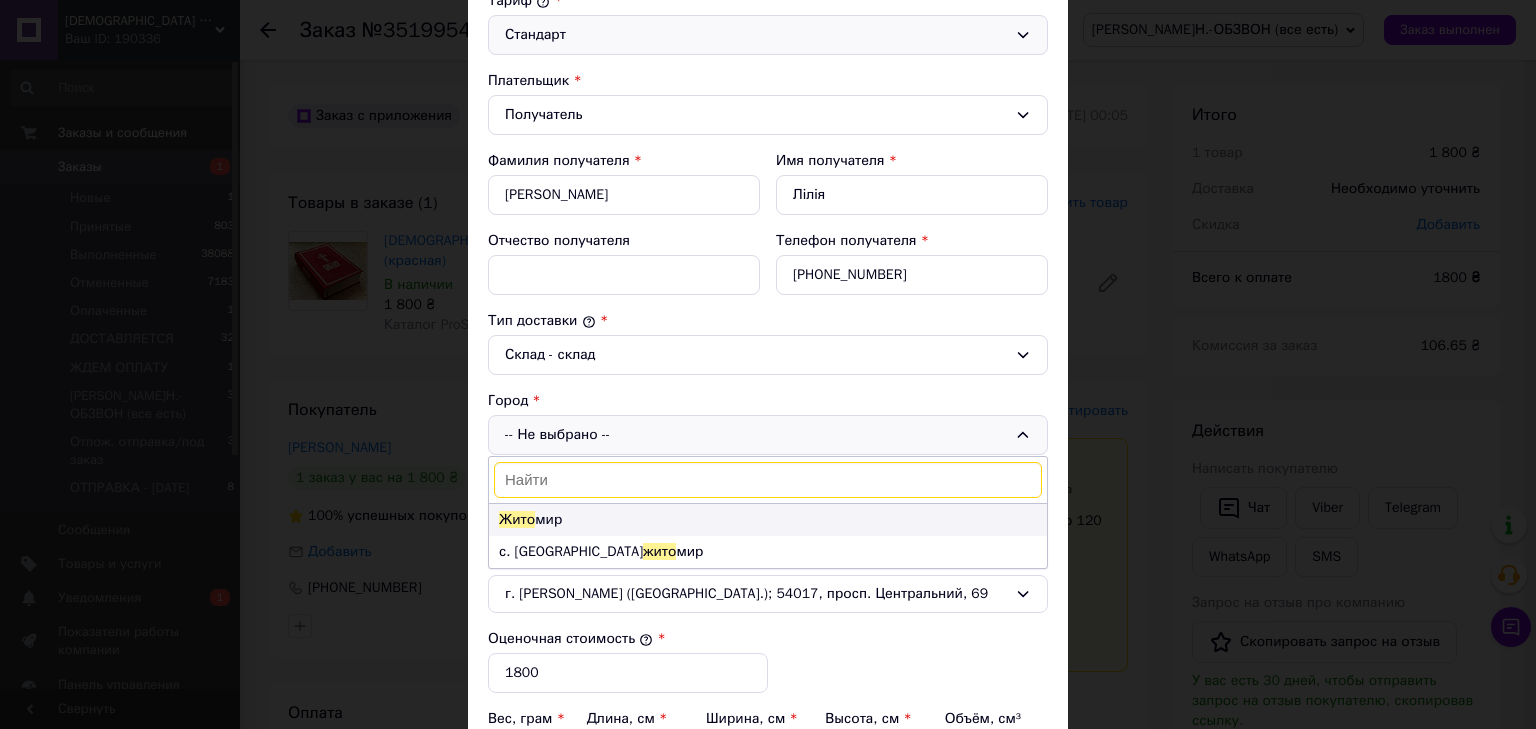 type on "жито" 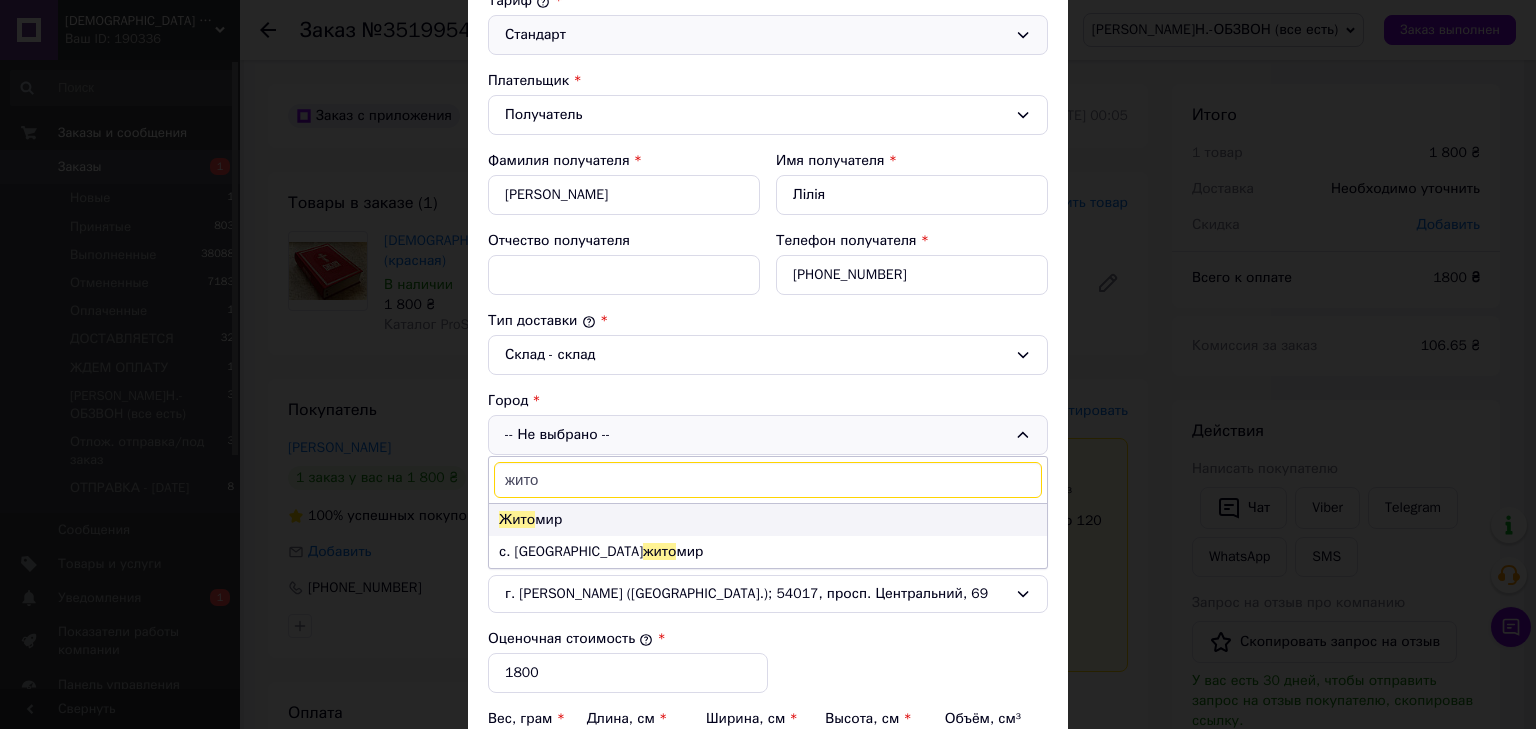 click on "Жито мир" at bounding box center (768, 520) 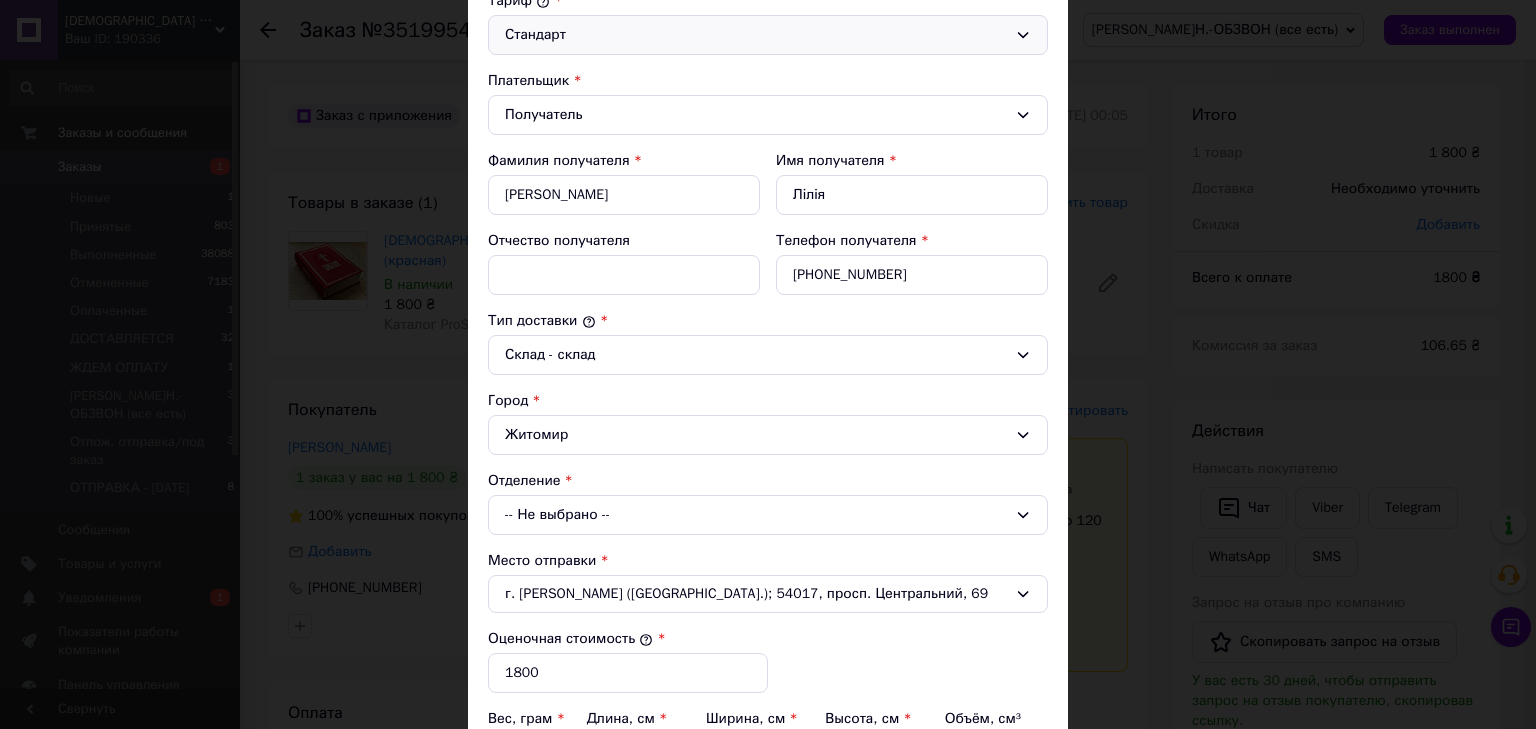 click on "-- Не выбрано --" at bounding box center [768, 515] 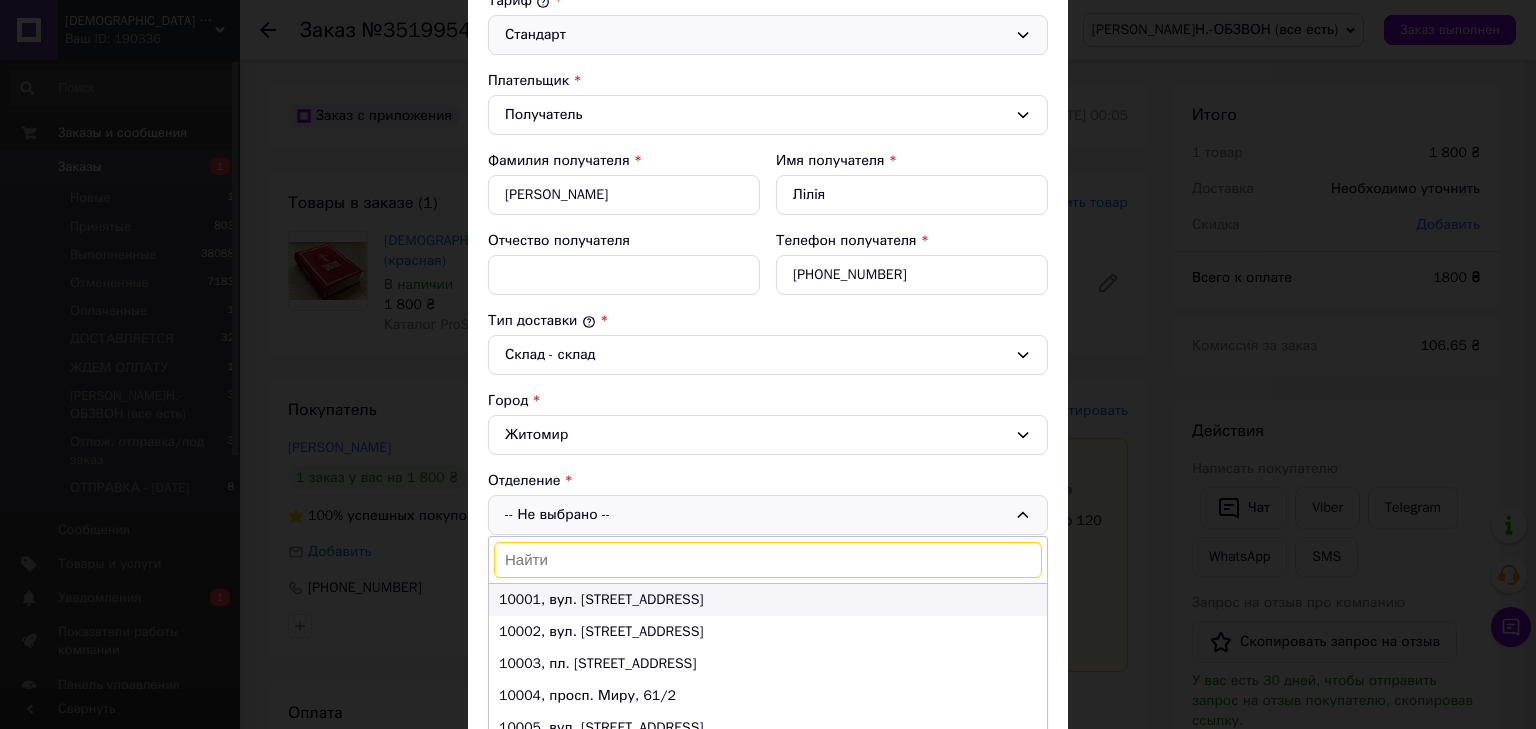 click on "10001, вул. [STREET_ADDRESS]" at bounding box center [768, 600] 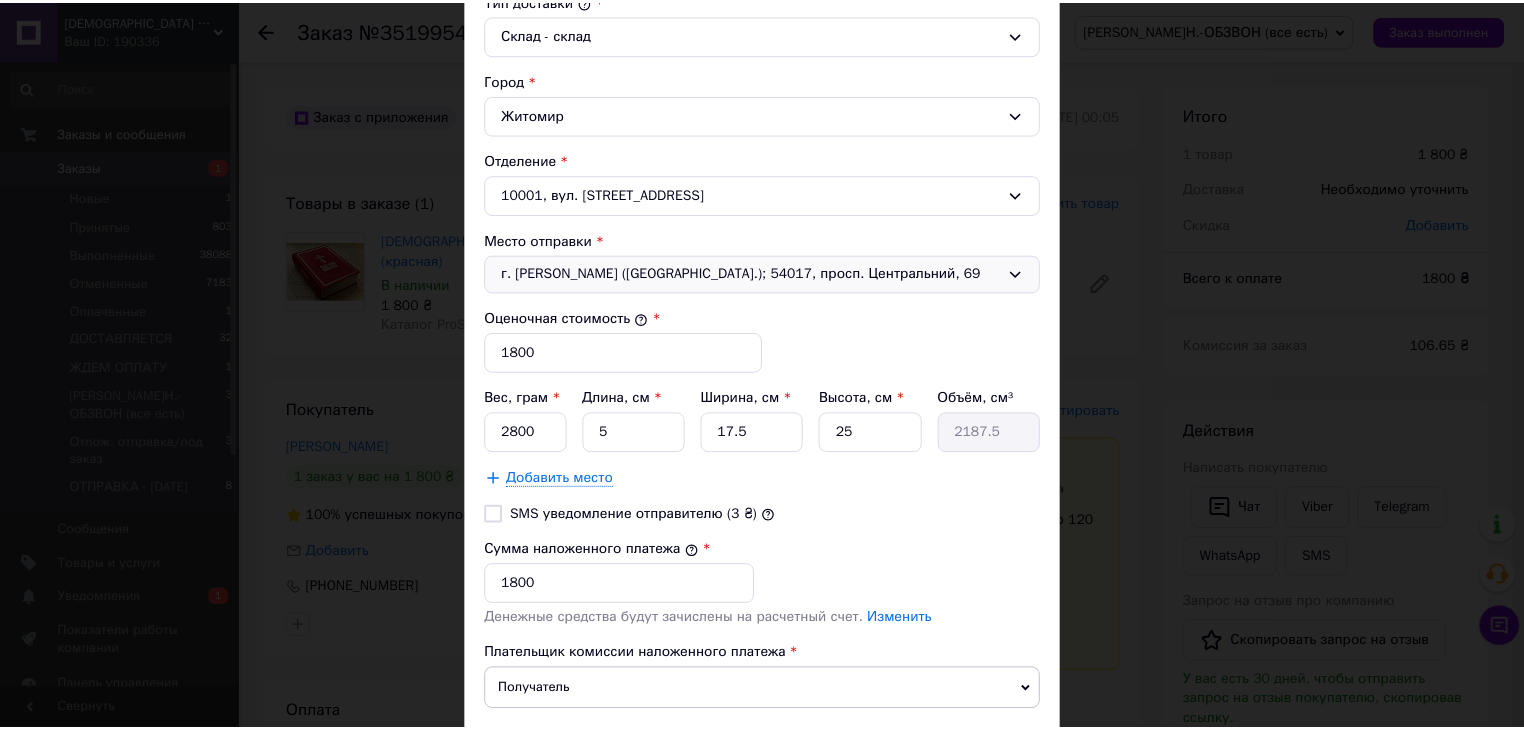 scroll, scrollTop: 702, scrollLeft: 0, axis: vertical 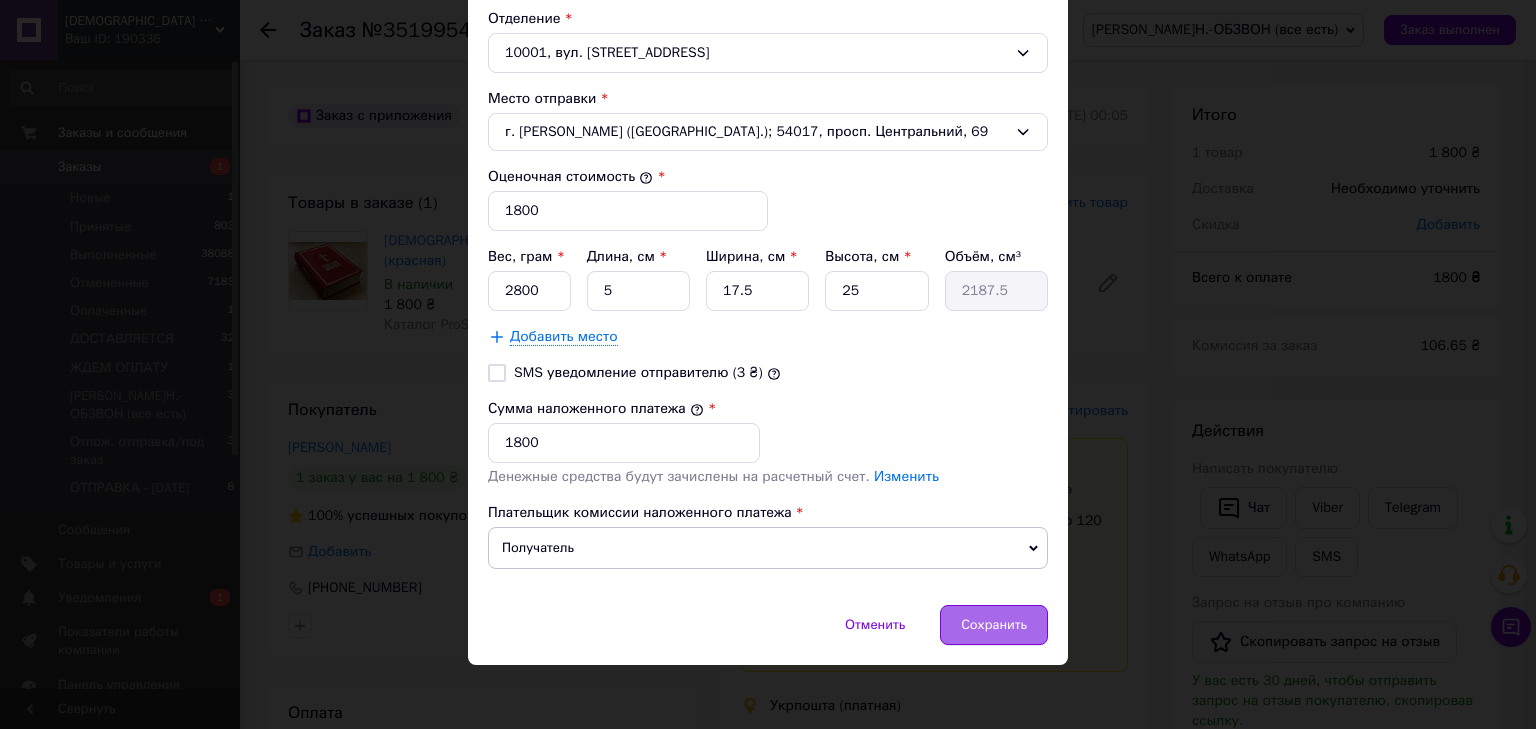 click on "Сохранить" at bounding box center [994, 625] 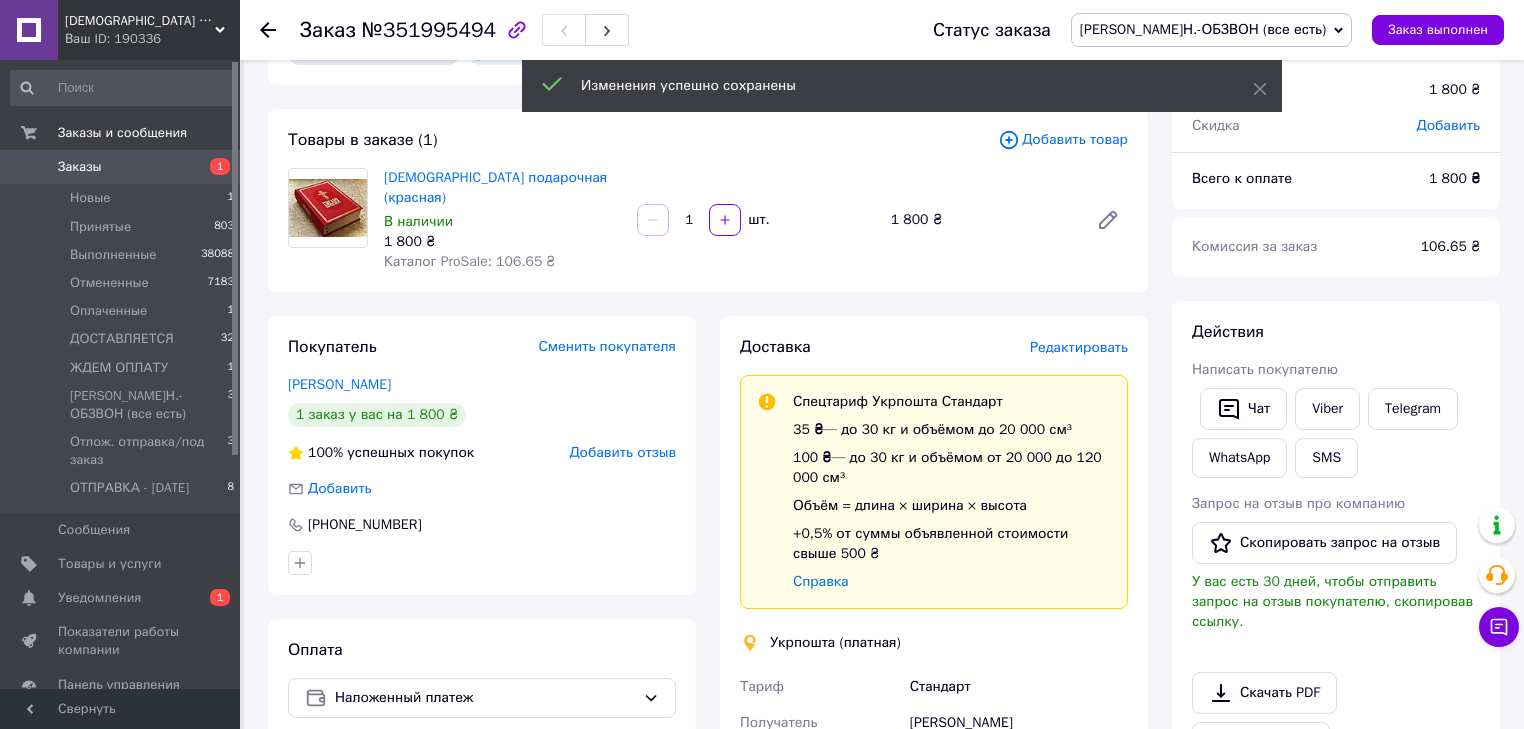 scroll, scrollTop: 160, scrollLeft: 0, axis: vertical 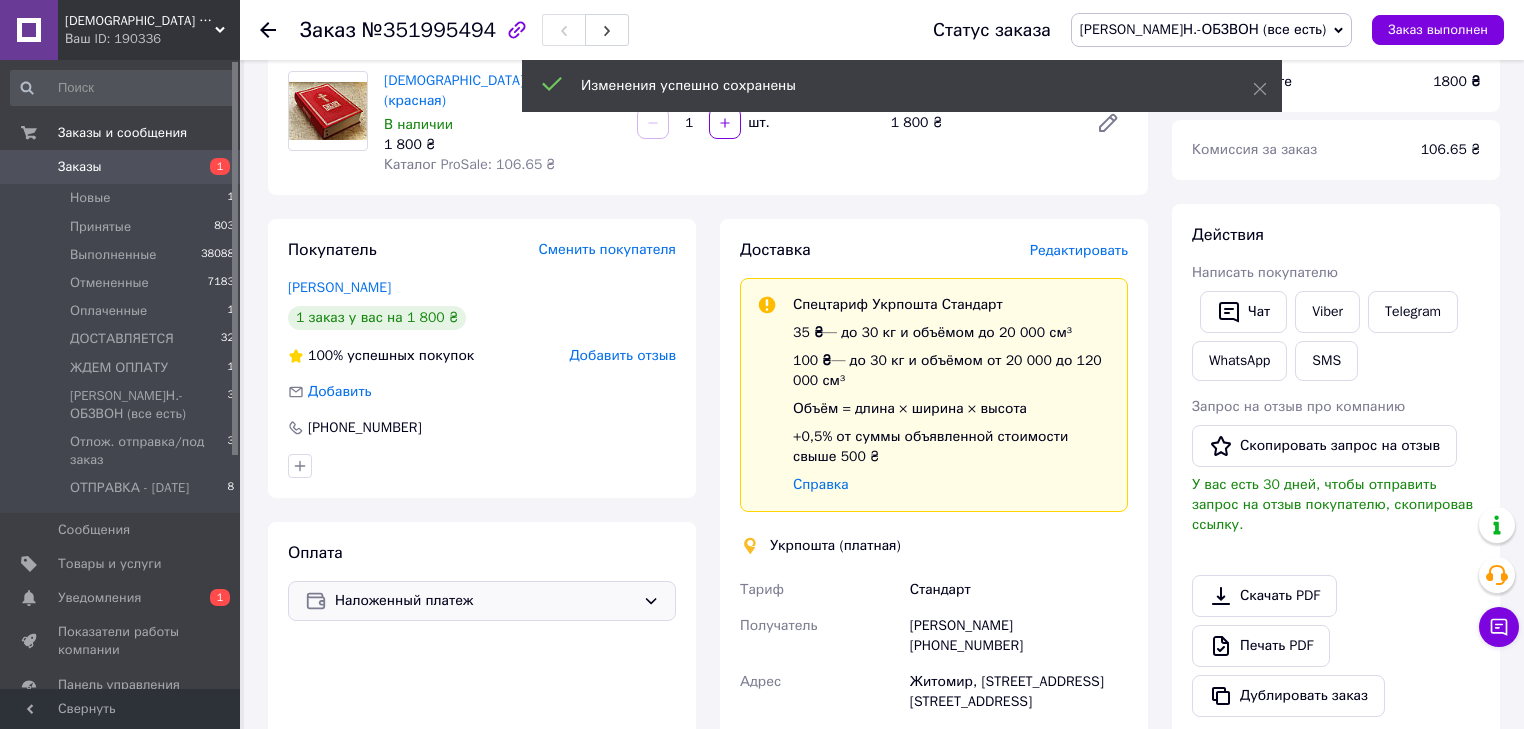 click on "Наложенный платеж" at bounding box center (485, 601) 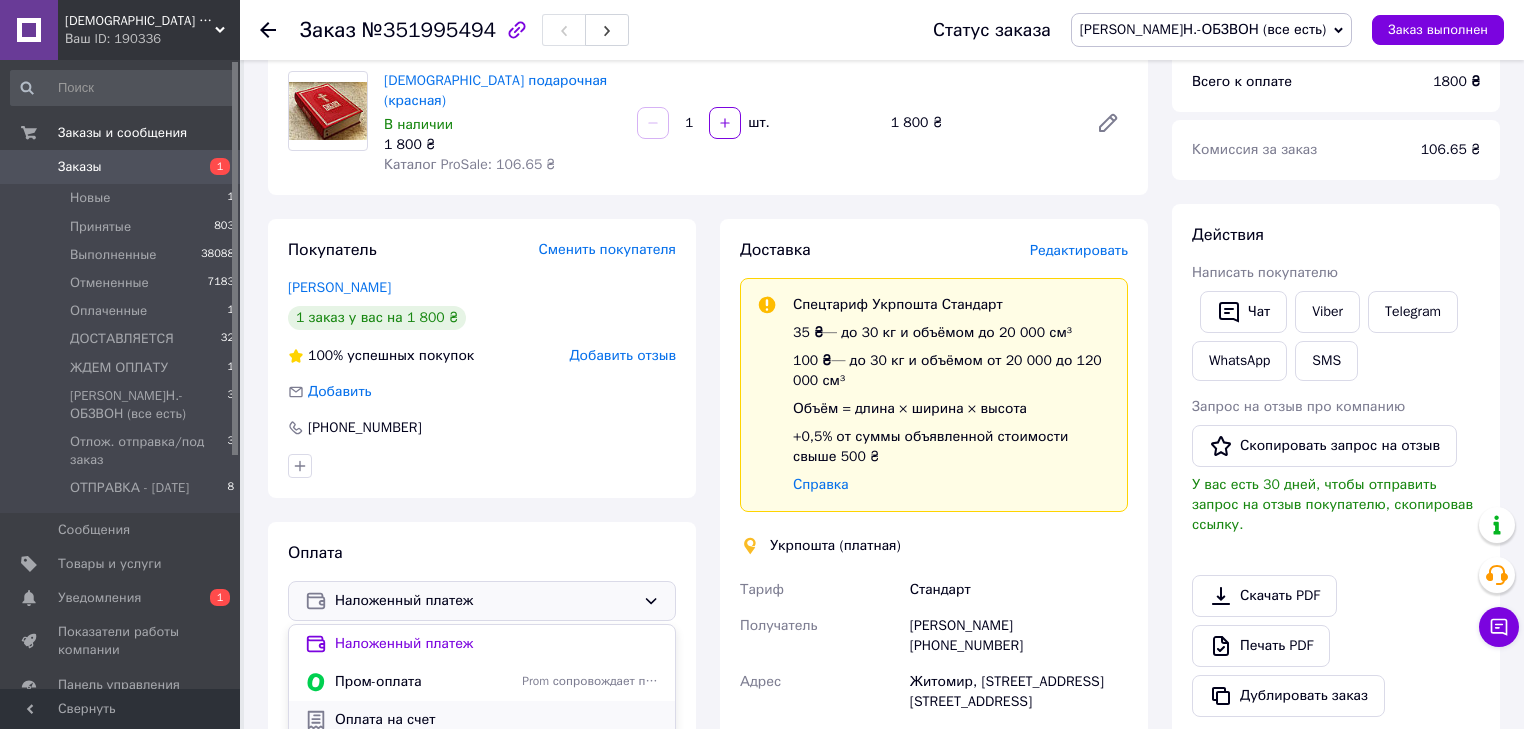 click on "Оплата на счет" at bounding box center (497, 720) 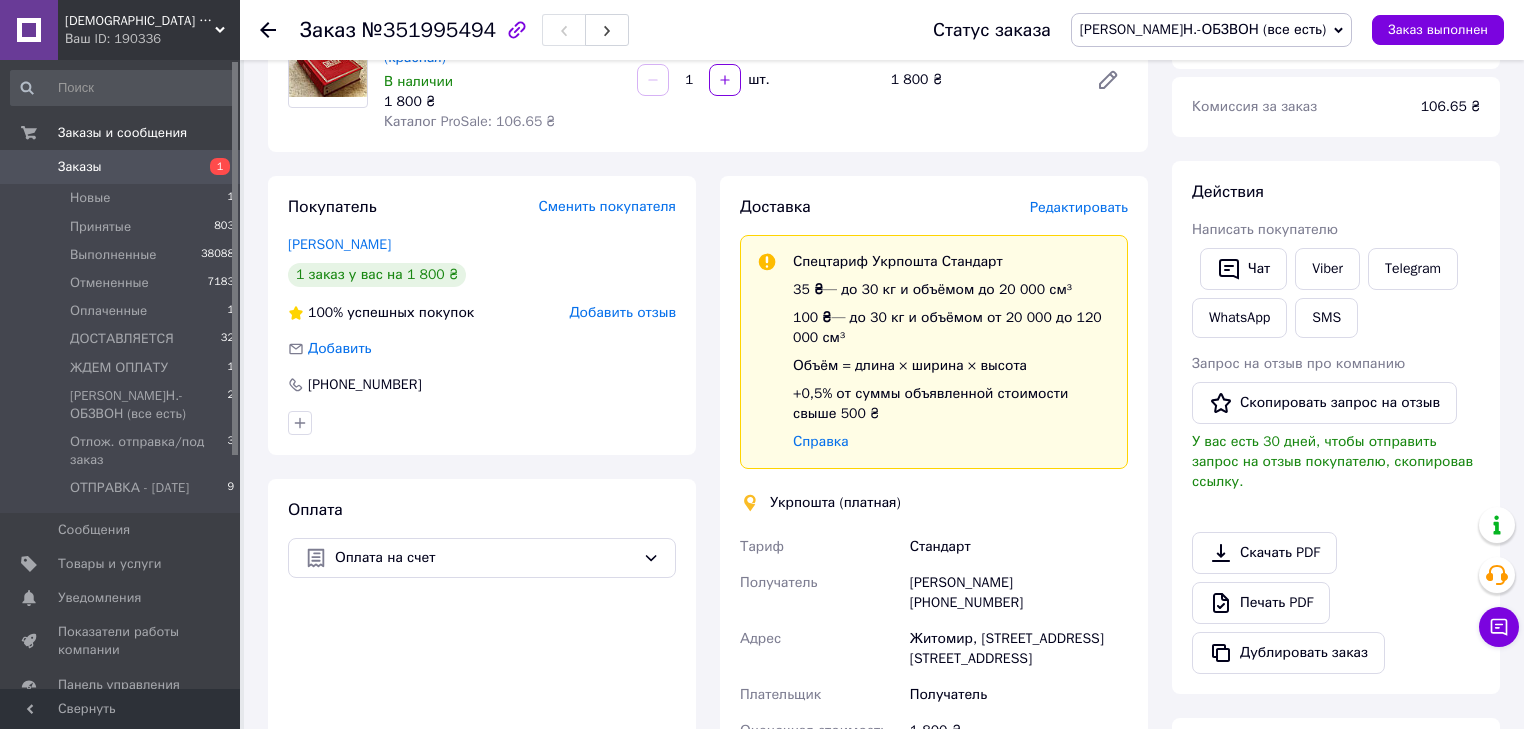 scroll, scrollTop: 80, scrollLeft: 0, axis: vertical 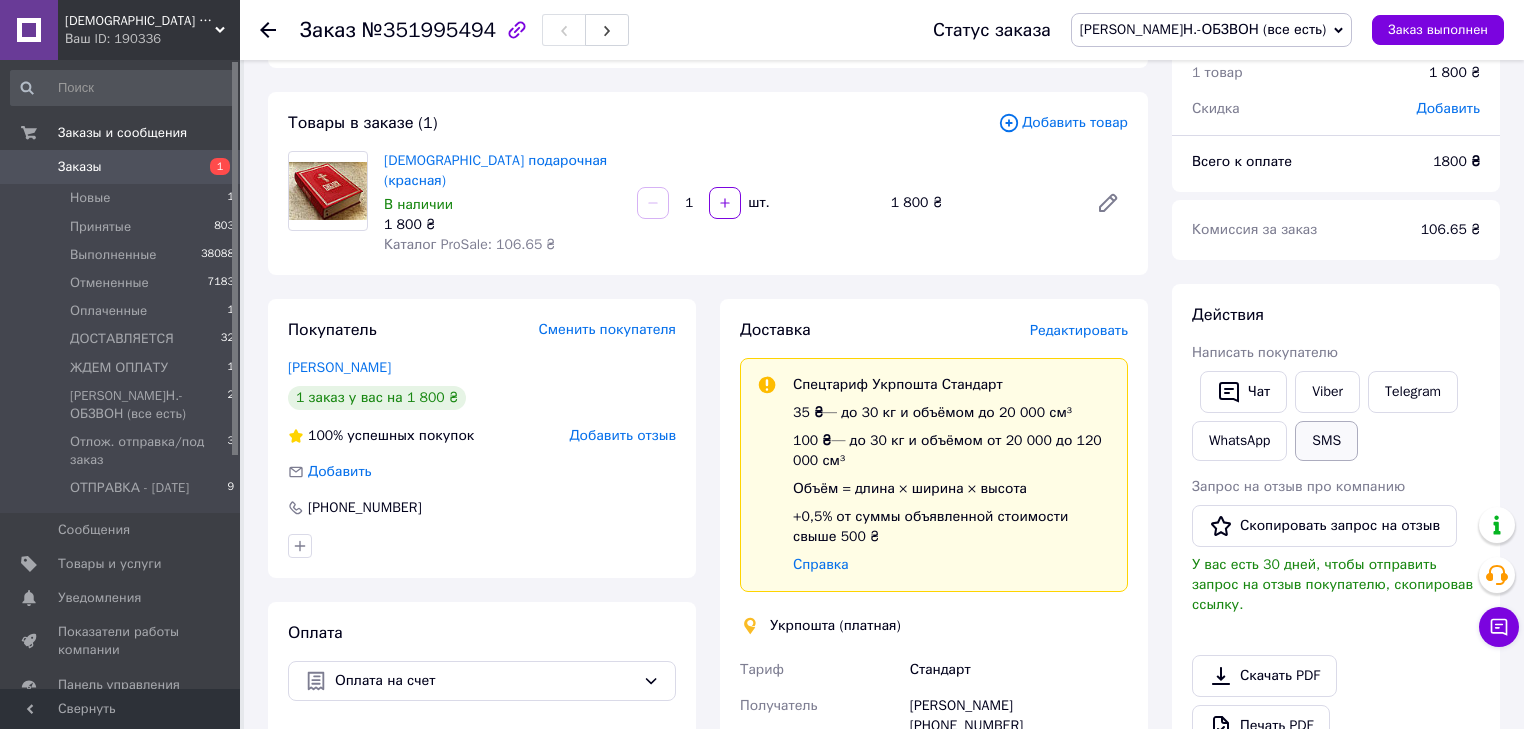 click on "SMS" at bounding box center [1326, 441] 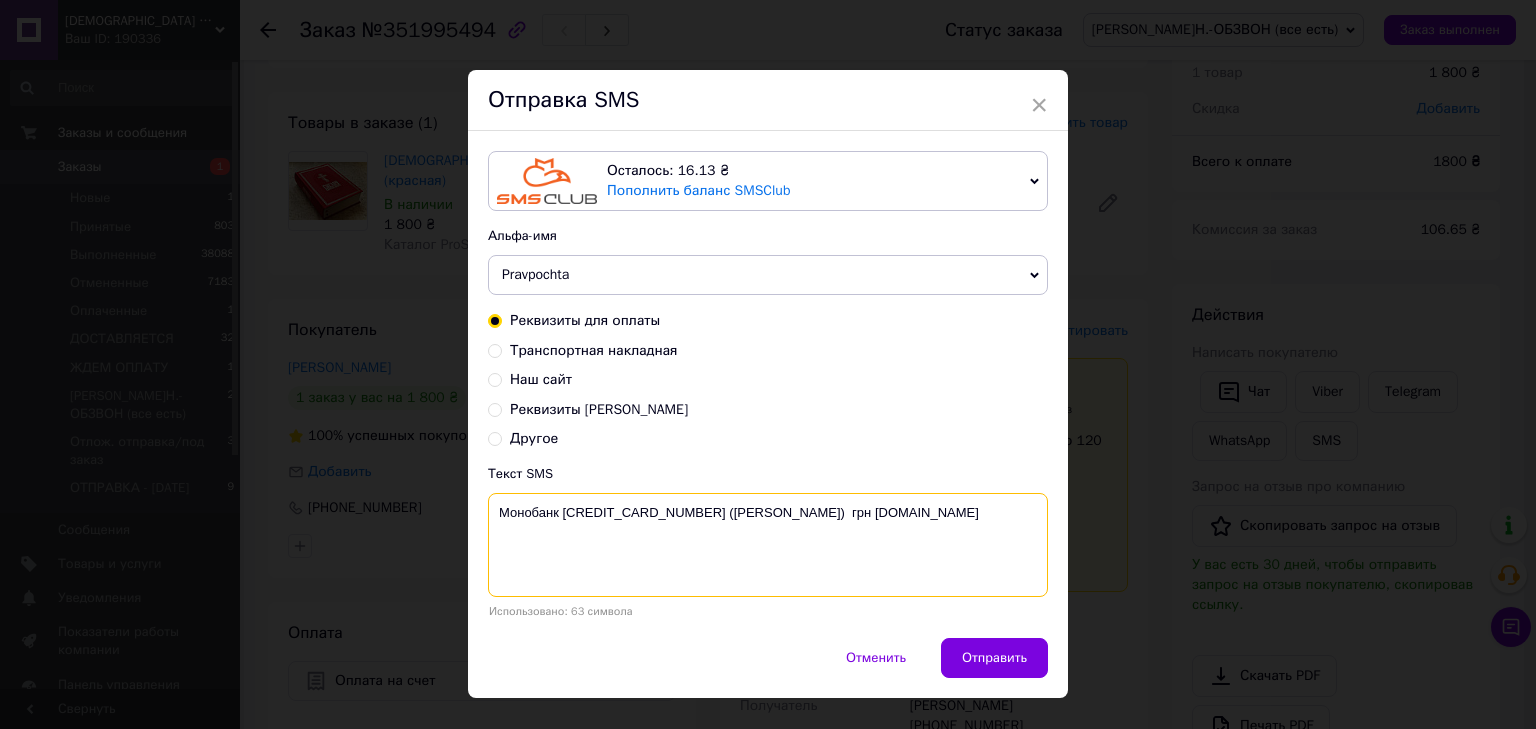 drag, startPoint x: 493, startPoint y: 513, endPoint x: 893, endPoint y: 516, distance: 400.01126 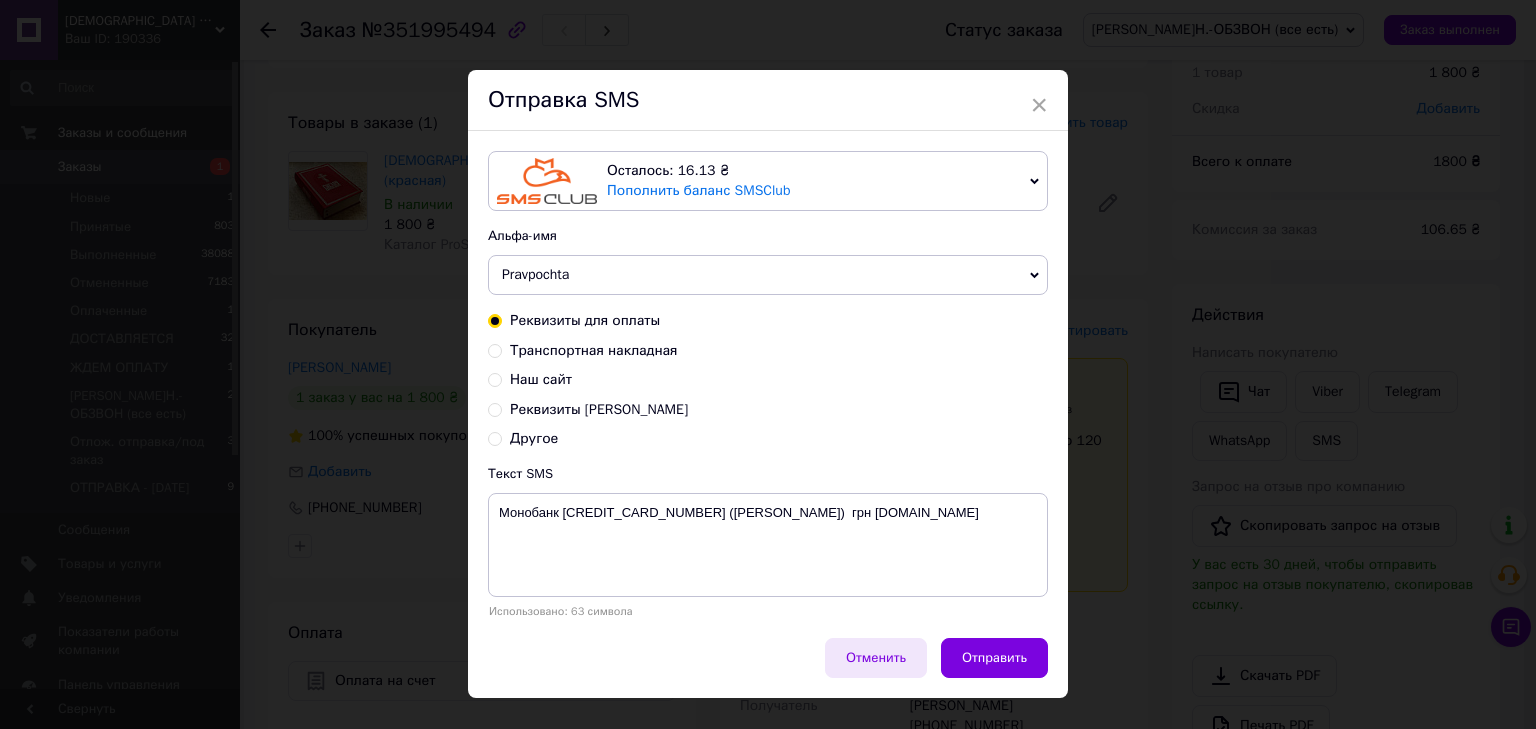 click on "Отменить" at bounding box center [876, 658] 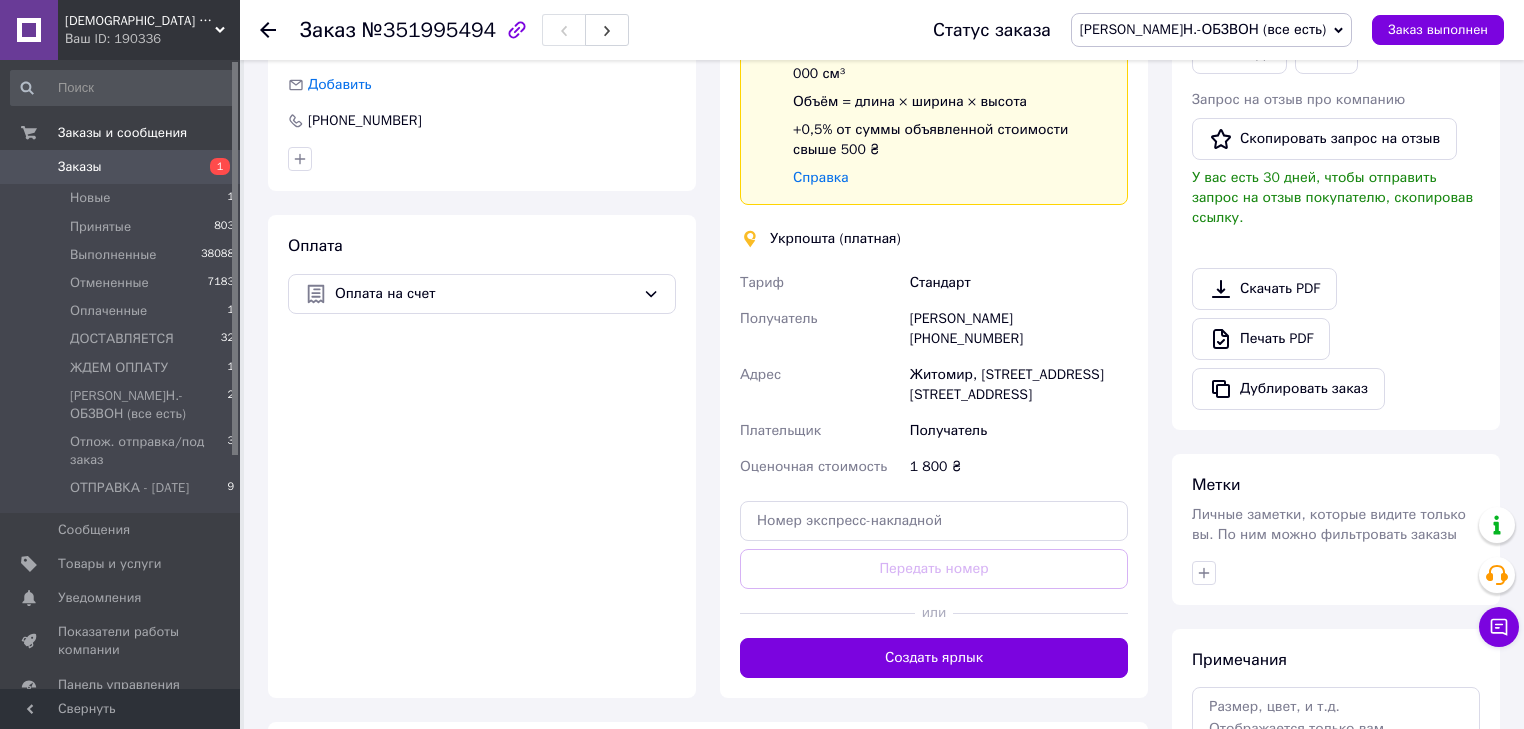 scroll, scrollTop: 480, scrollLeft: 0, axis: vertical 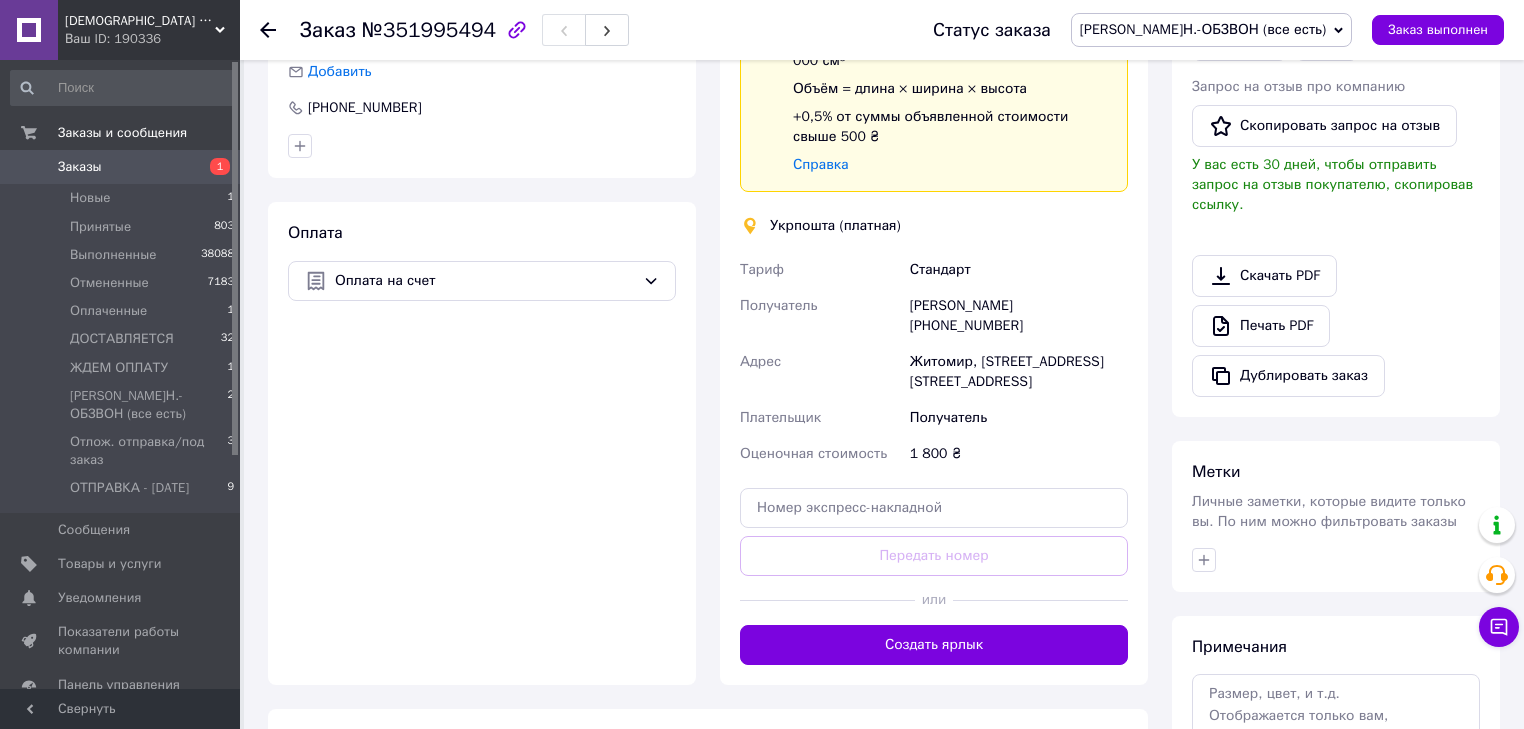 click on "[PERSON_NAME]Н.-ОБЗВОН (все есть)" at bounding box center [1203, 29] 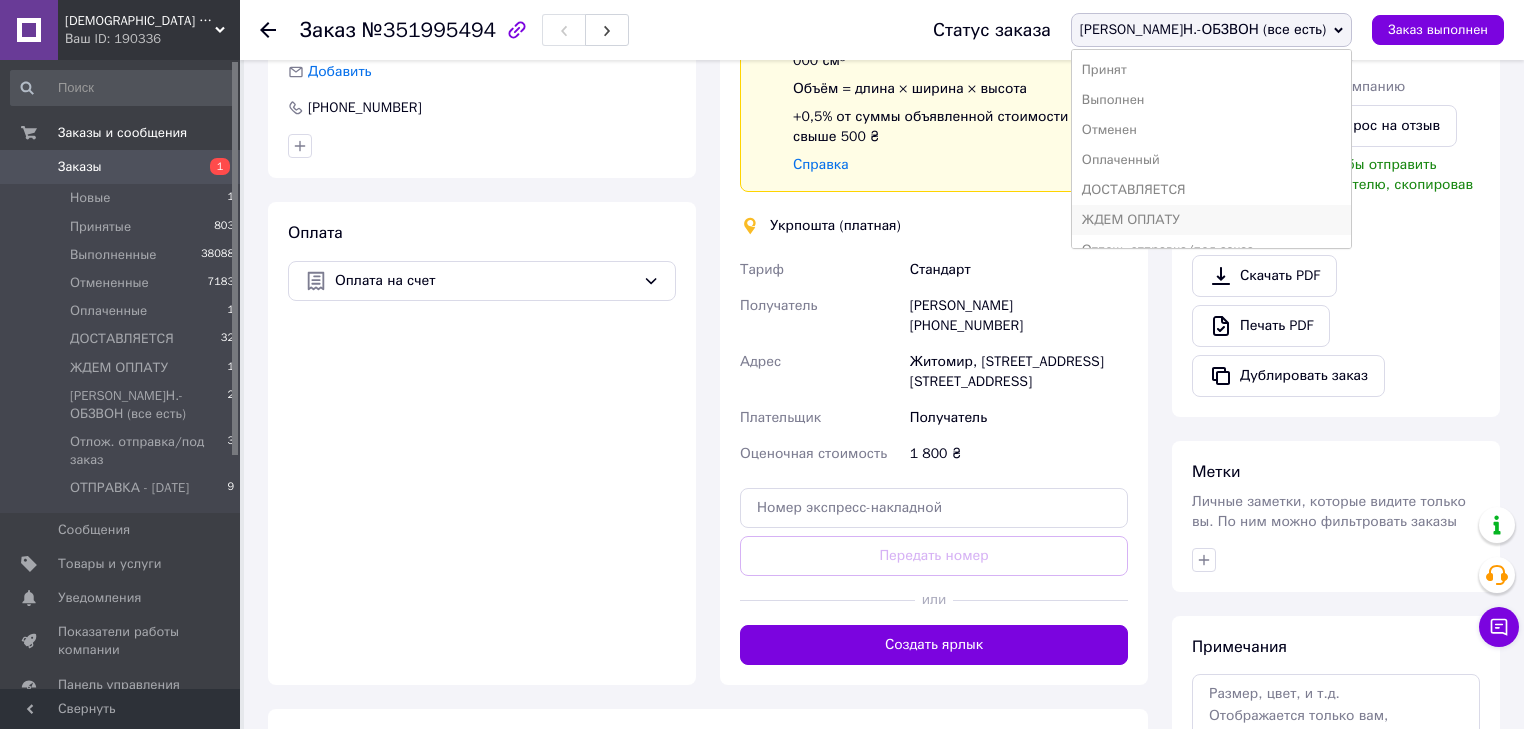 click on "ЖДЕМ ОПЛАТУ" at bounding box center [1211, 220] 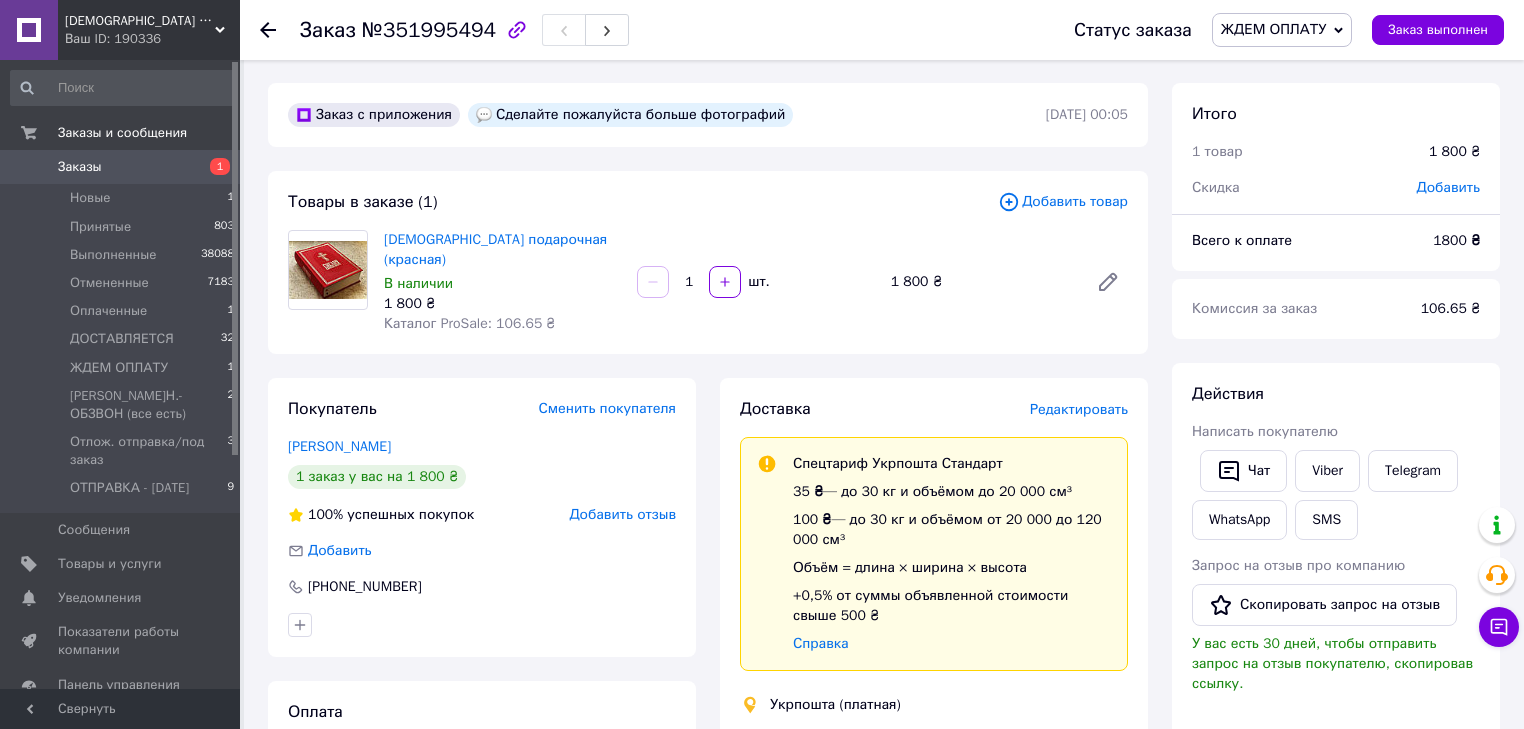 scroll, scrollTop: 0, scrollLeft: 0, axis: both 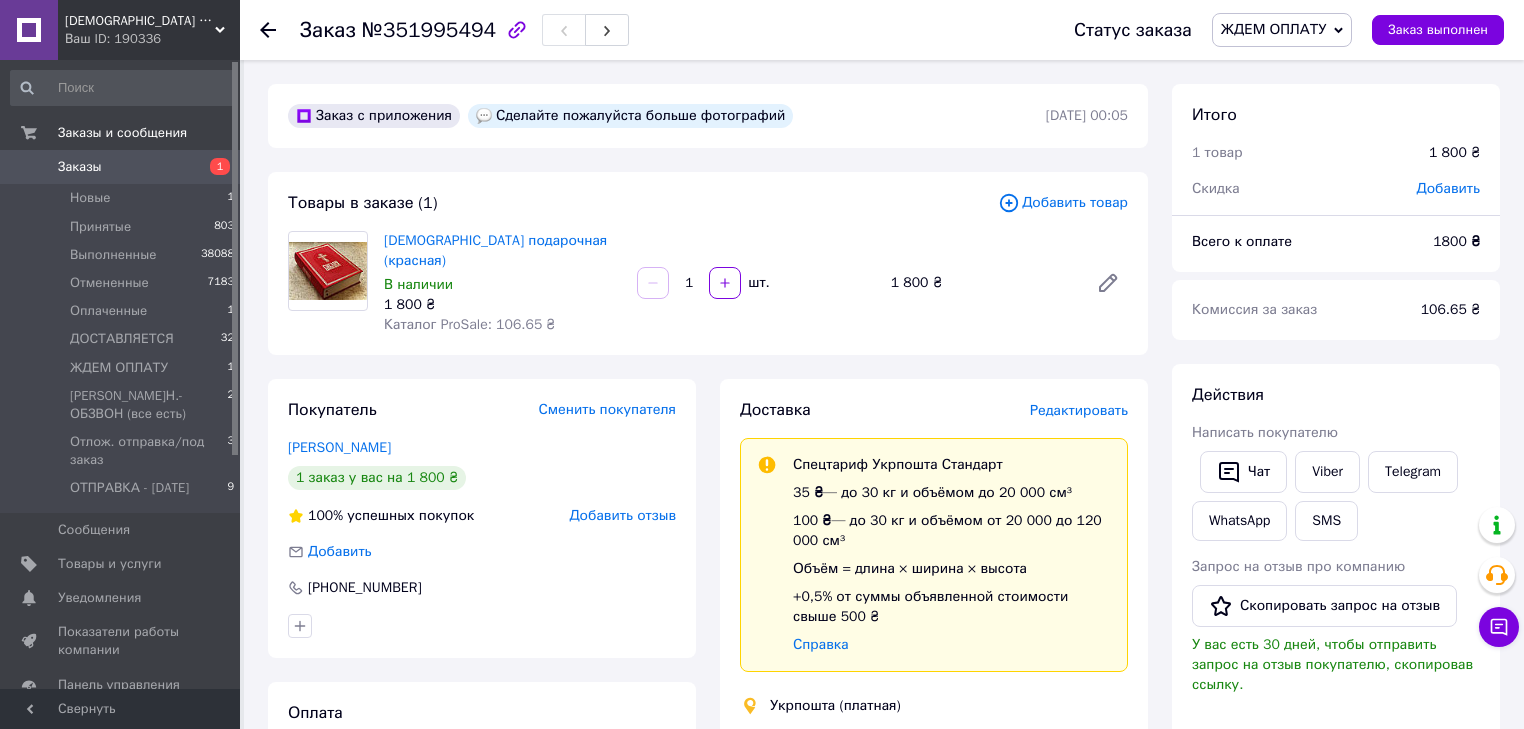 click on "Заказы" at bounding box center (80, 167) 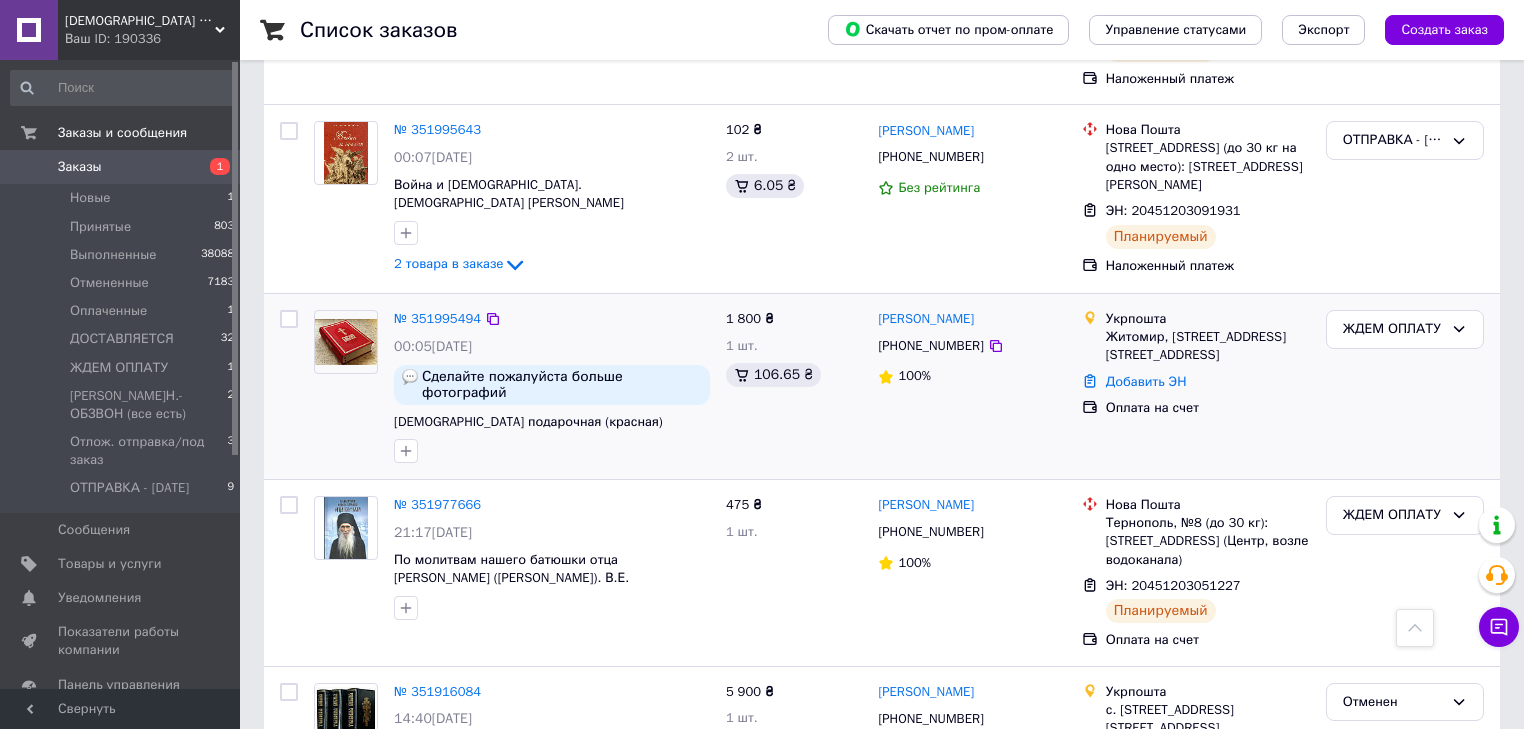 scroll, scrollTop: 1520, scrollLeft: 0, axis: vertical 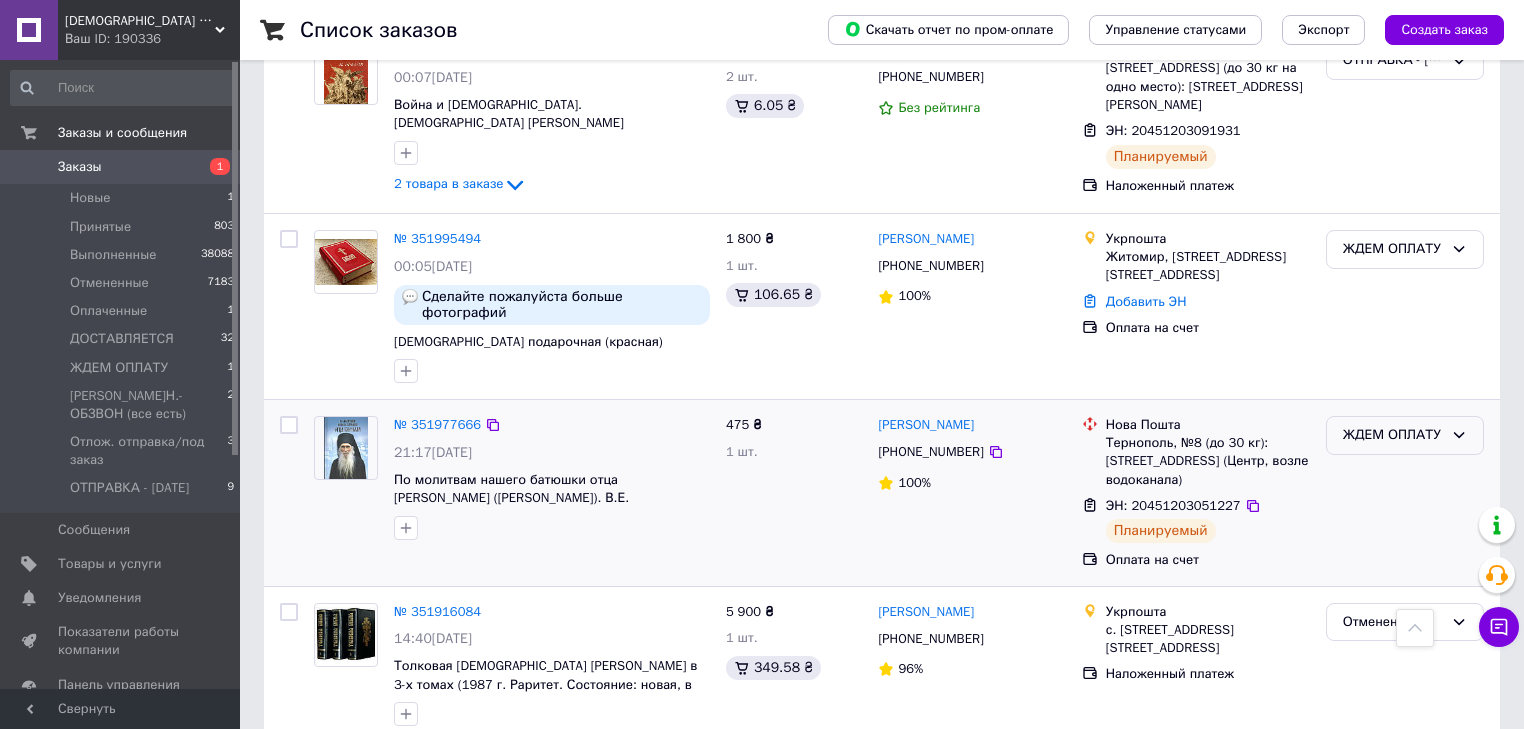 click 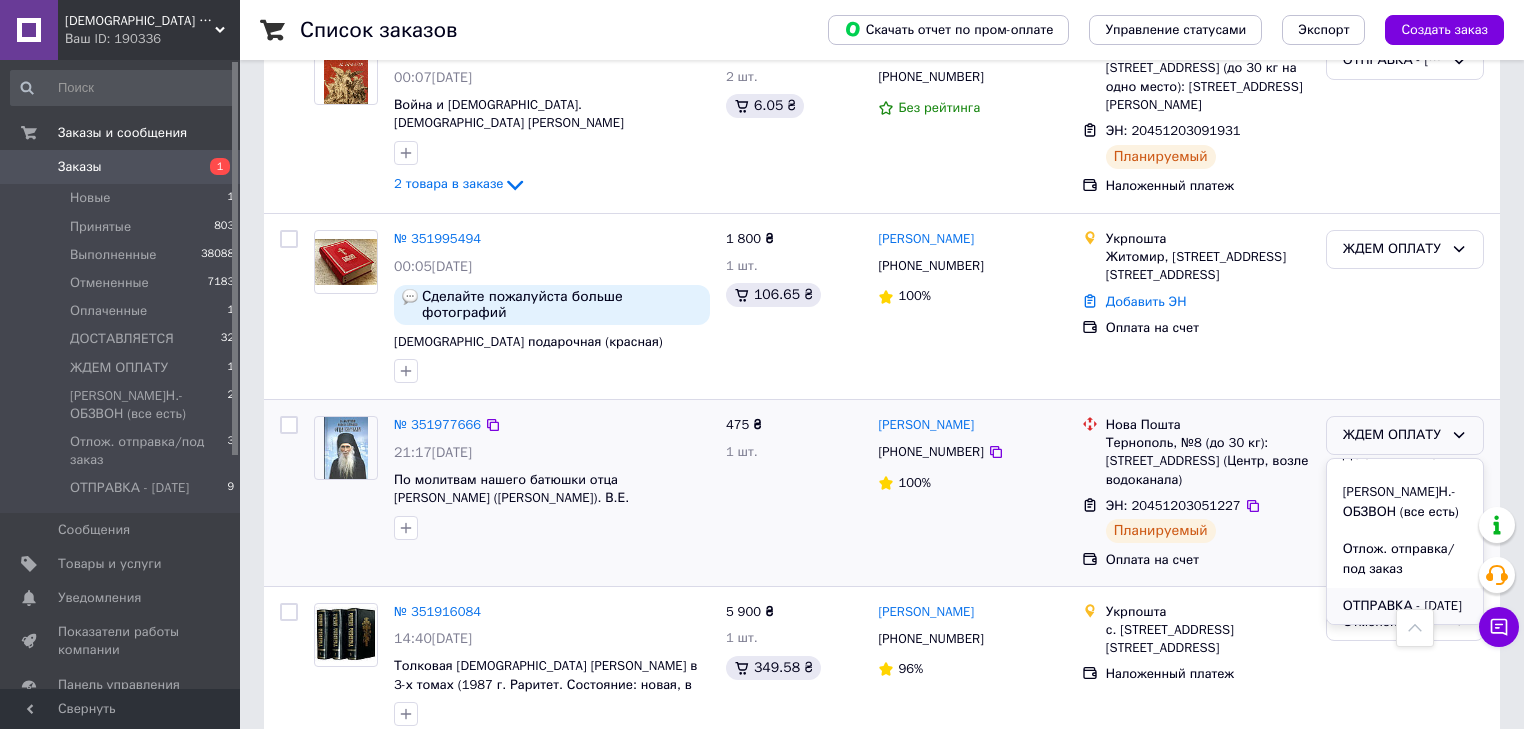 scroll, scrollTop: 188, scrollLeft: 0, axis: vertical 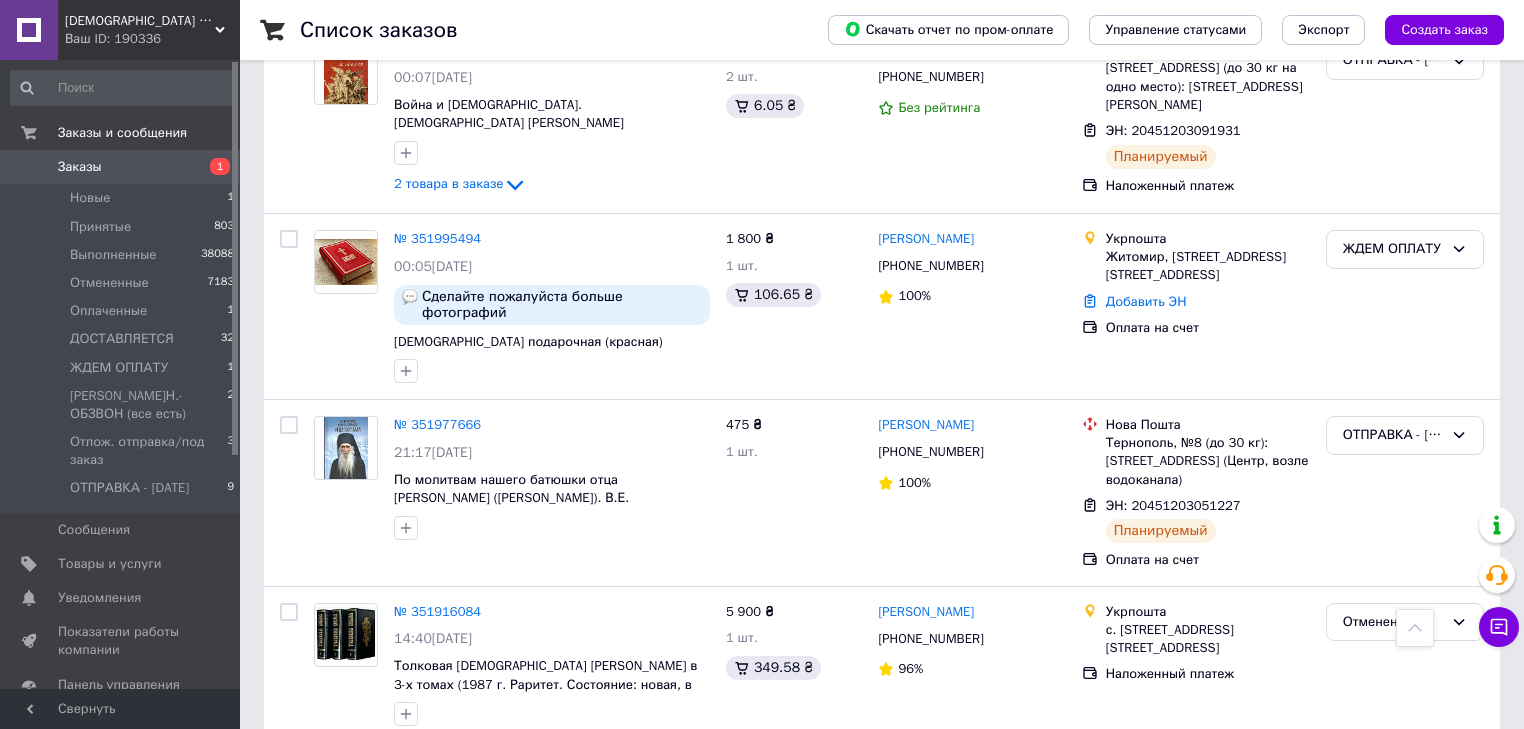 click on "Заказы" at bounding box center (80, 167) 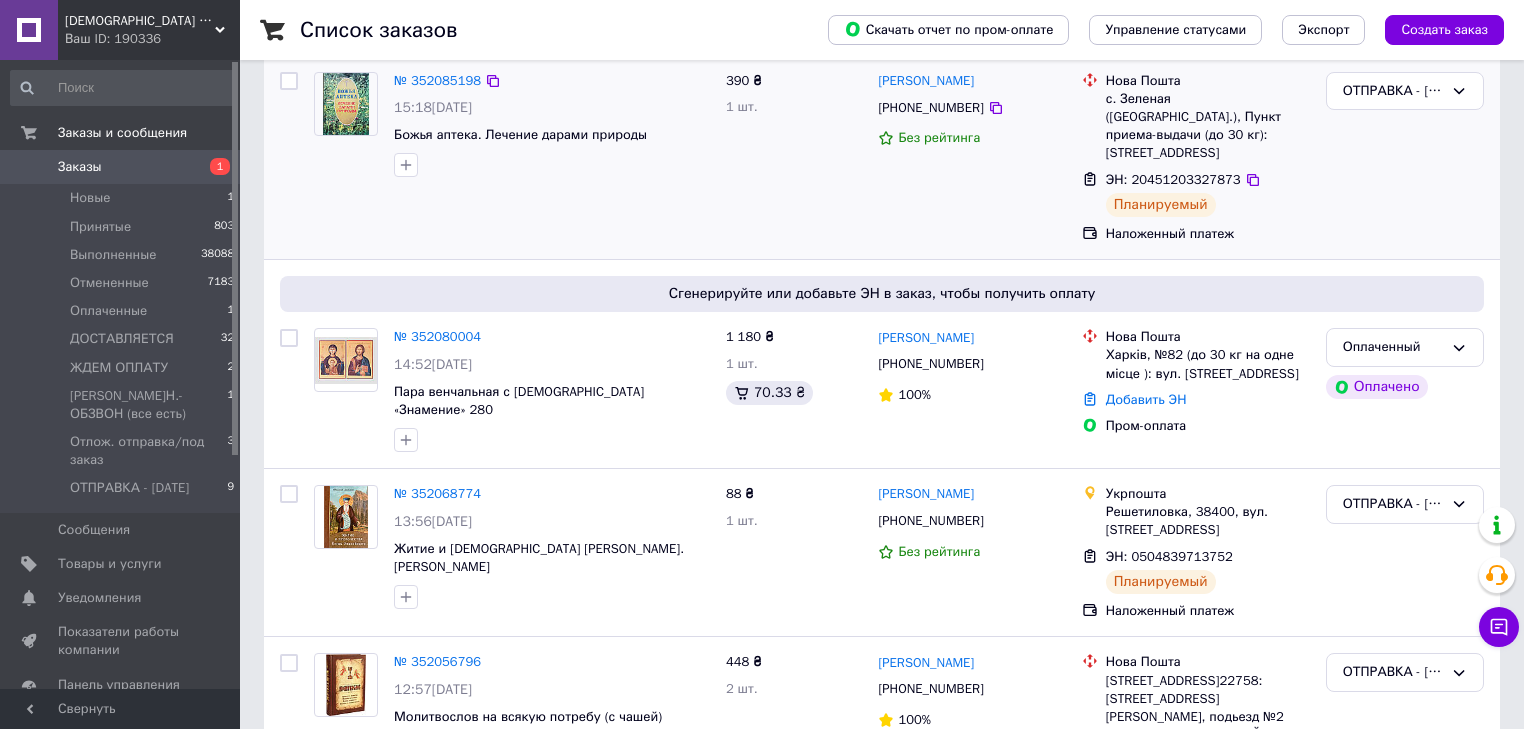 scroll, scrollTop: 0, scrollLeft: 0, axis: both 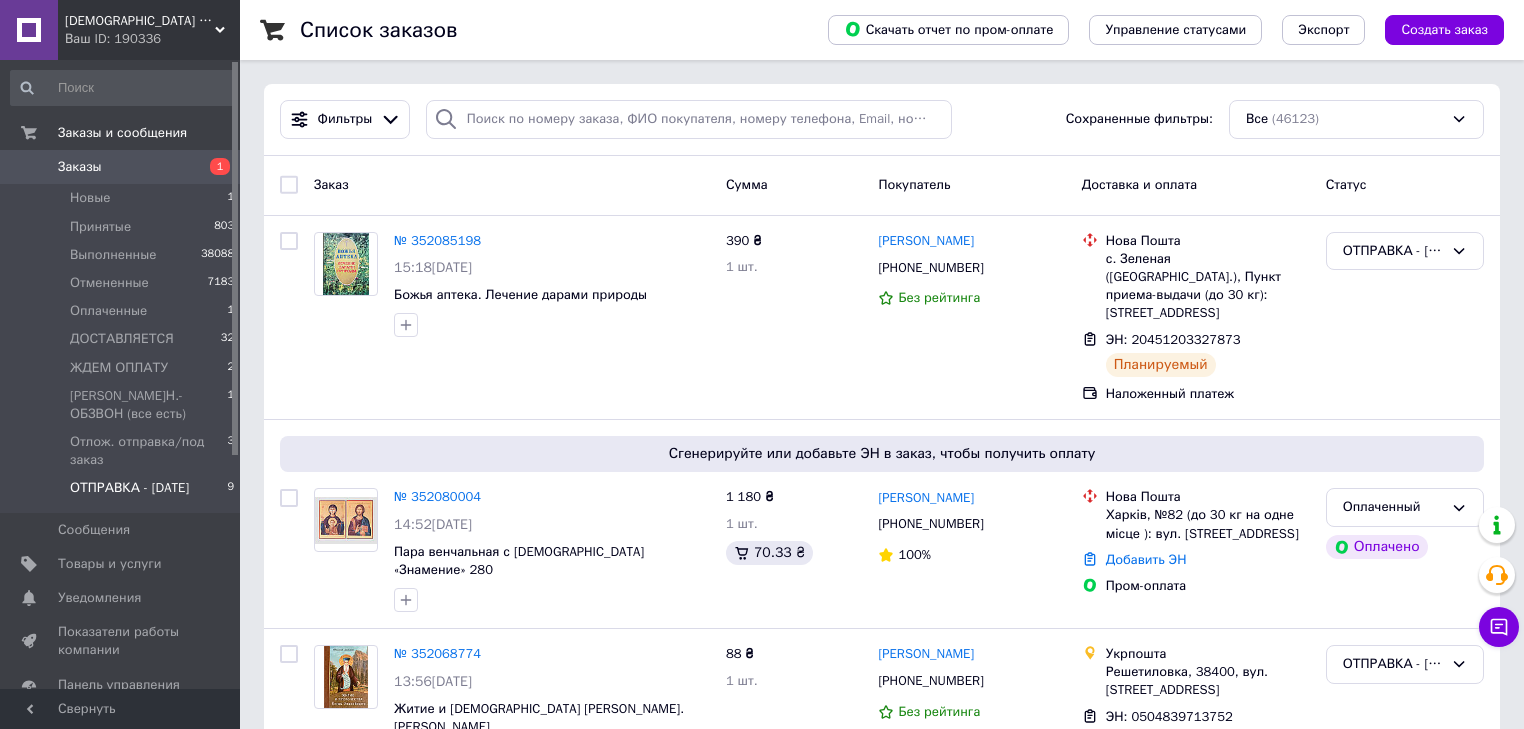 click on "ОТПРАВКА - [DATE]" at bounding box center [129, 488] 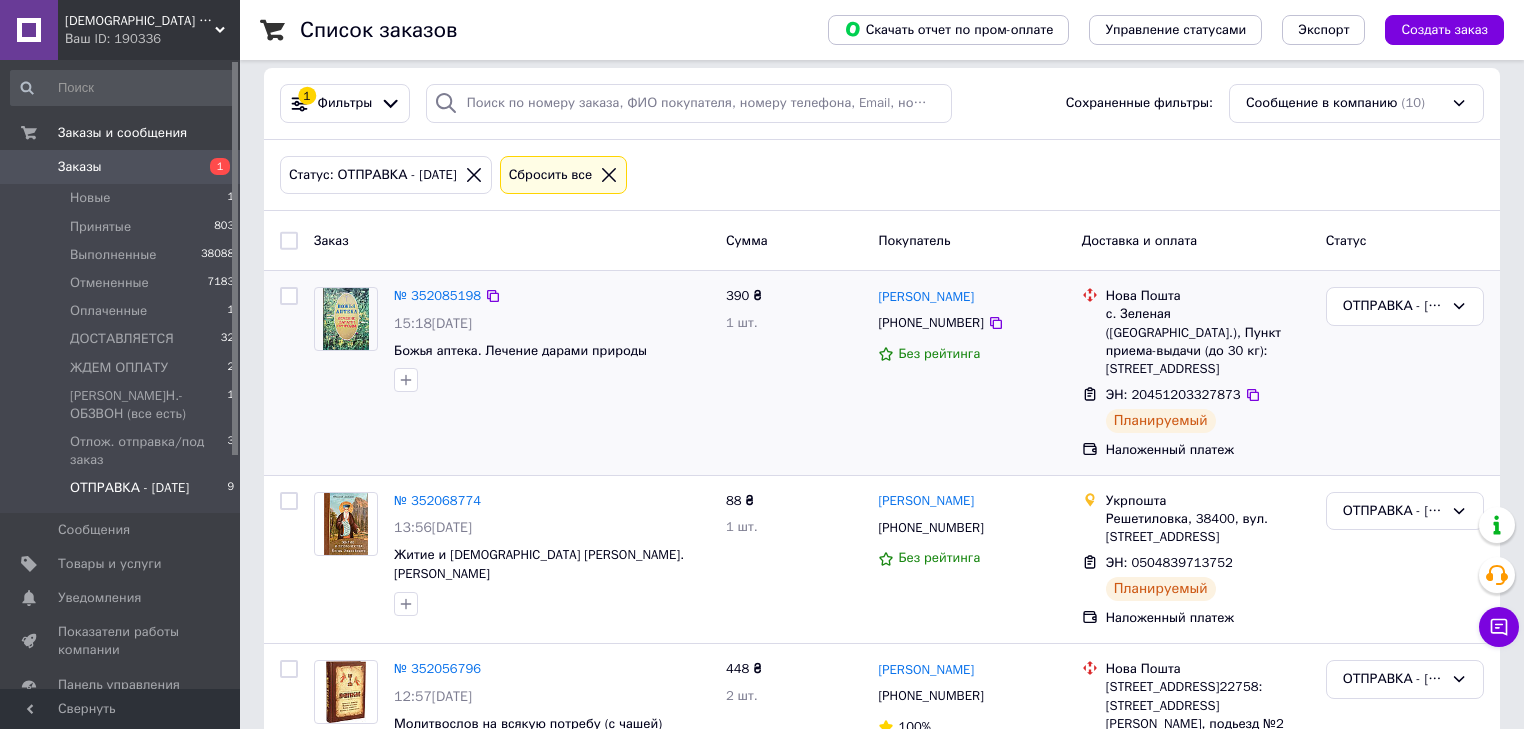 scroll, scrollTop: 0, scrollLeft: 0, axis: both 